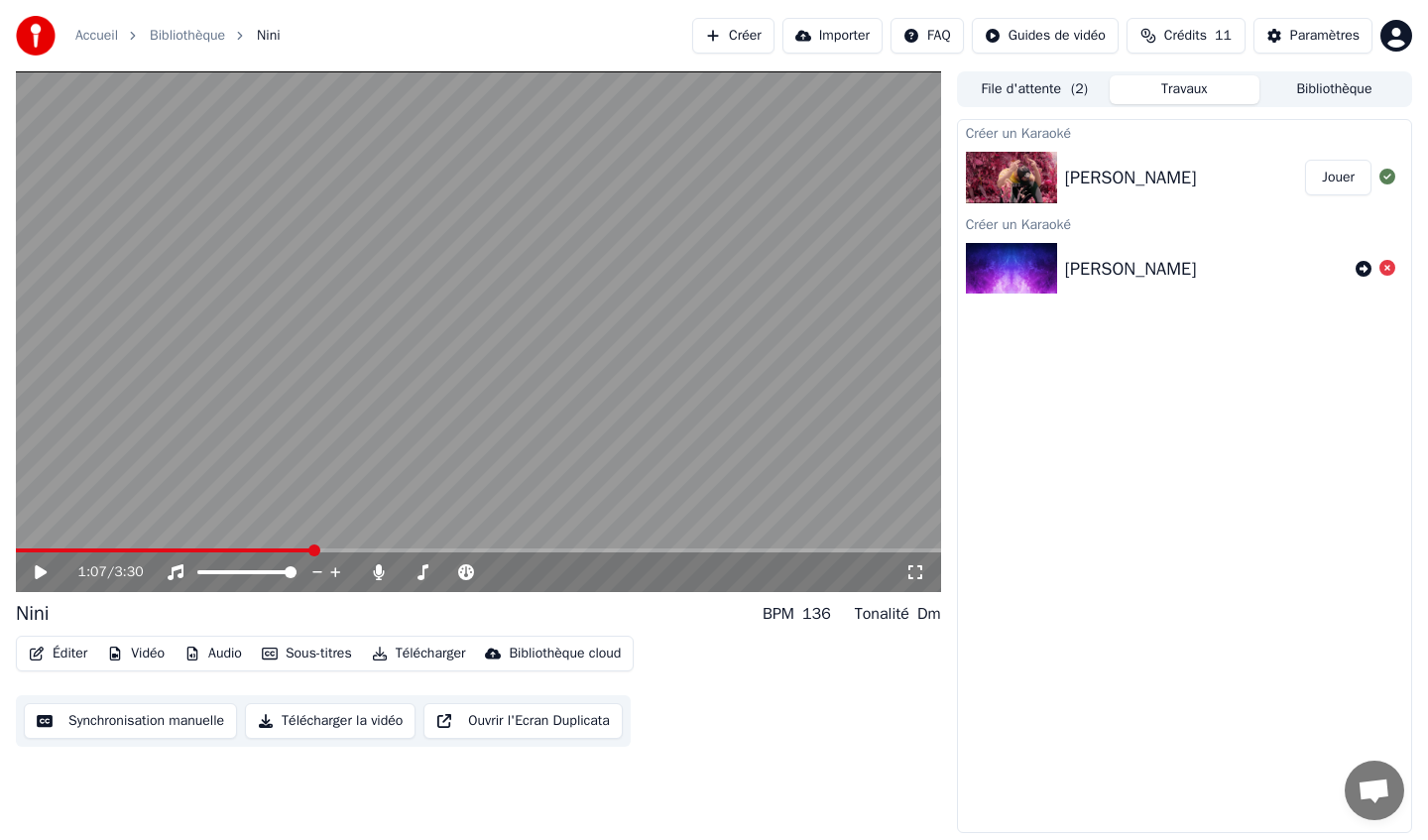scroll, scrollTop: 0, scrollLeft: 0, axis: both 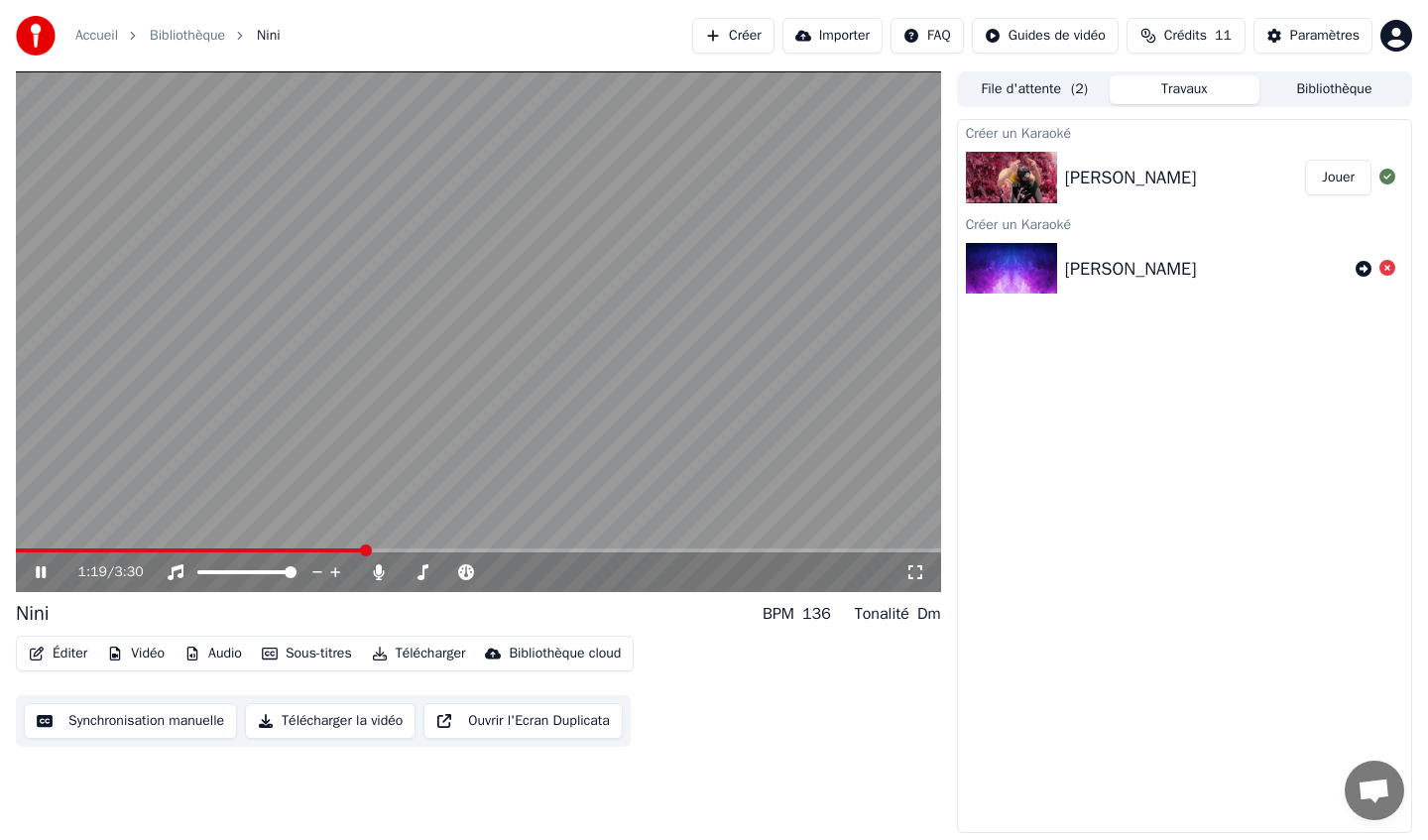 click at bounding box center [478, 331] 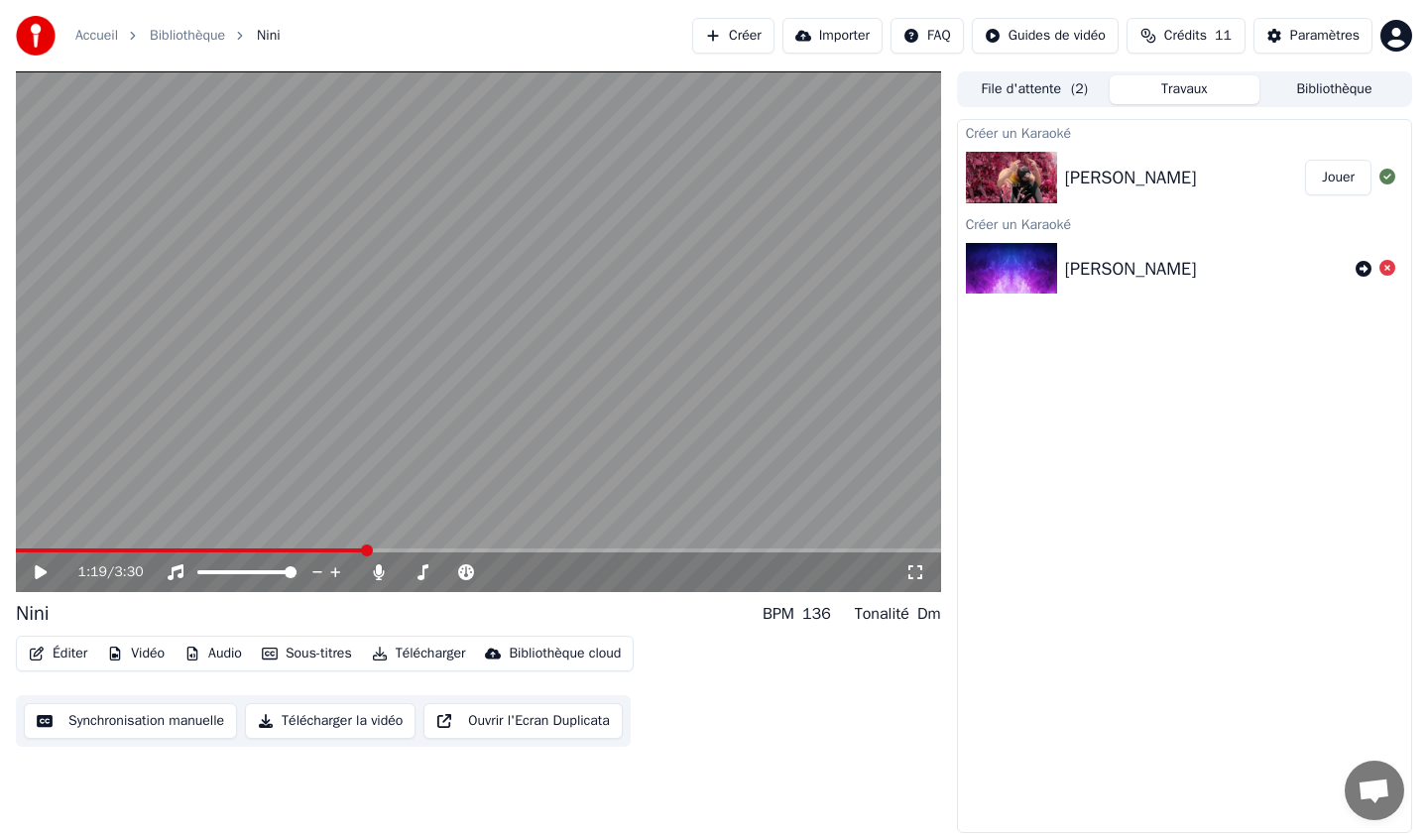 click at bounding box center (190, 550) 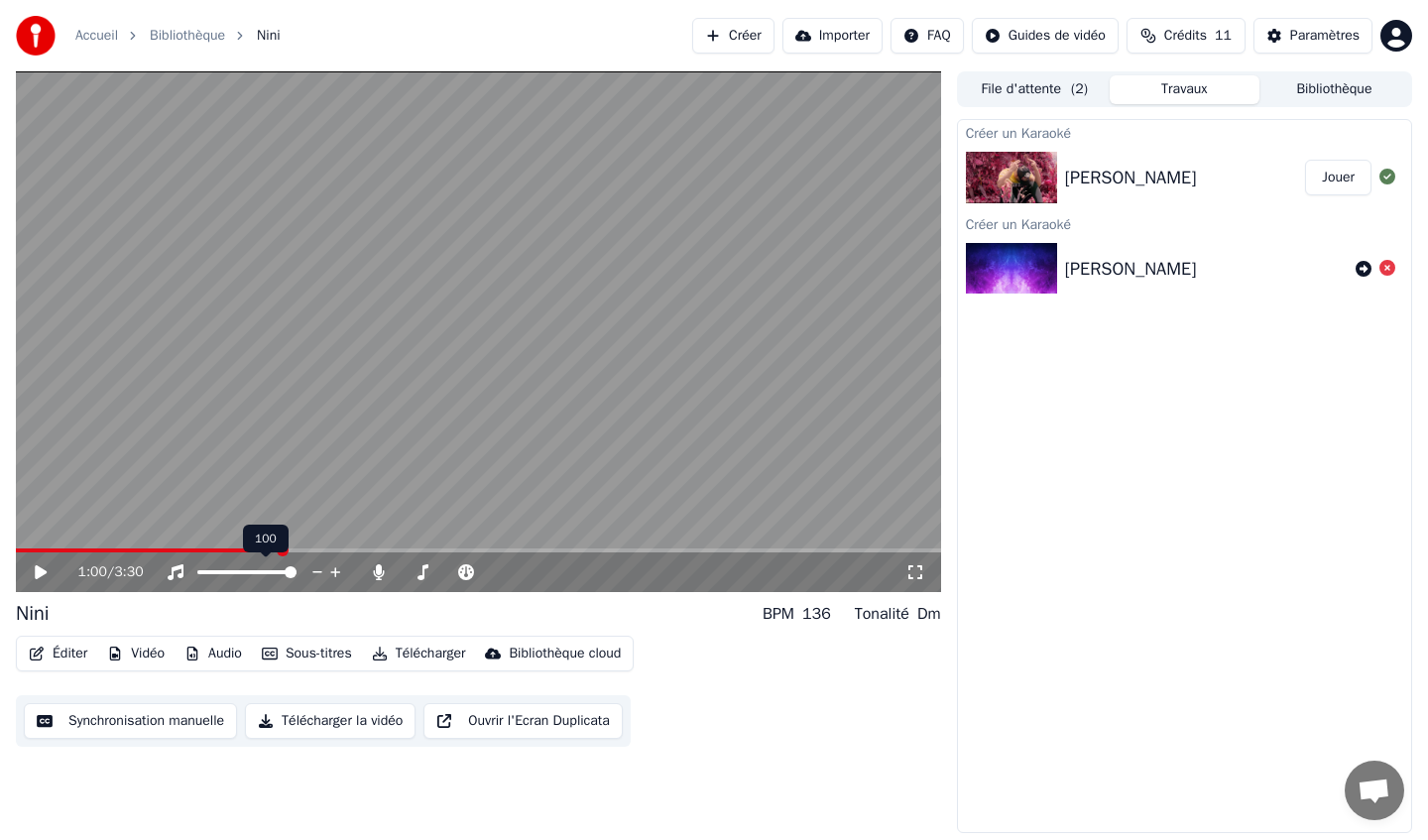 click 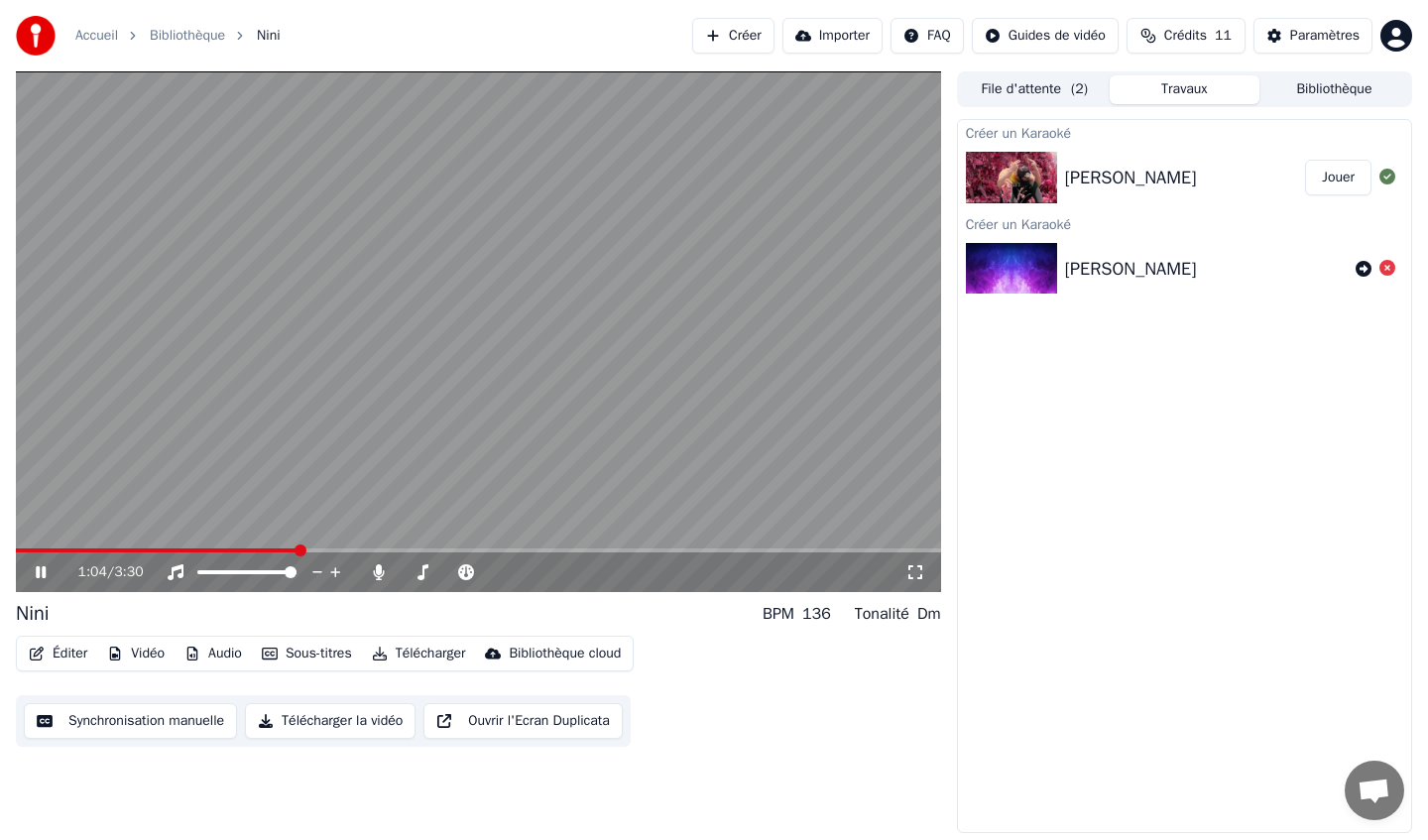 click on "Chanson Nina" at bounding box center (1130, 269) 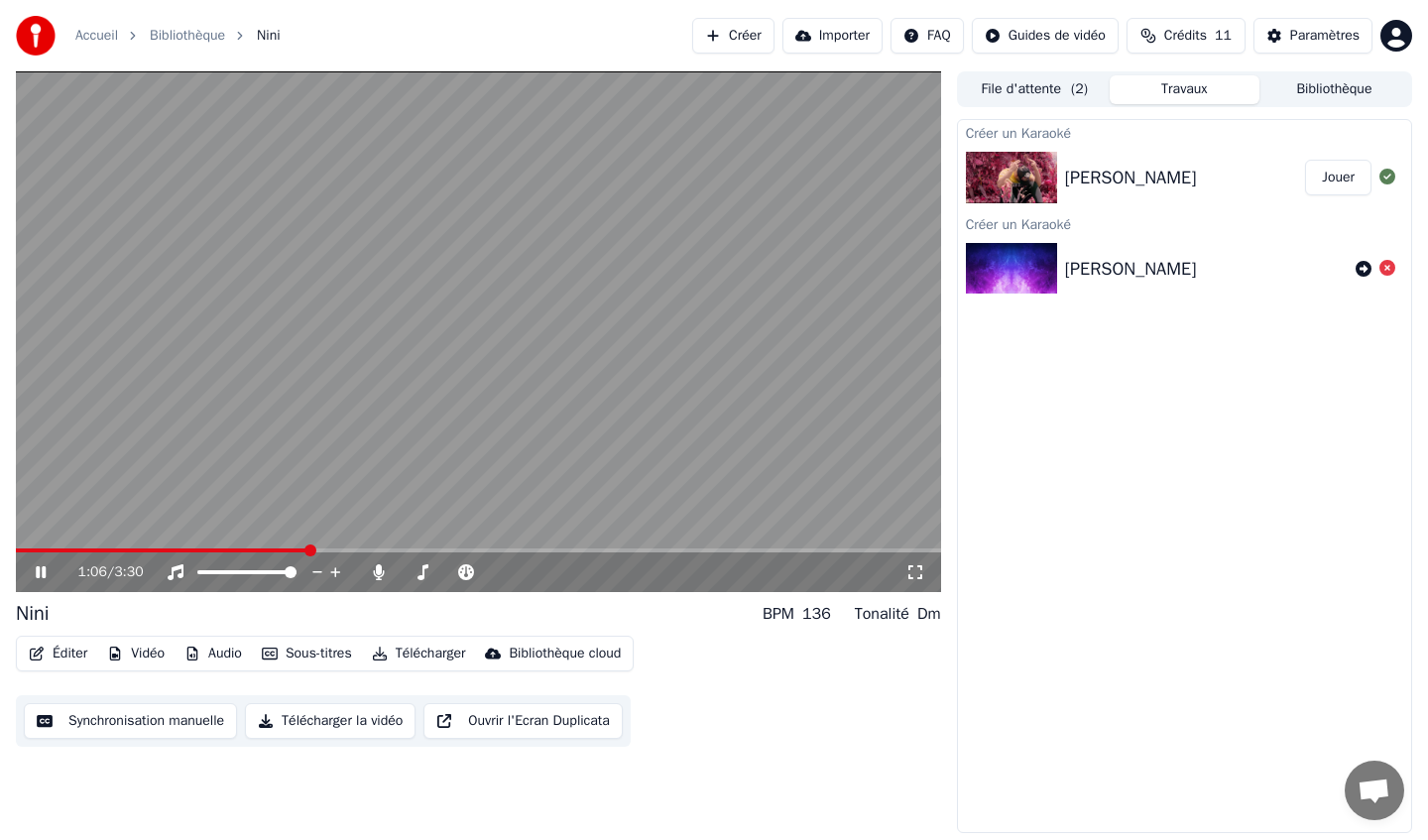 click at bounding box center (162, 550) 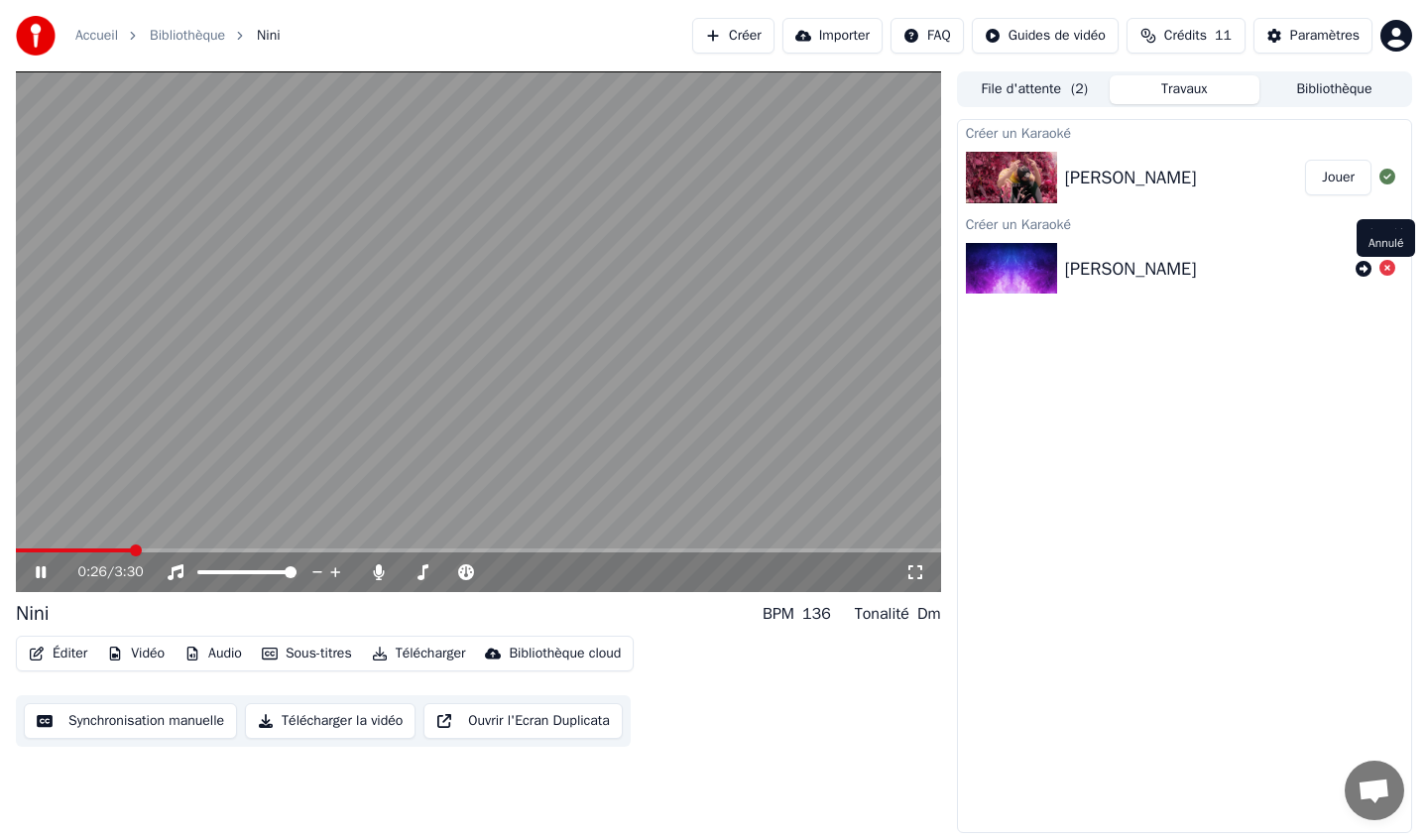 click 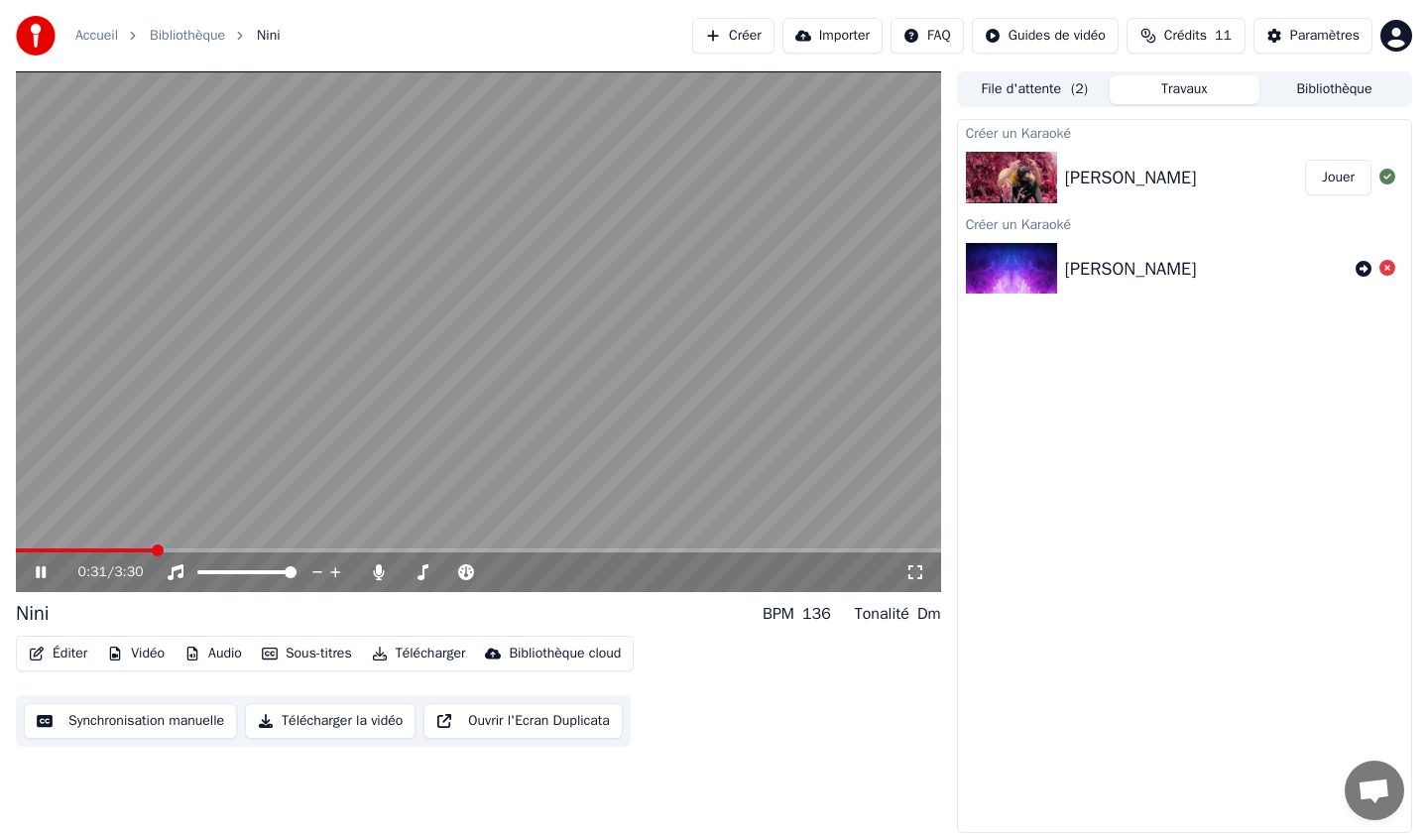 click on "Créer" at bounding box center (733, 36) 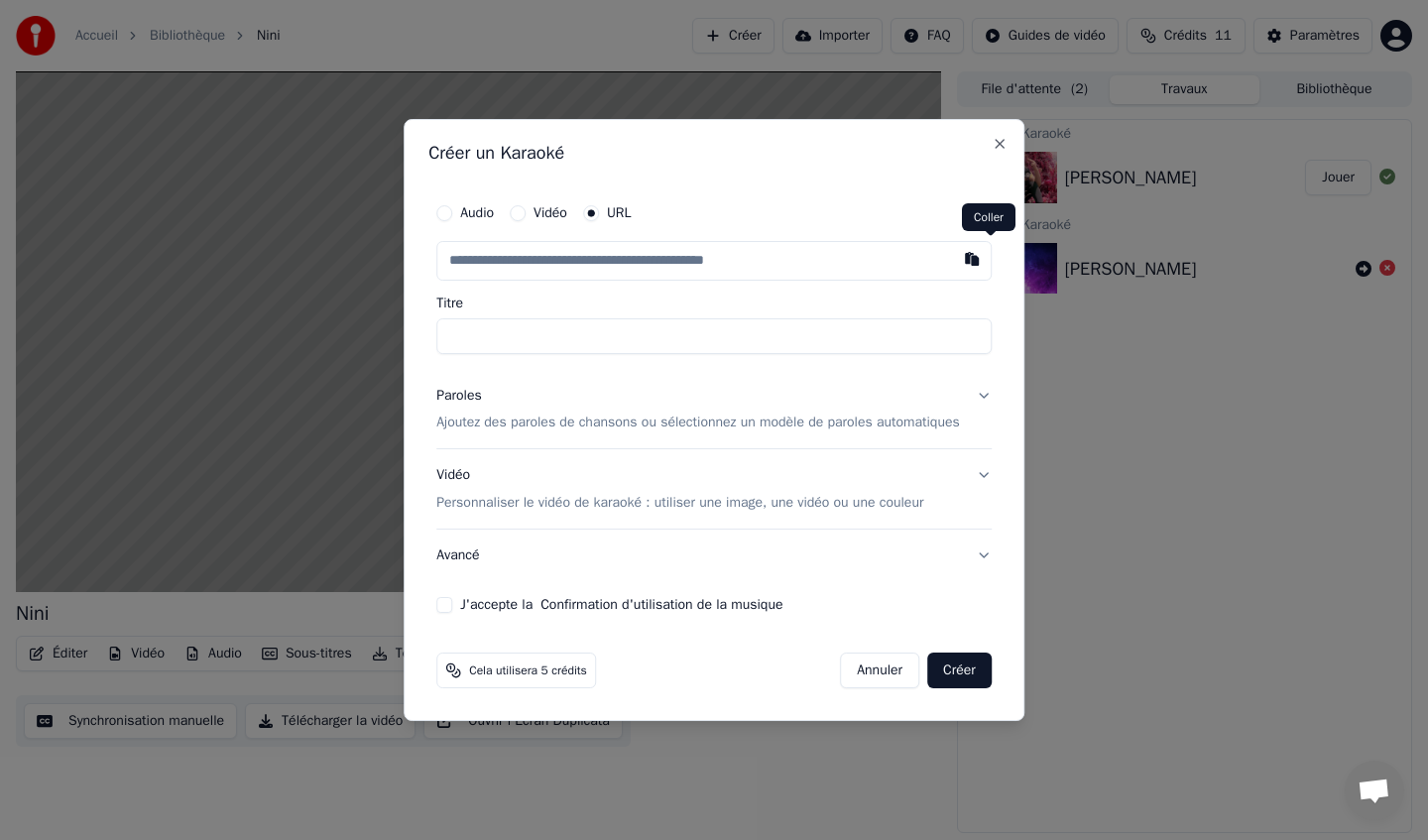 click at bounding box center (972, 259) 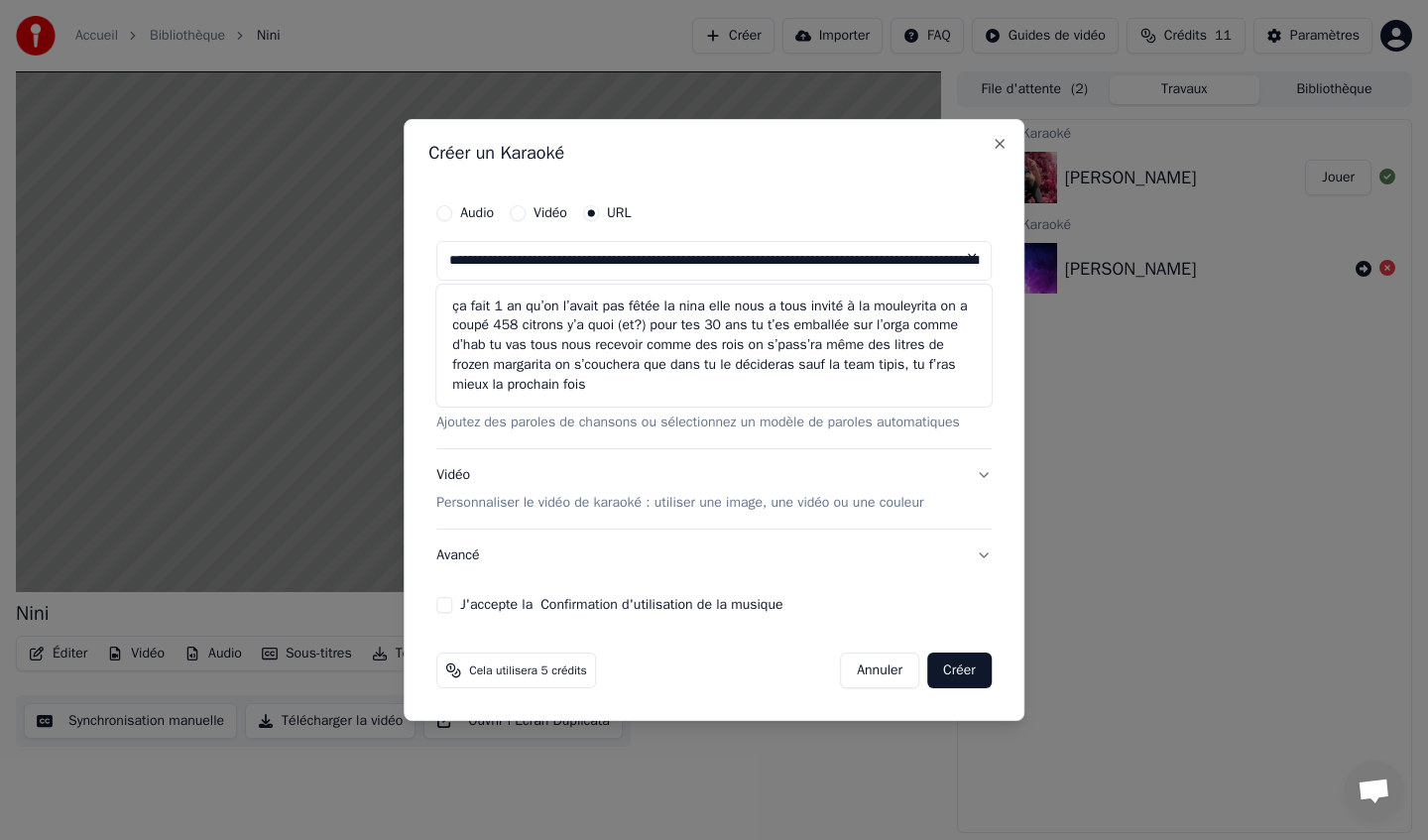 click on "**********" at bounding box center (714, 261) 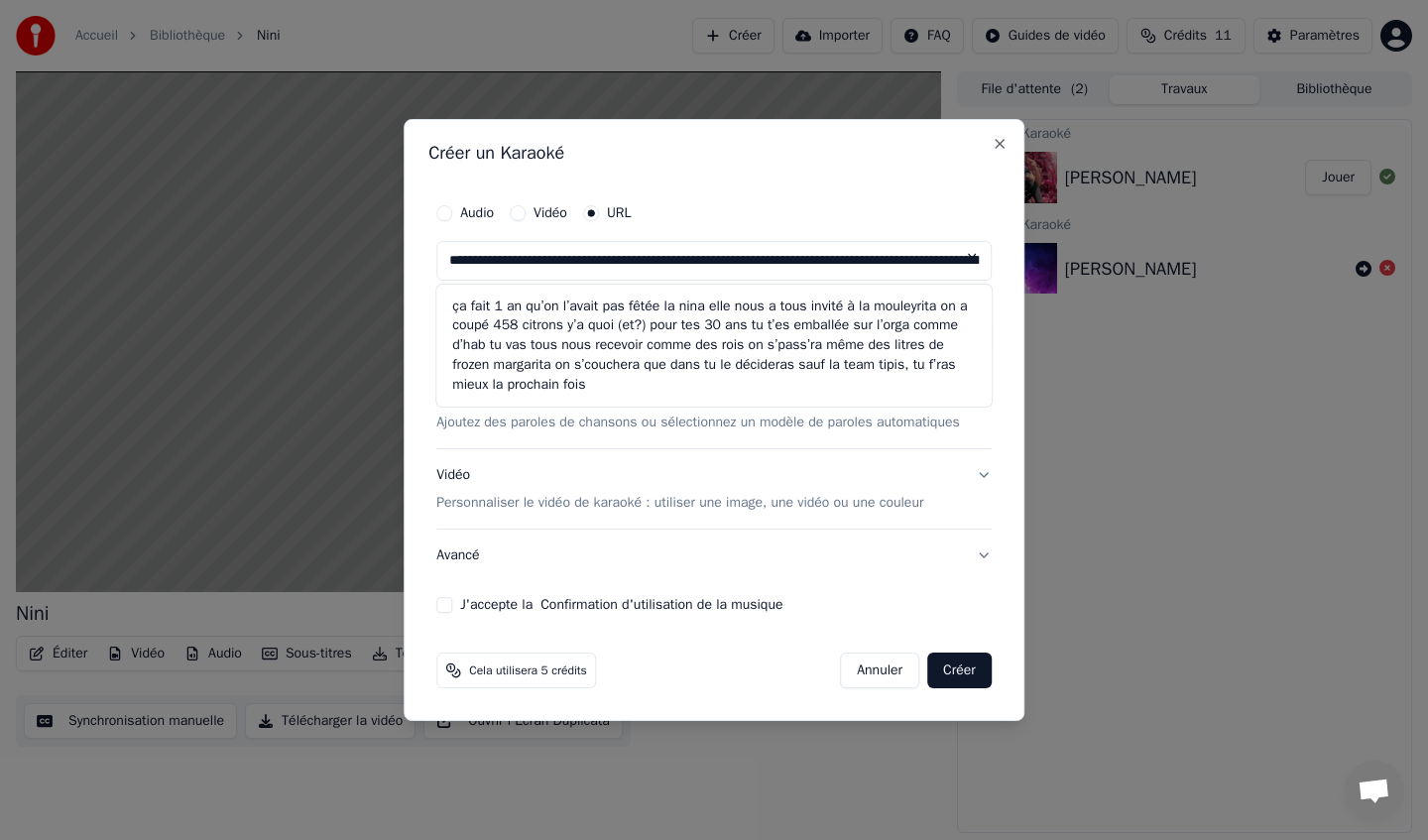 type on "**********" 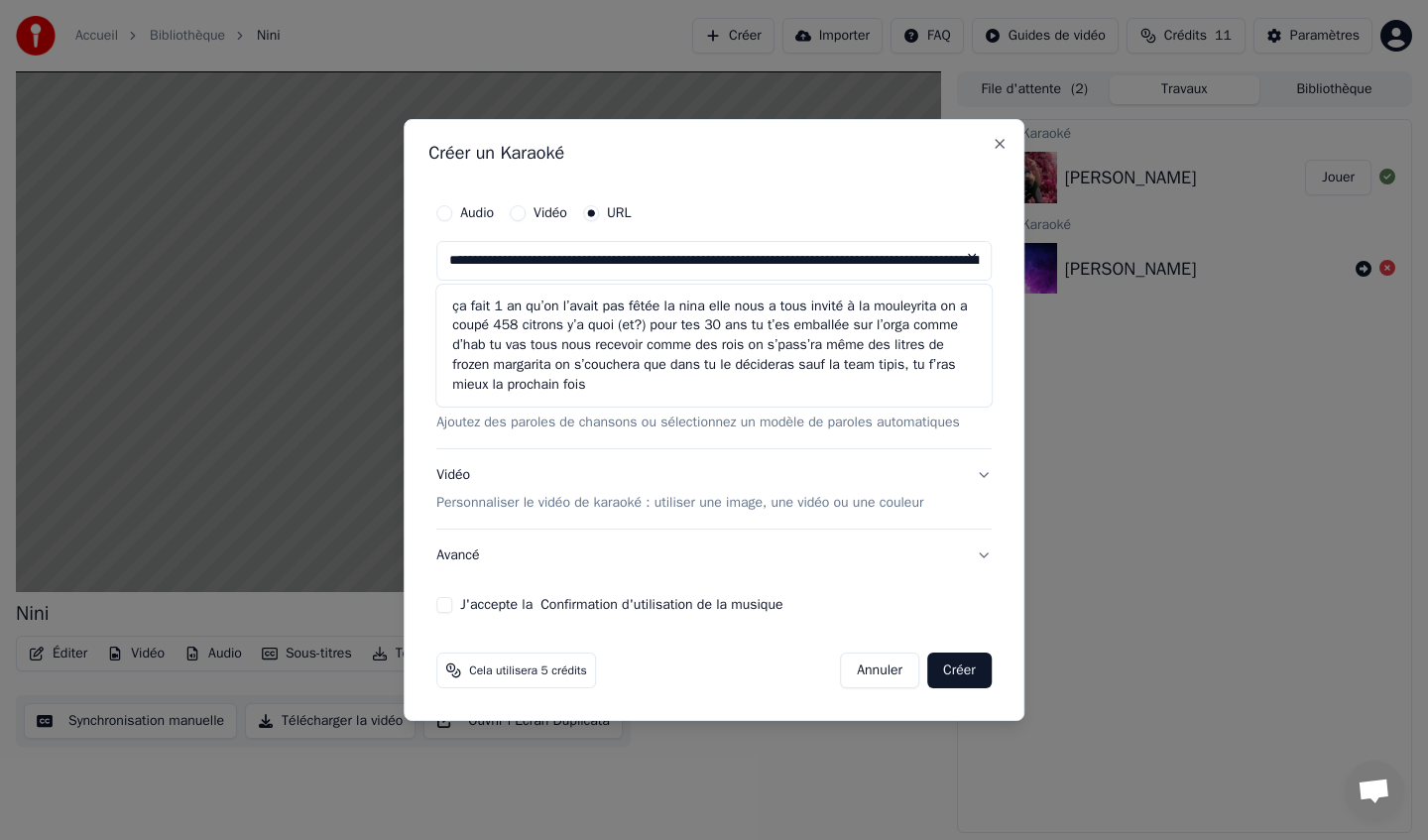 click at bounding box center (972, 259) 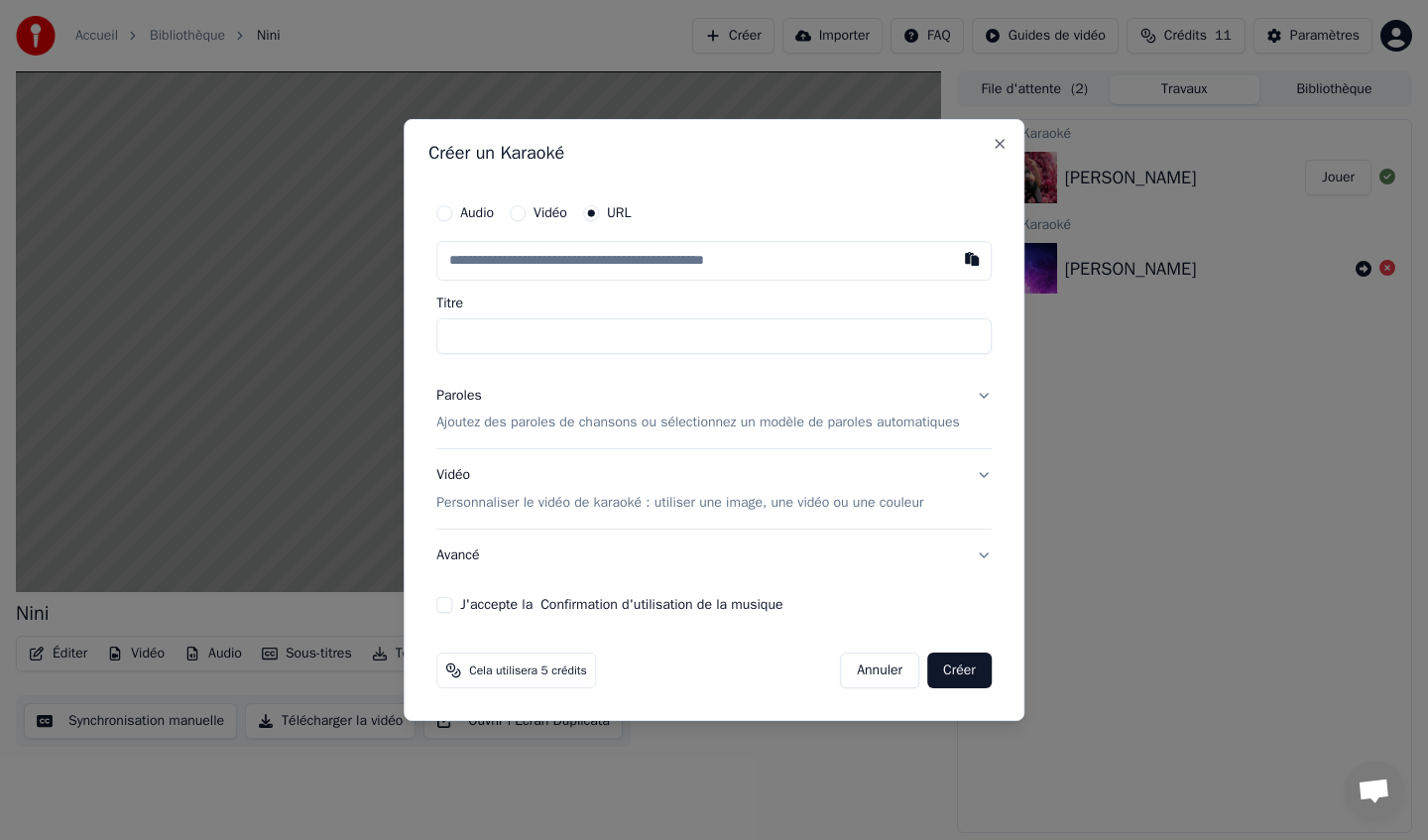 click at bounding box center [714, 261] 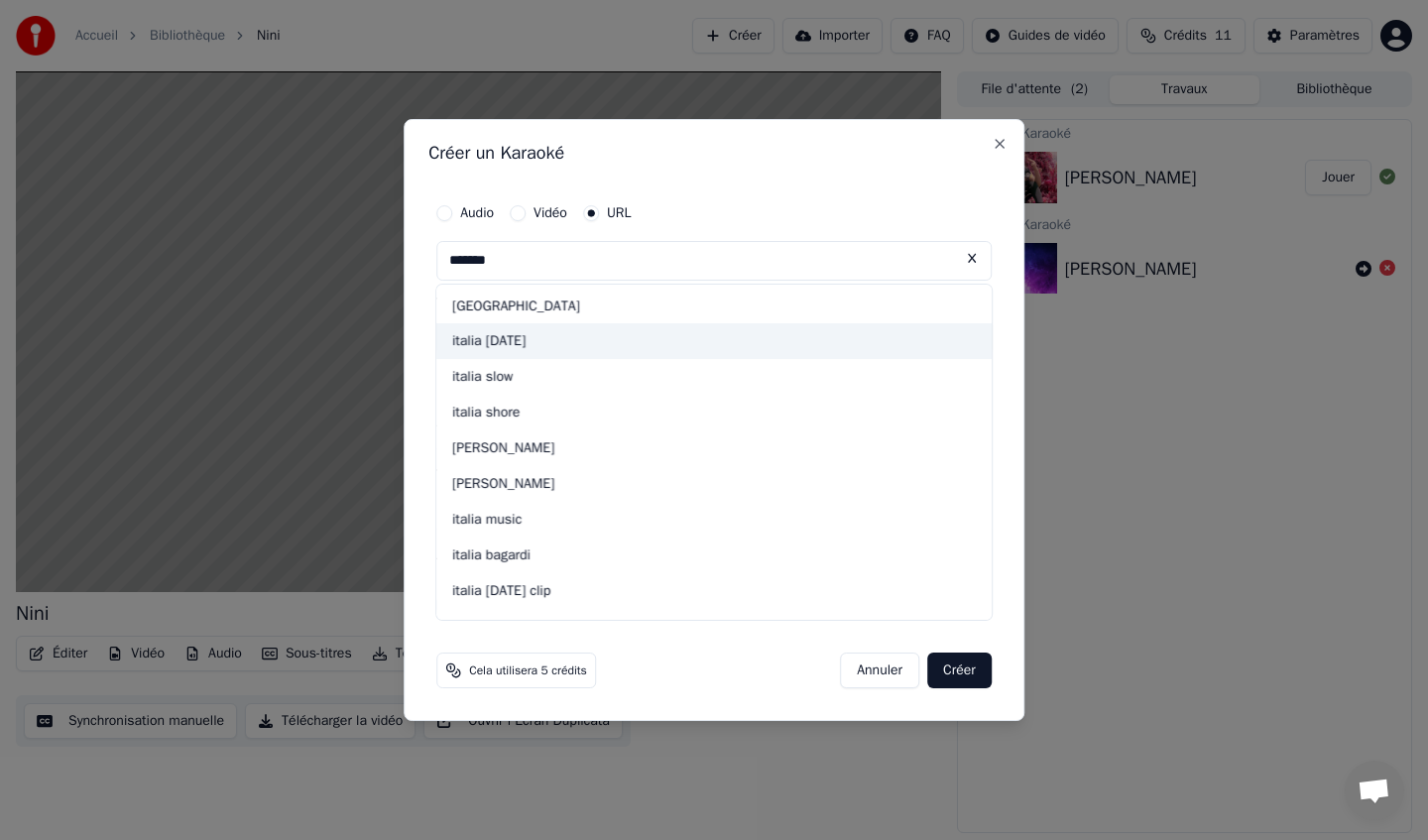 click on "******" at bounding box center (714, 261) 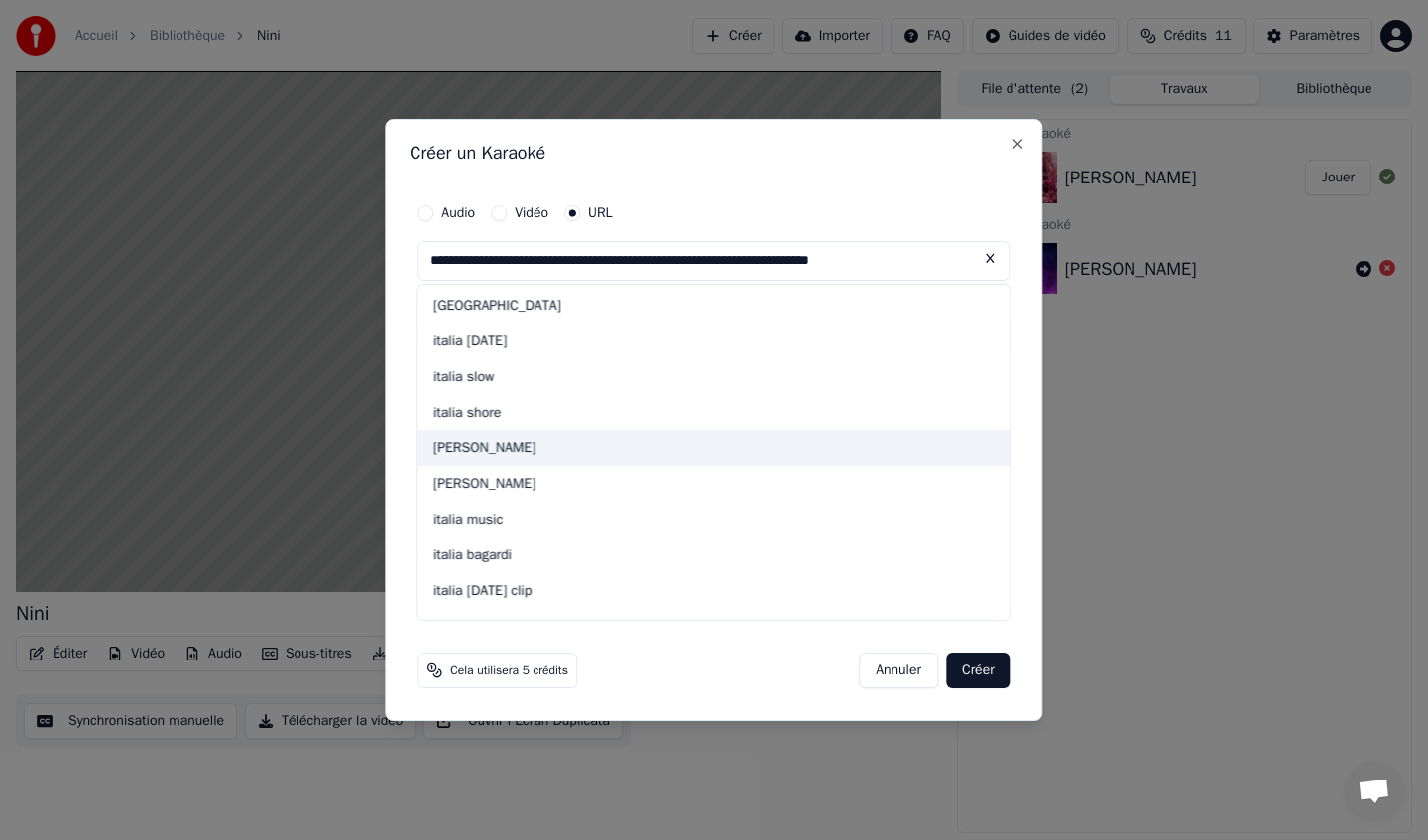 scroll, scrollTop: 0, scrollLeft: 0, axis: both 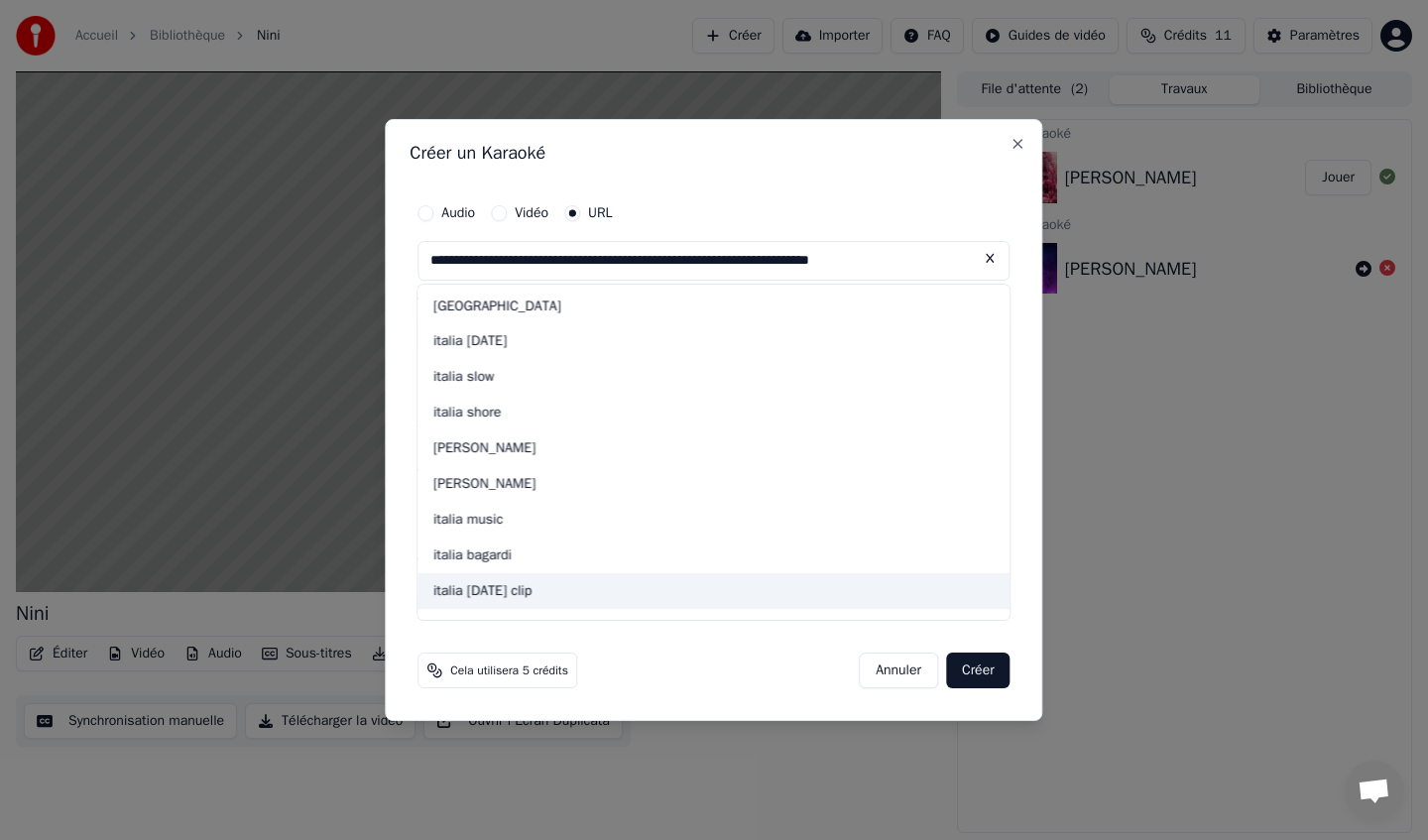 click on "Créer" at bounding box center [978, 670] 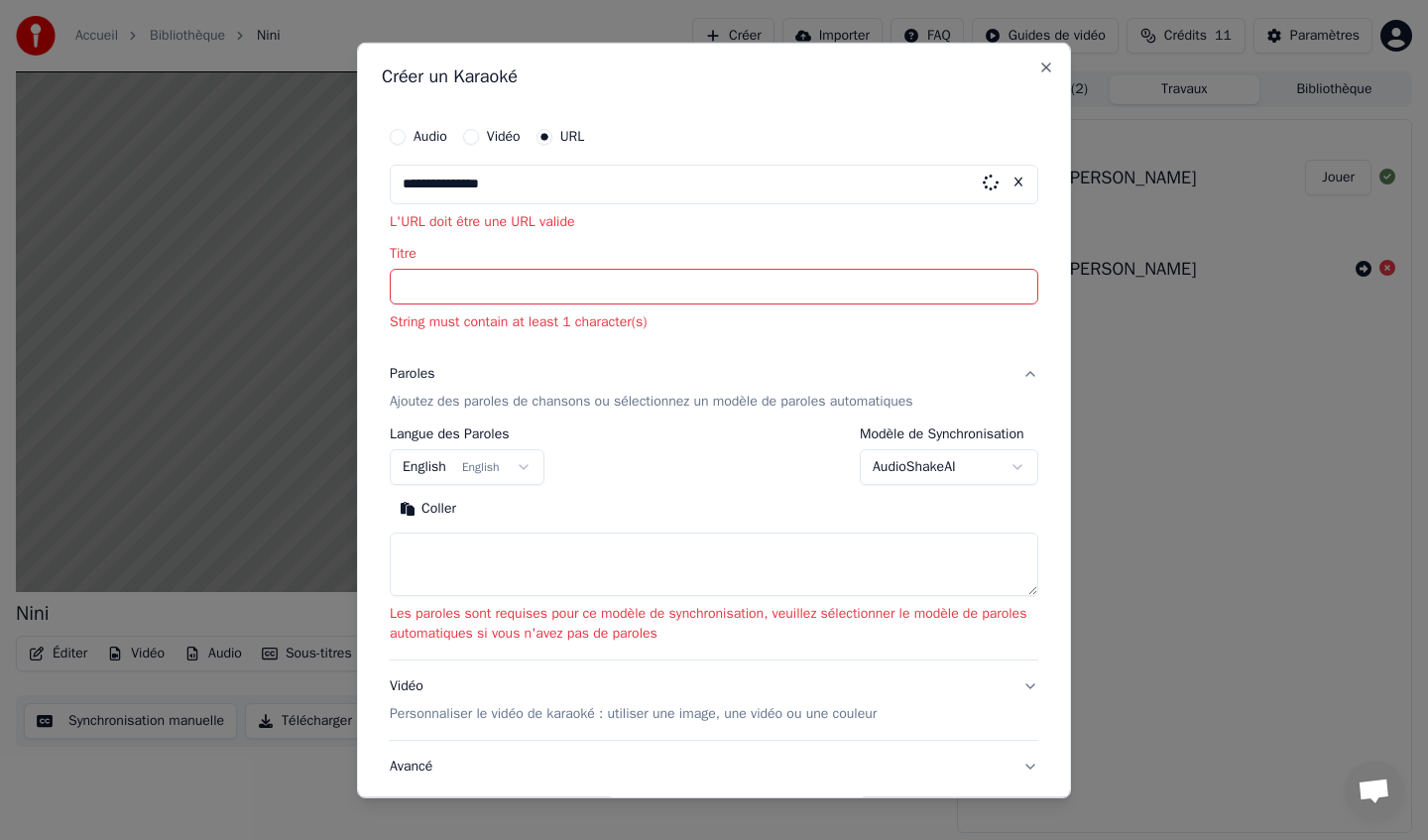 scroll, scrollTop: 0, scrollLeft: 0, axis: both 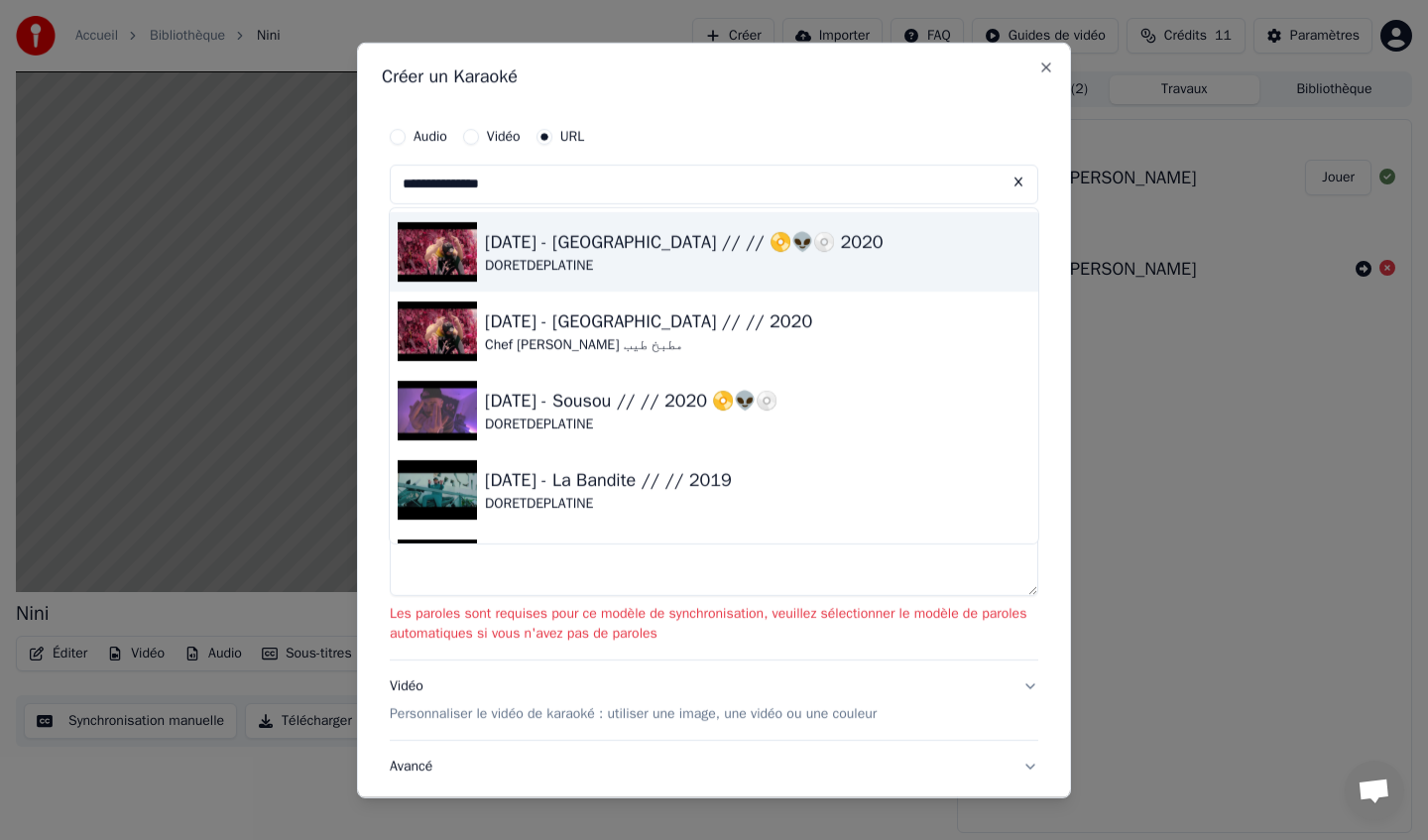 click on "Jul - Italia //  // 📀👽💿 2020" at bounding box center [684, 241] 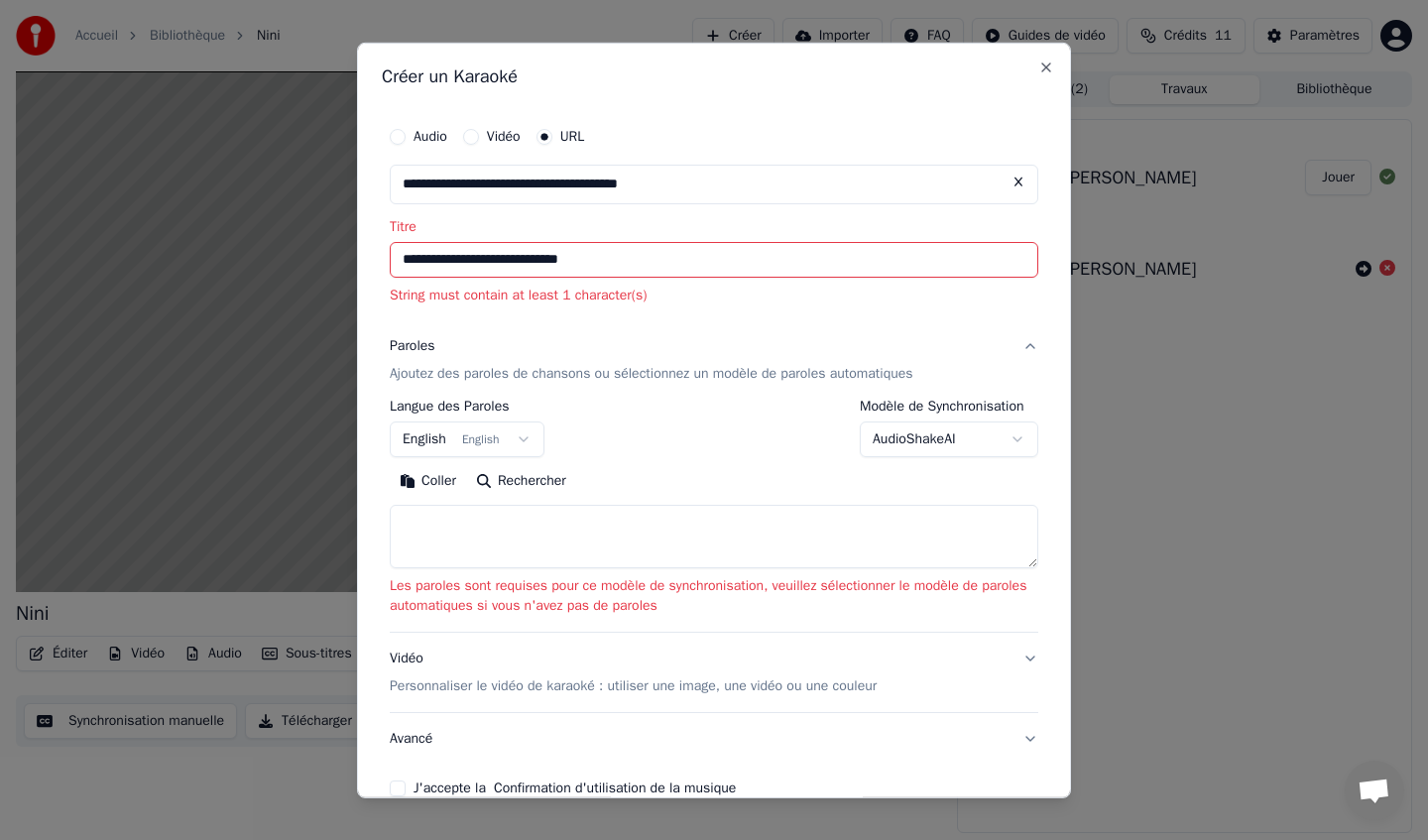 drag, startPoint x: 430, startPoint y: 257, endPoint x: 413, endPoint y: 258, distance: 17.029386 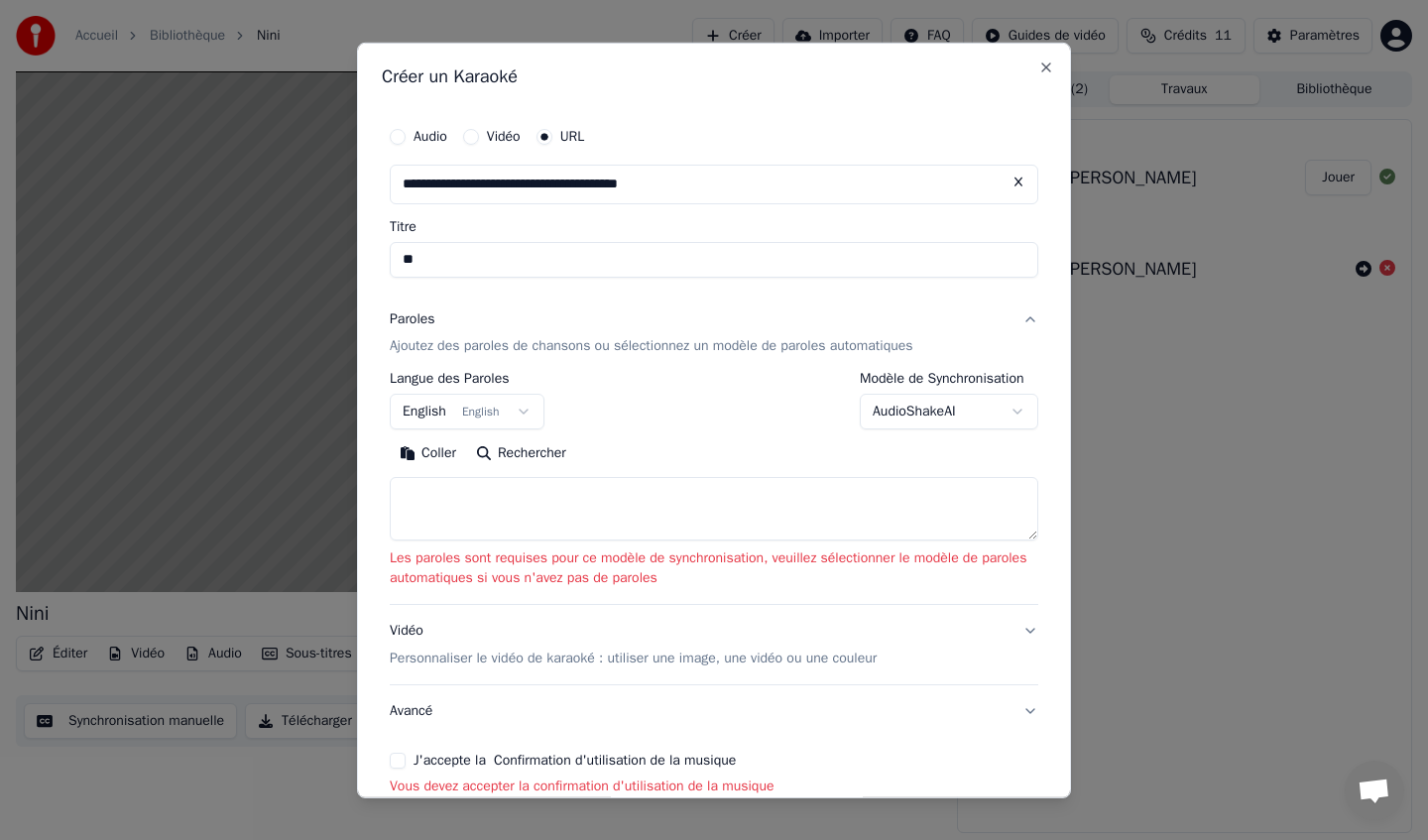 type on "*" 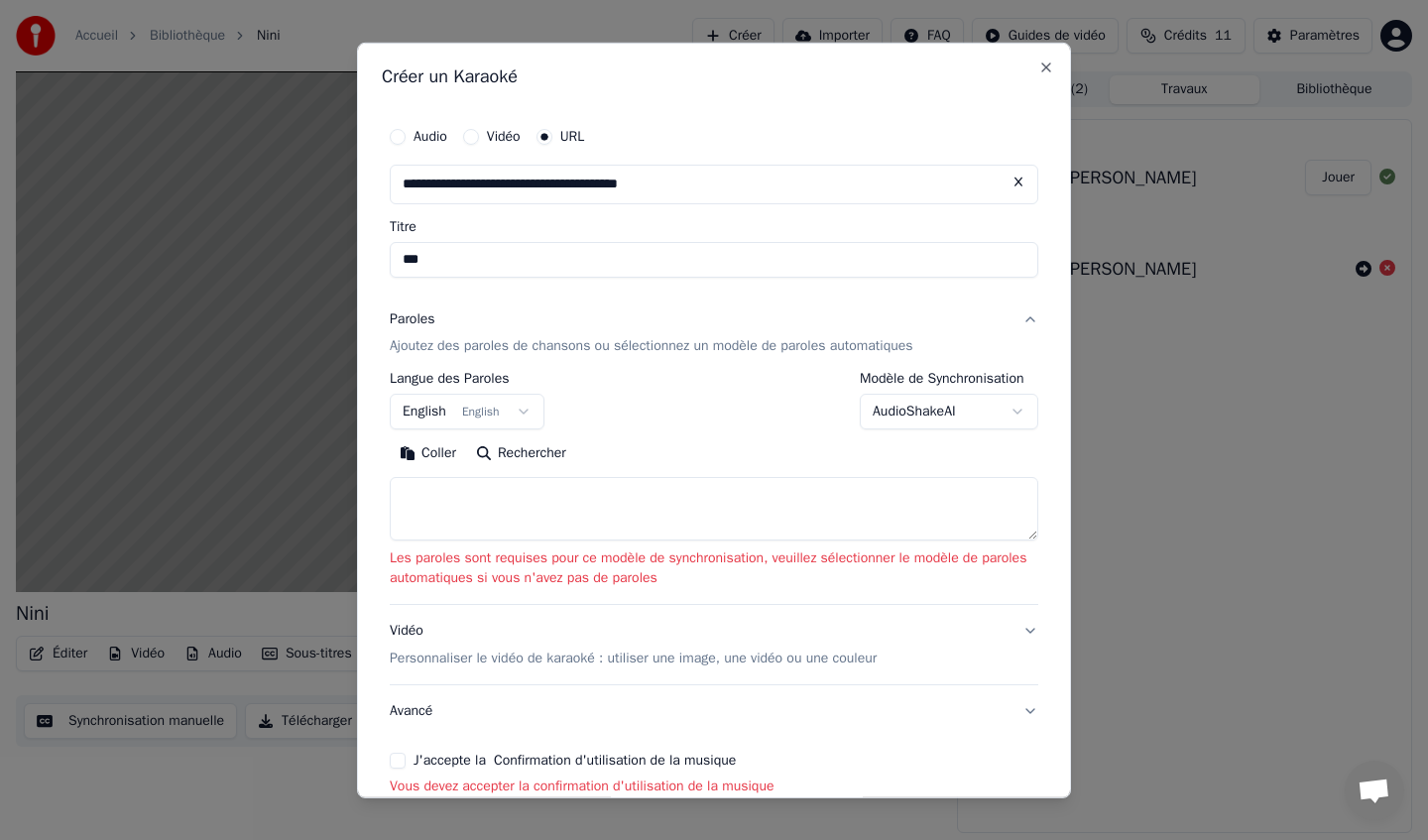 type on "*" 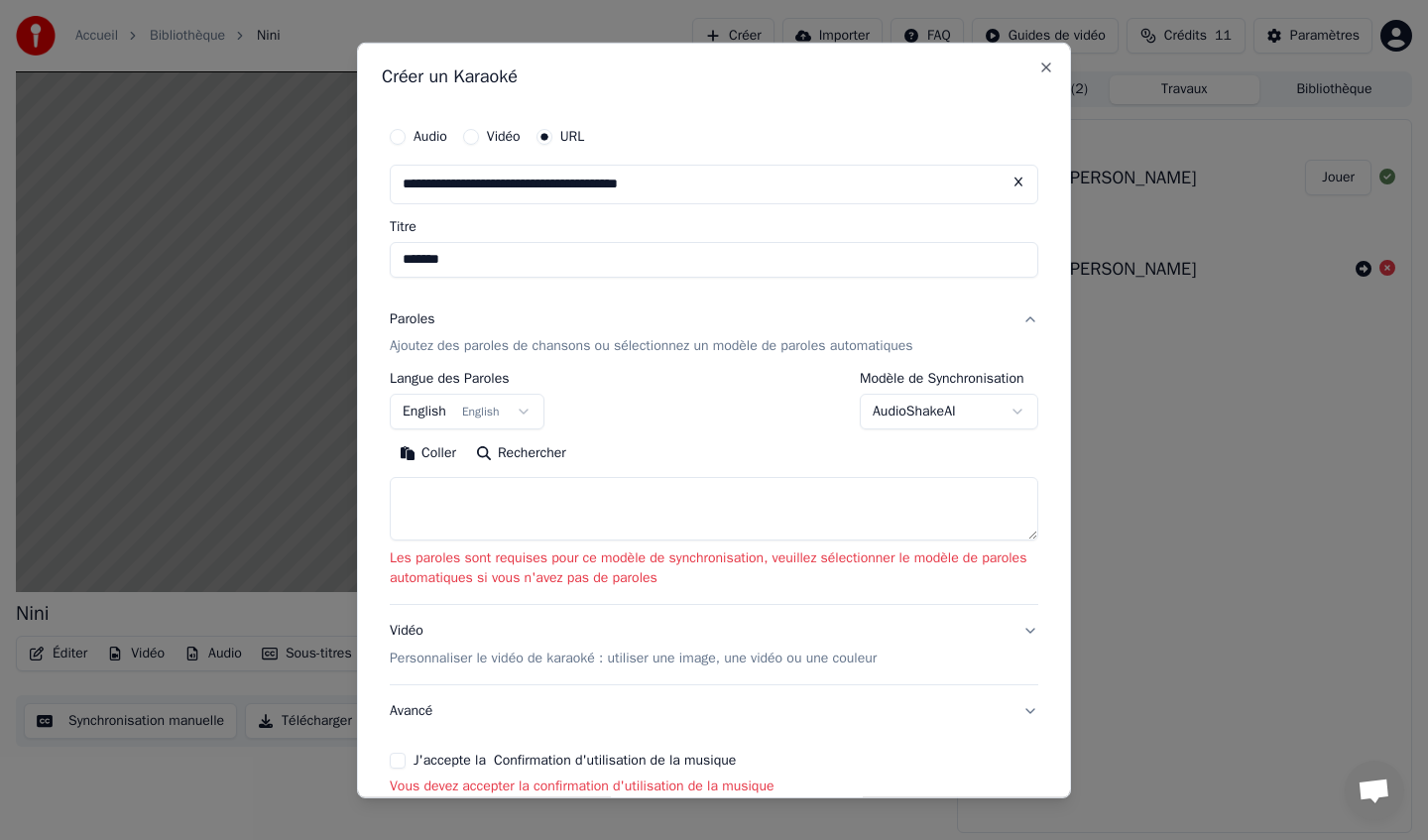 type on "*******" 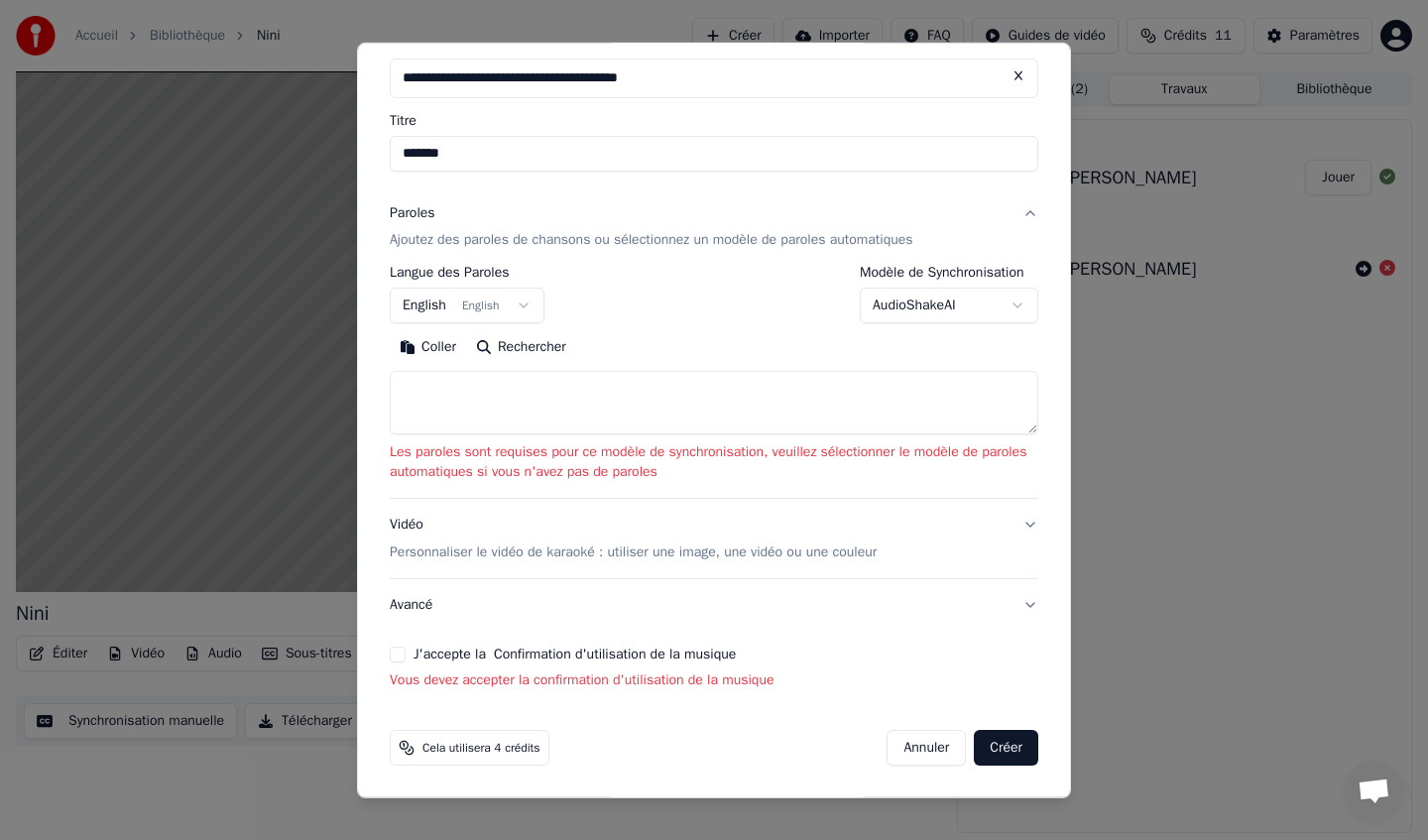 click at bounding box center (714, 403) 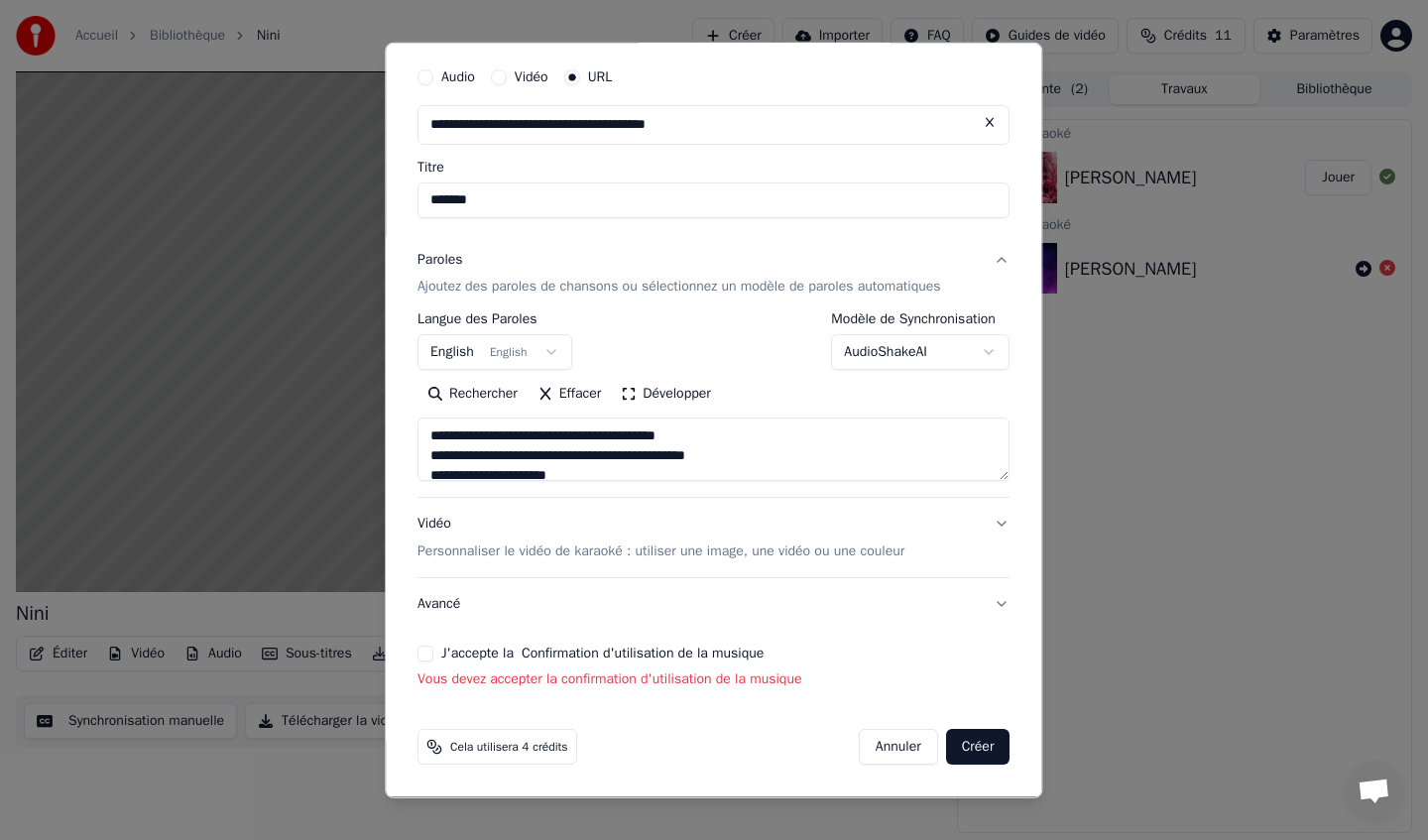 scroll, scrollTop: 897, scrollLeft: 0, axis: vertical 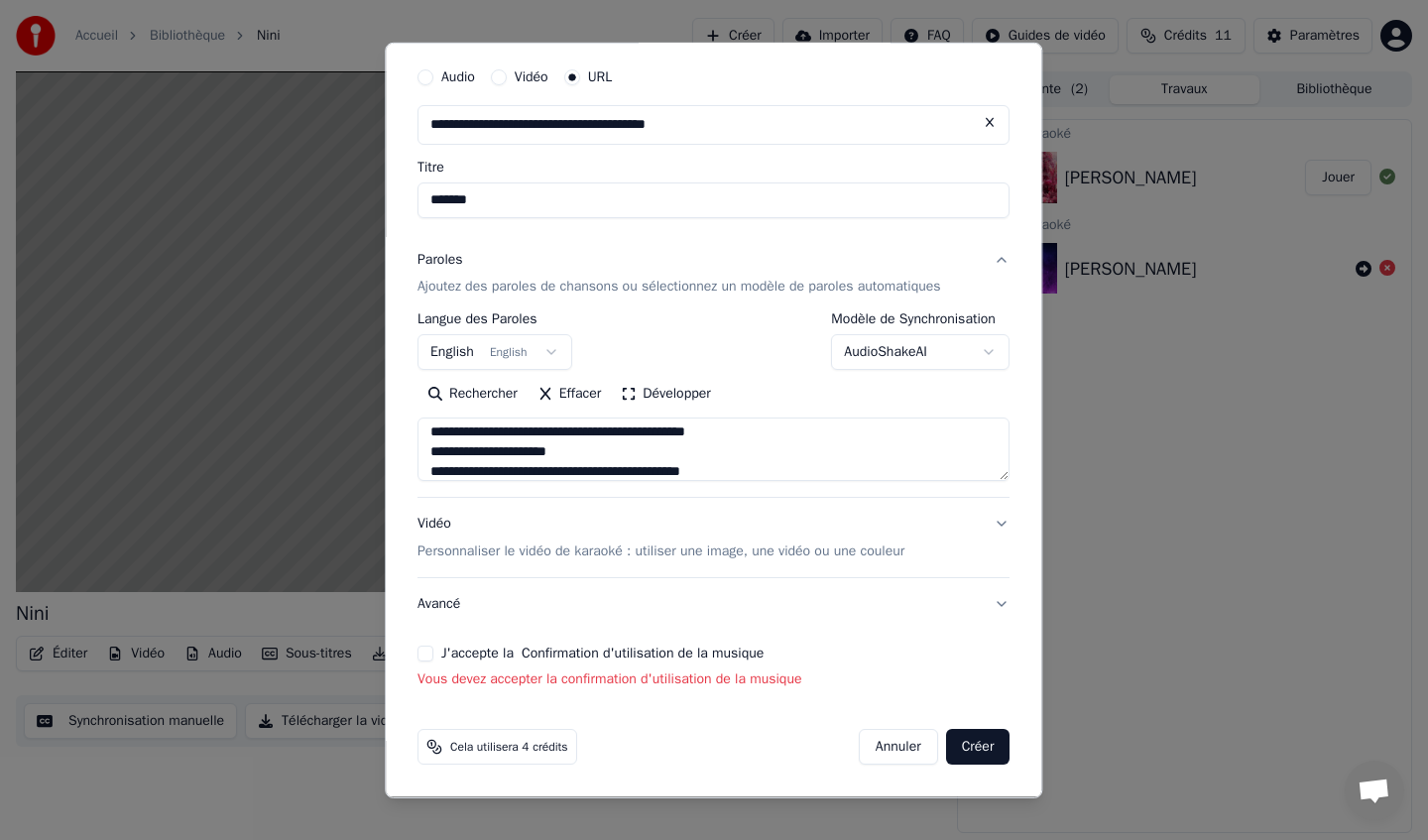 type on "**********" 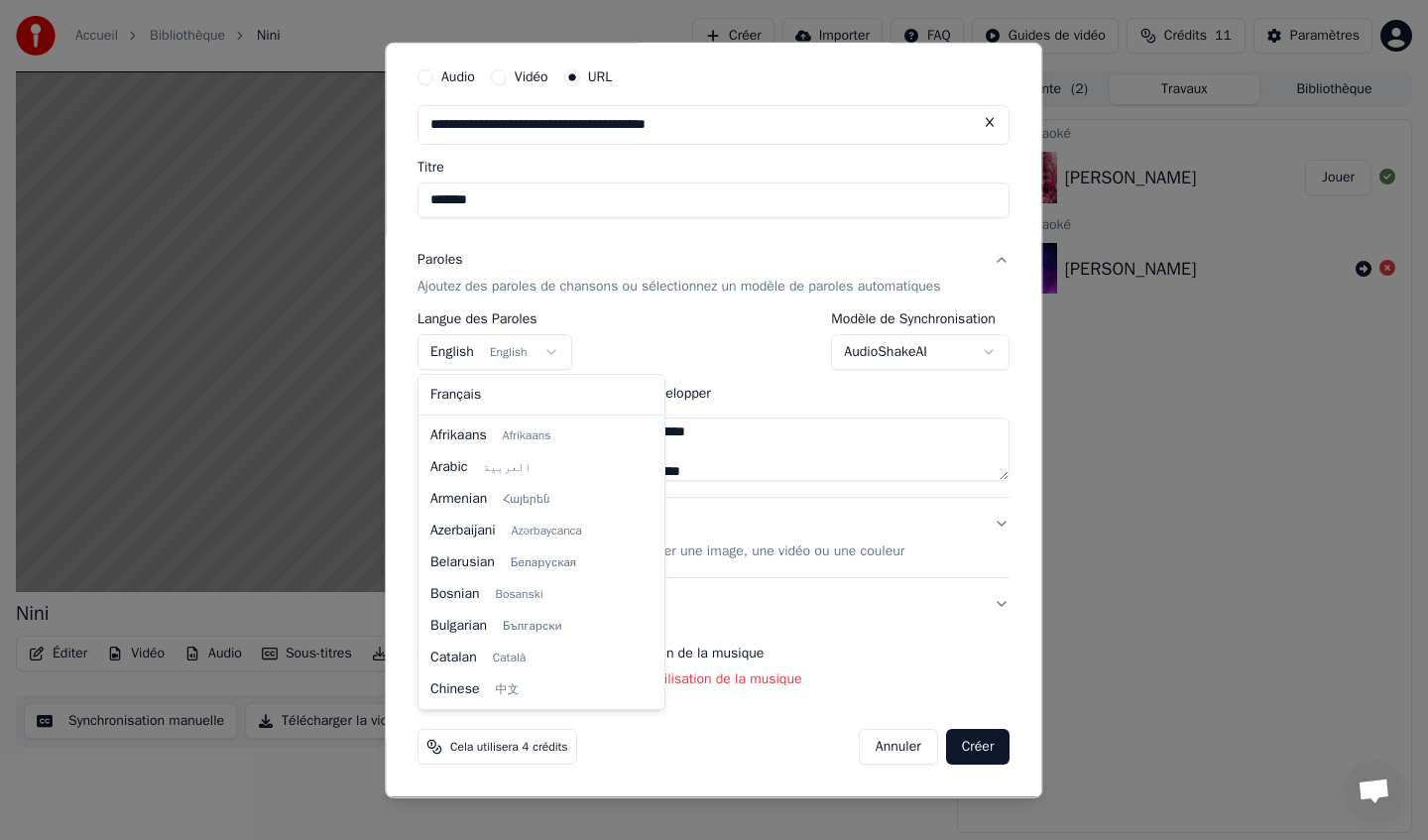 scroll, scrollTop: 159, scrollLeft: 0, axis: vertical 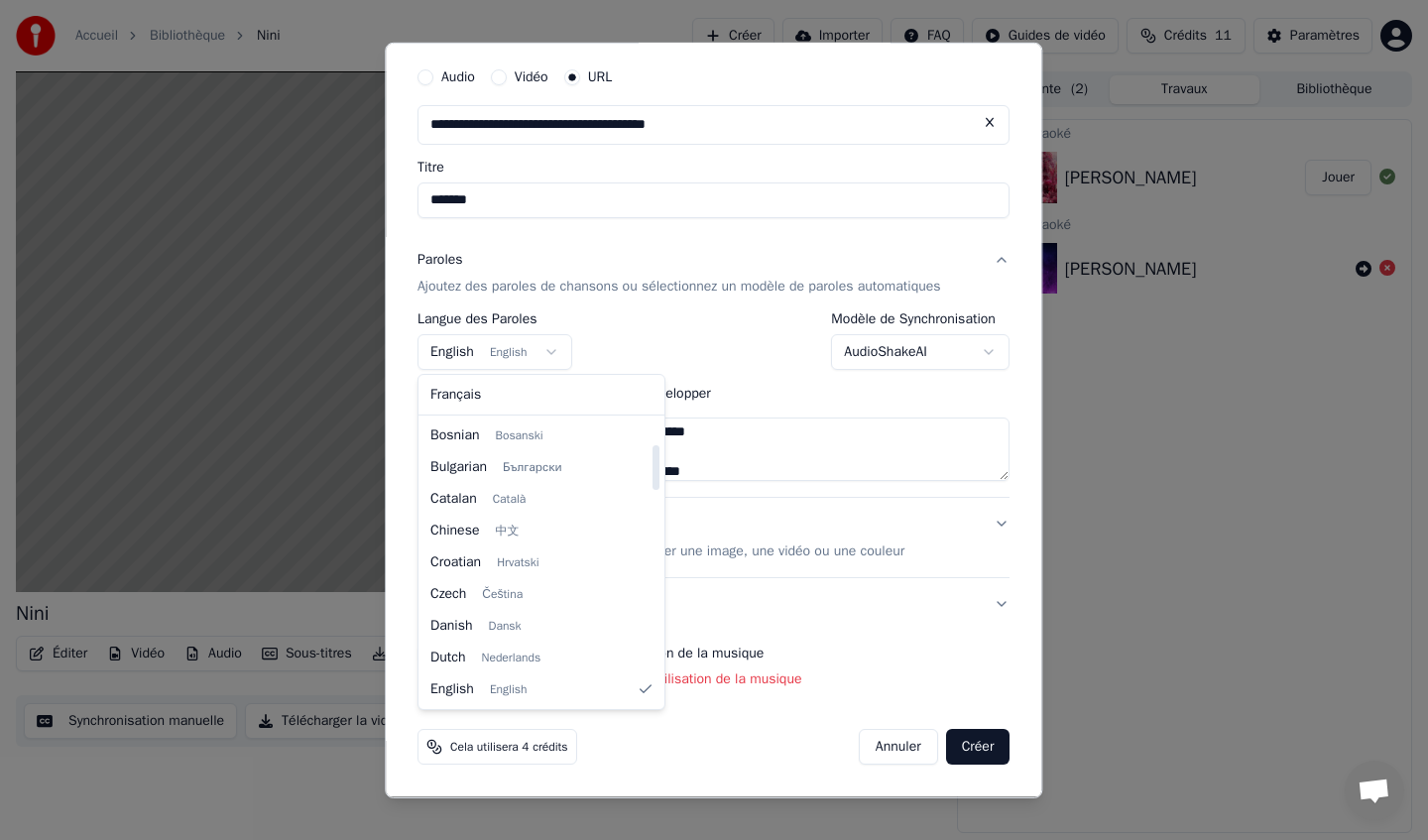 select on "**" 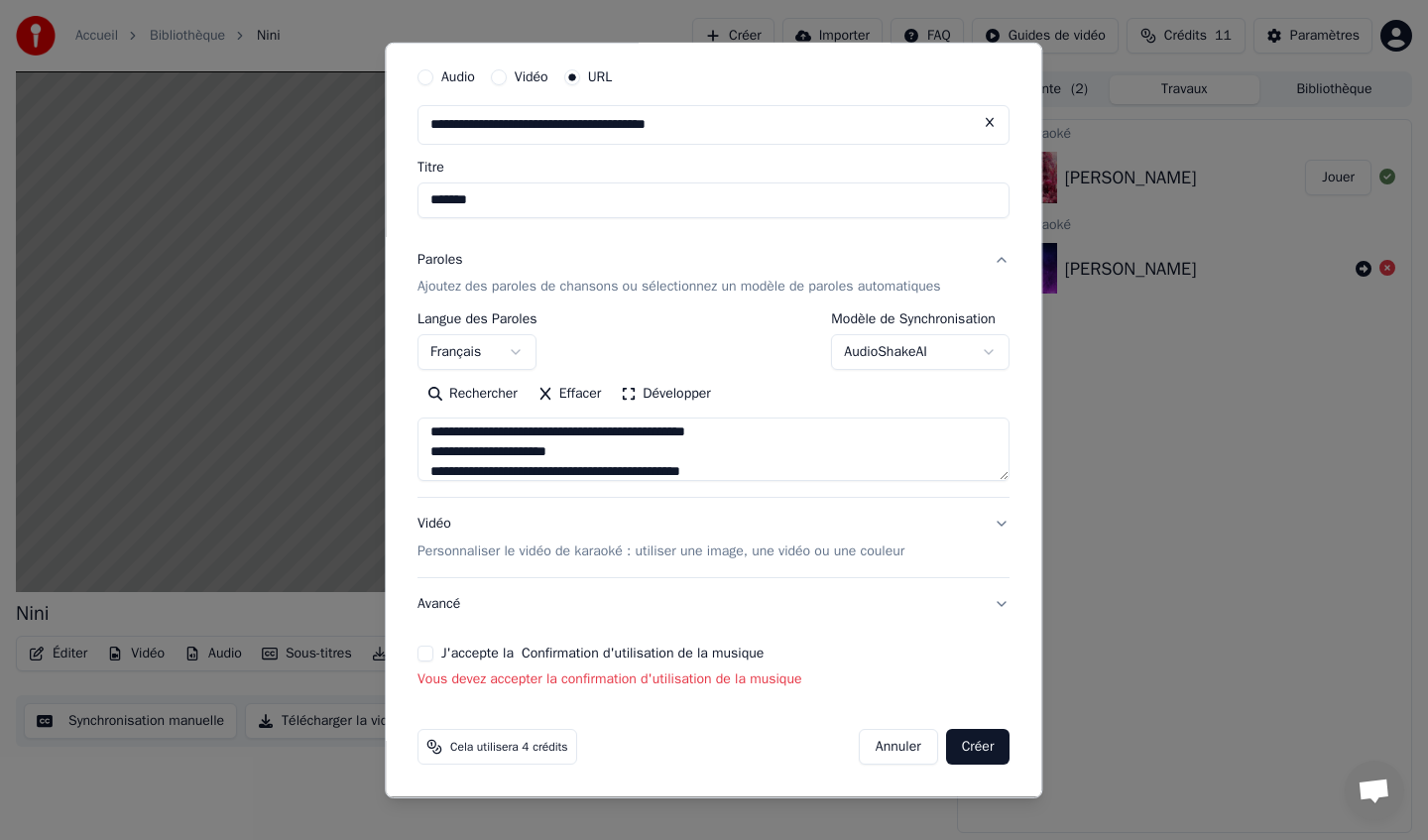 scroll, scrollTop: 905, scrollLeft: 0, axis: vertical 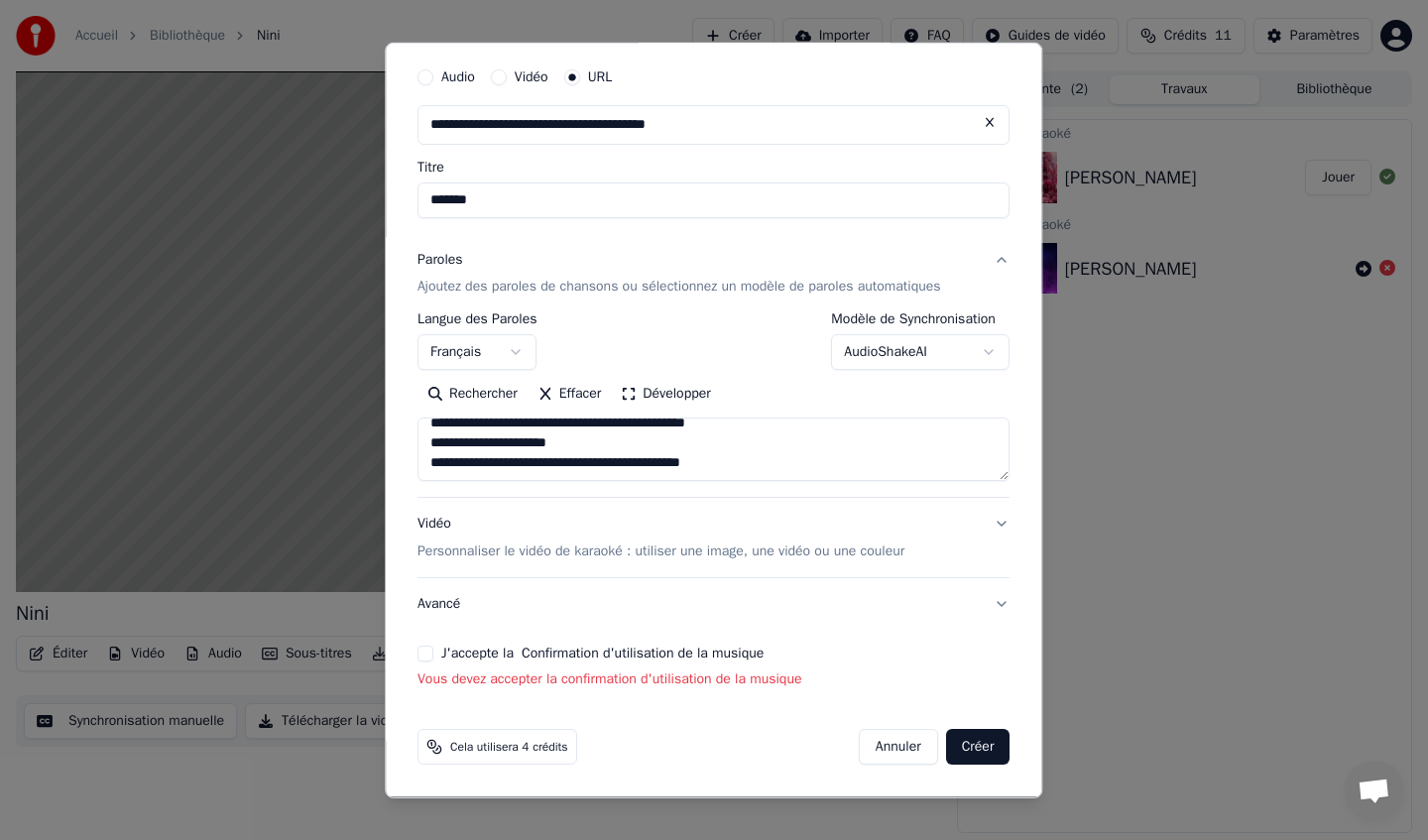 click on "Vidéo Personnaliser le vidéo de karaoké : utiliser une image, une vidéo ou une couleur" at bounding box center (660, 538) 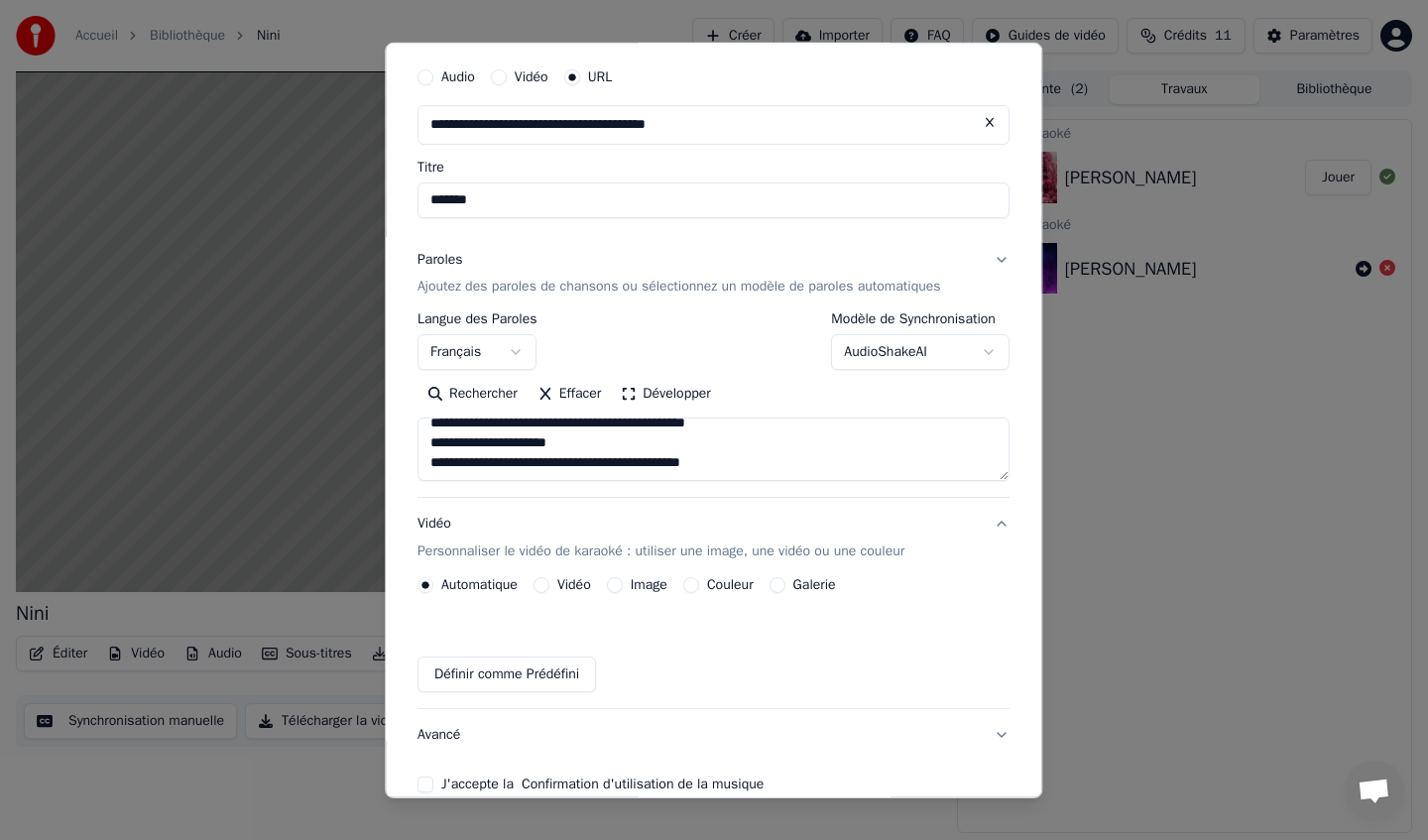 scroll, scrollTop: 6, scrollLeft: 0, axis: vertical 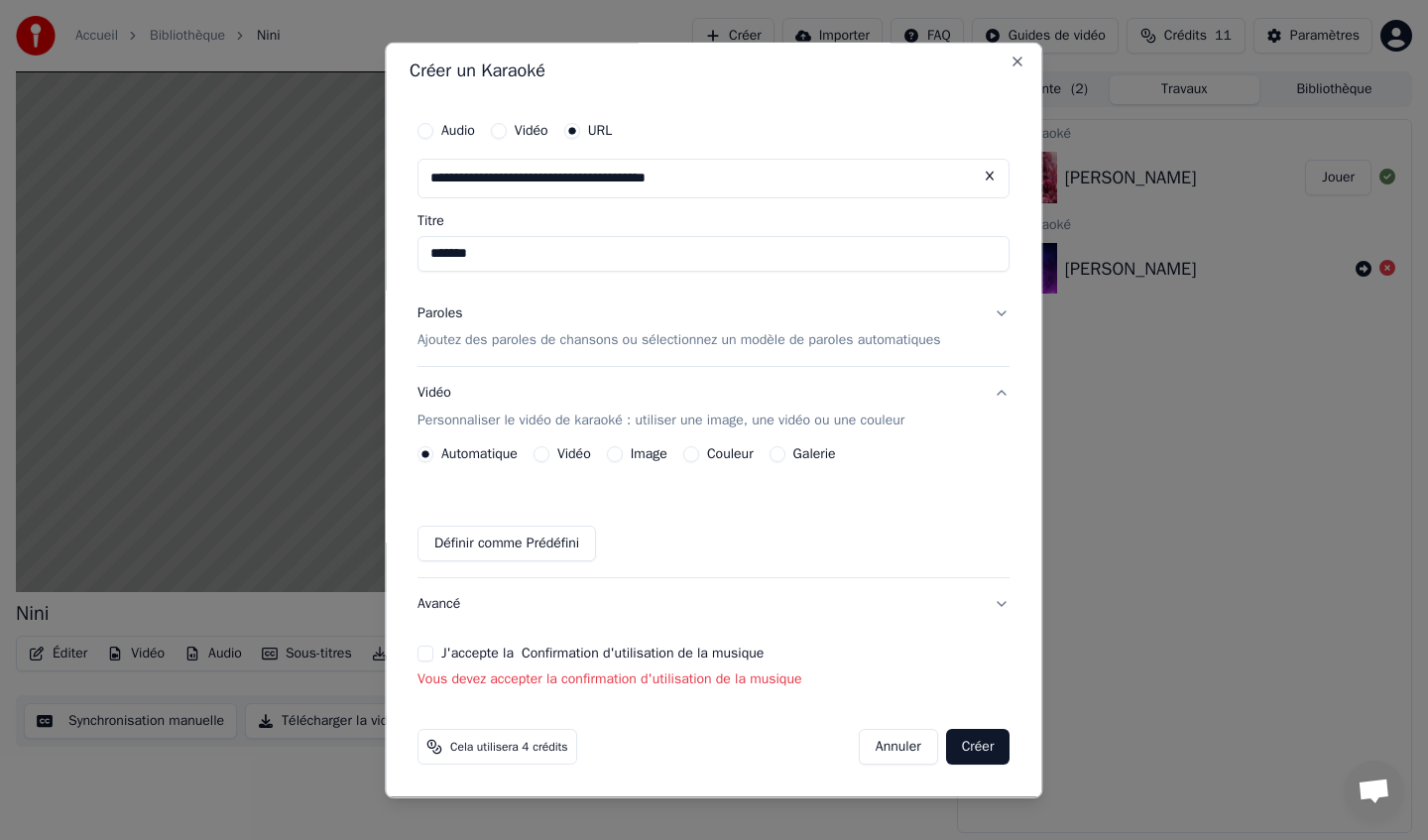 click on "Couleur" at bounding box center (730, 454) 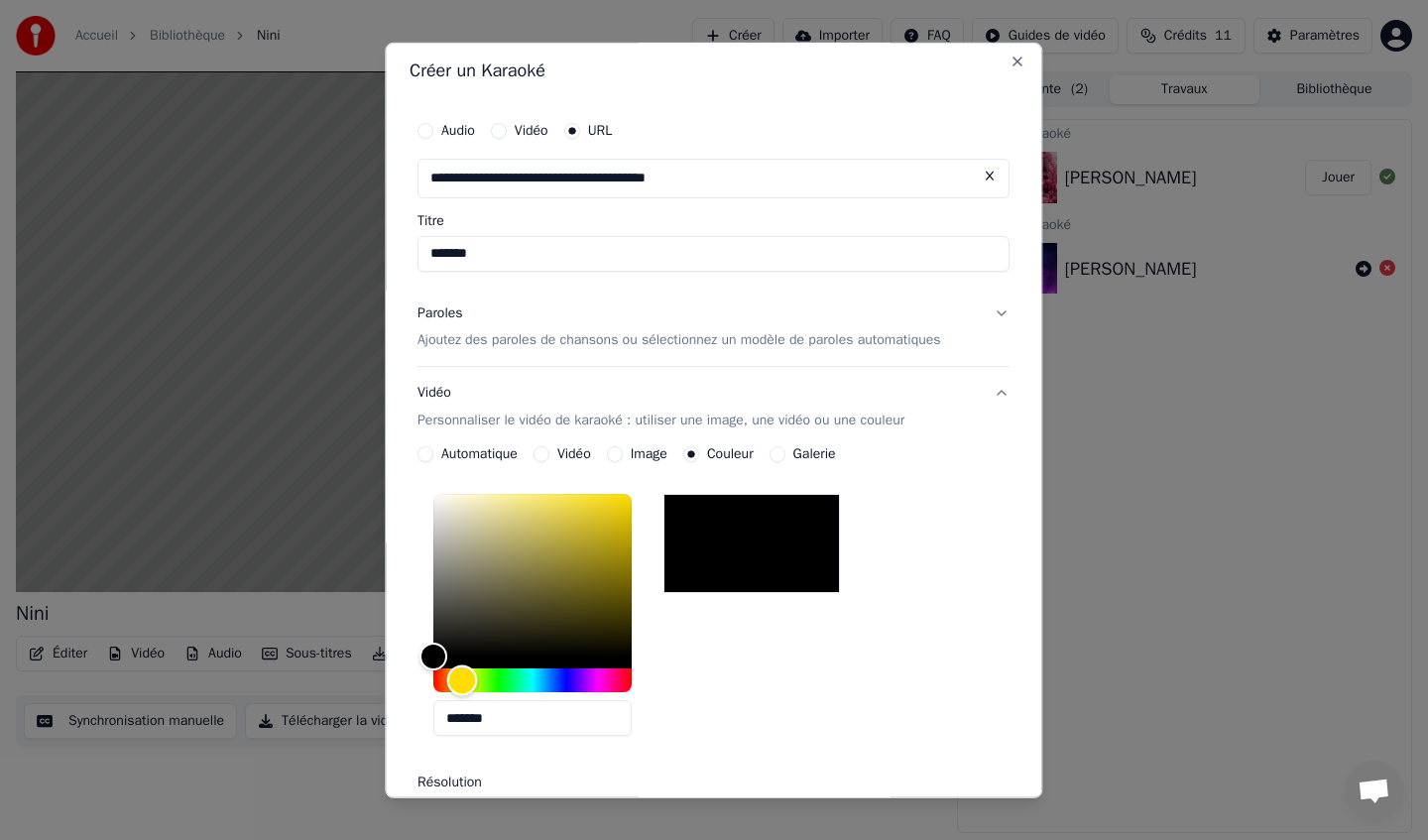 click at bounding box center (533, 680) 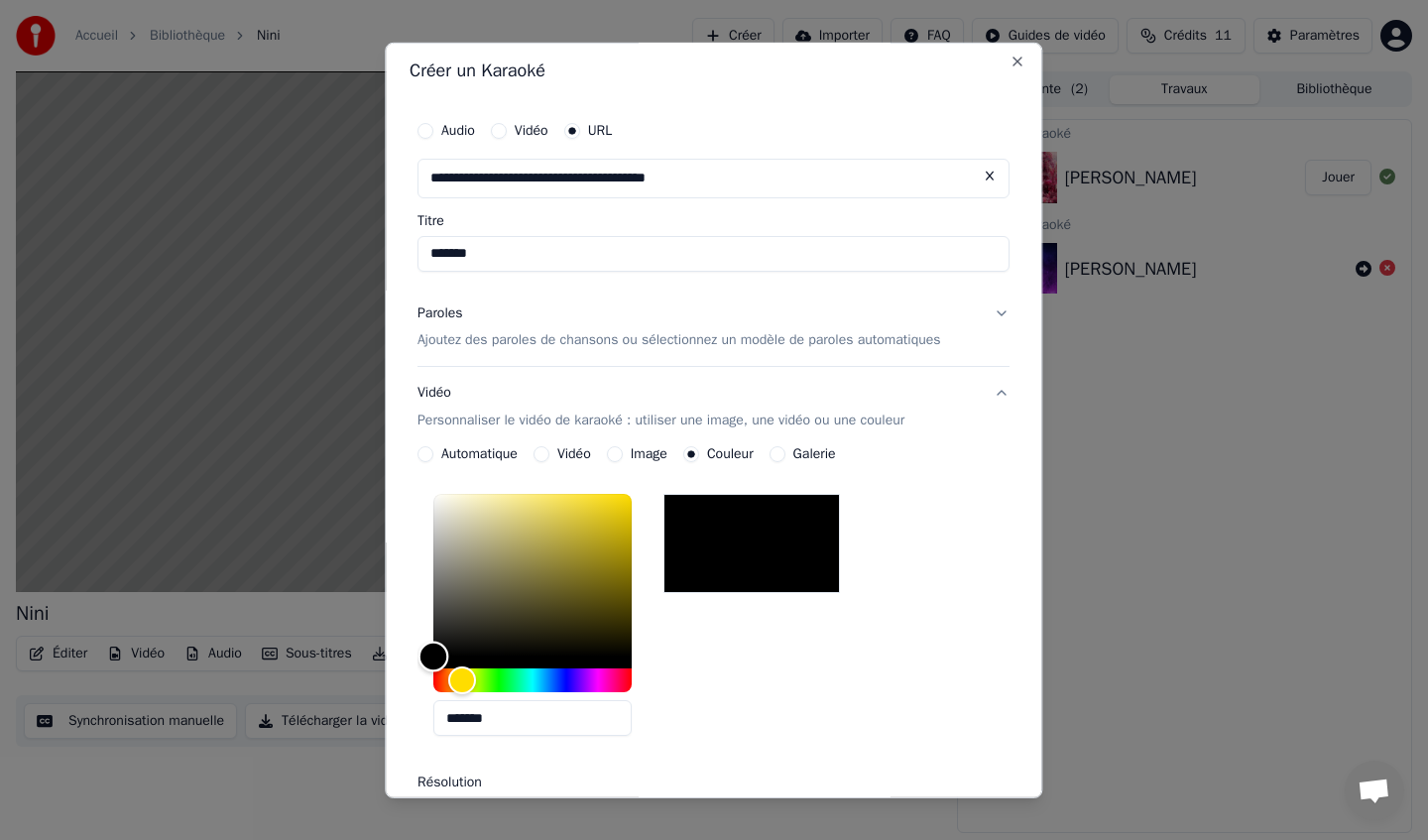 type on "*******" 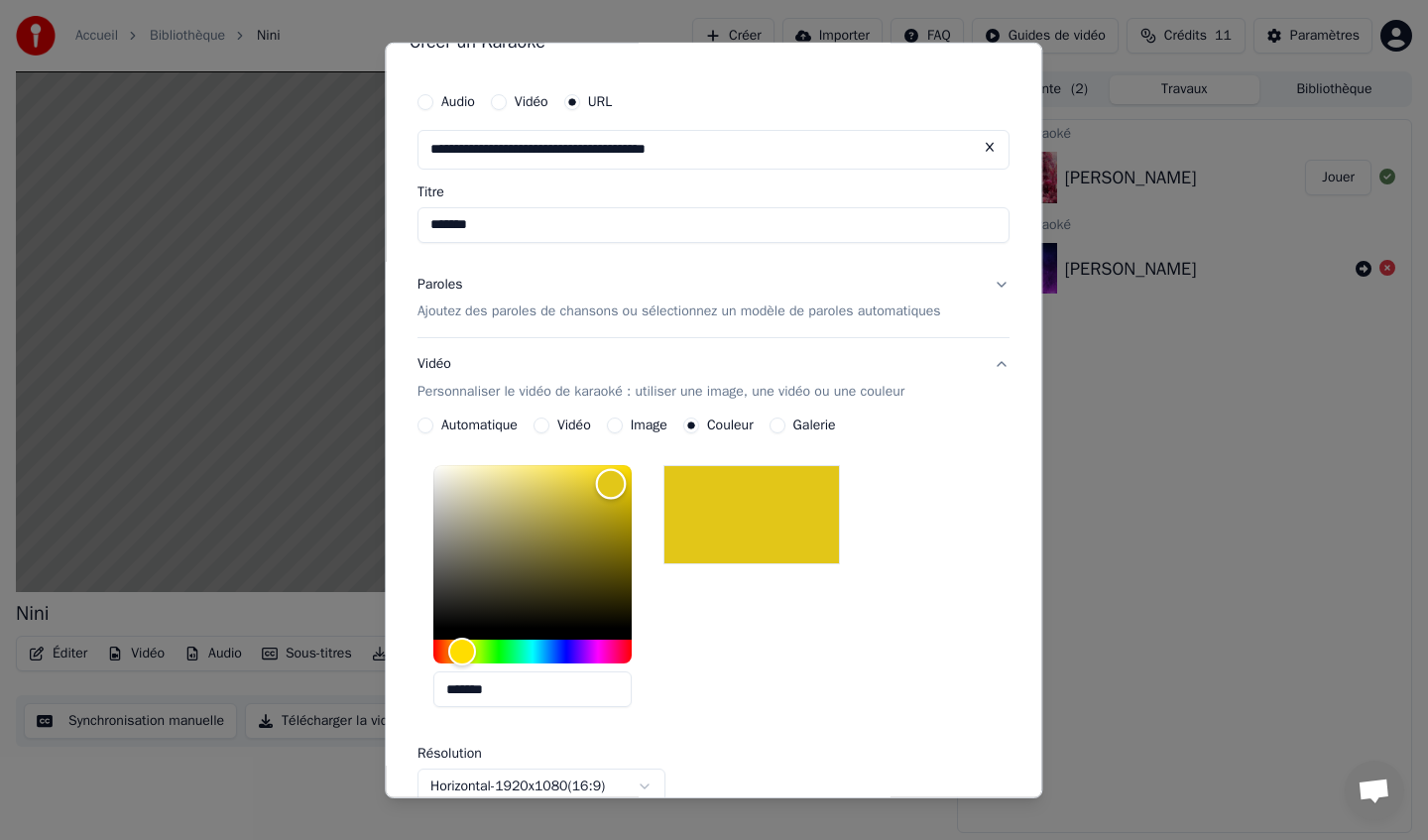 scroll, scrollTop: 38, scrollLeft: 0, axis: vertical 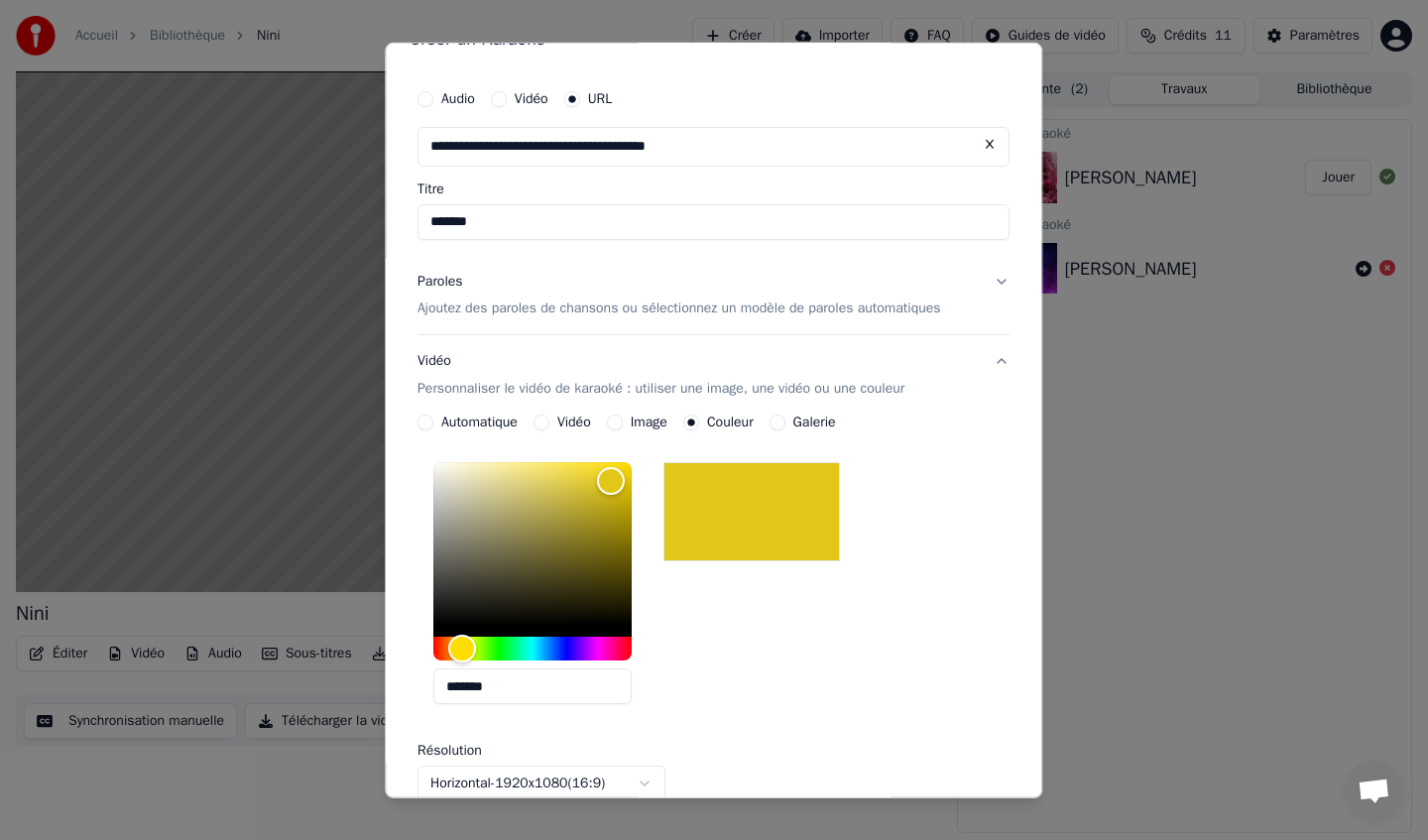 click on "Paroles Ajoutez des paroles de chansons ou sélectionnez un modèle de paroles automatiques" at bounding box center [679, 295] 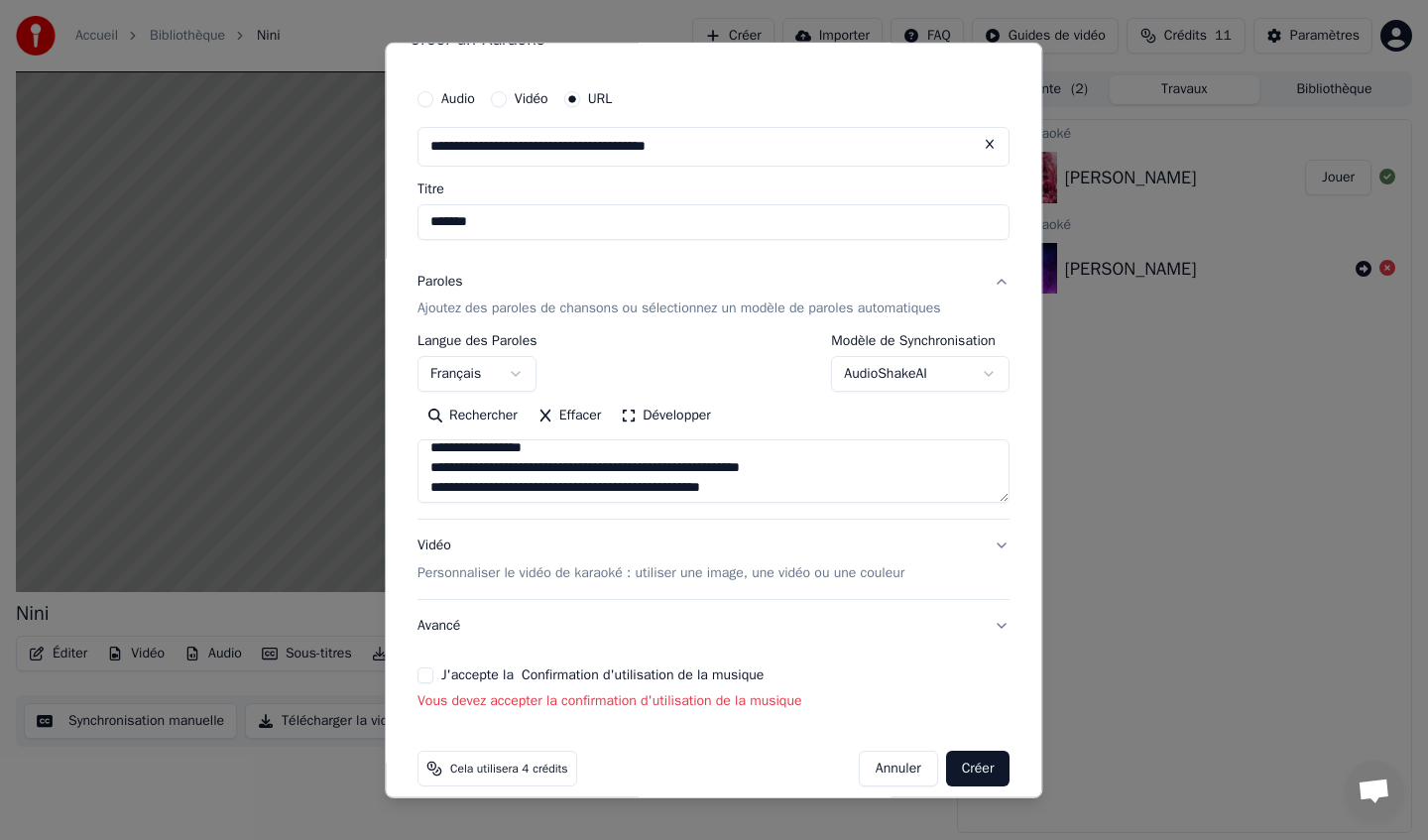 scroll, scrollTop: 639, scrollLeft: 0, axis: vertical 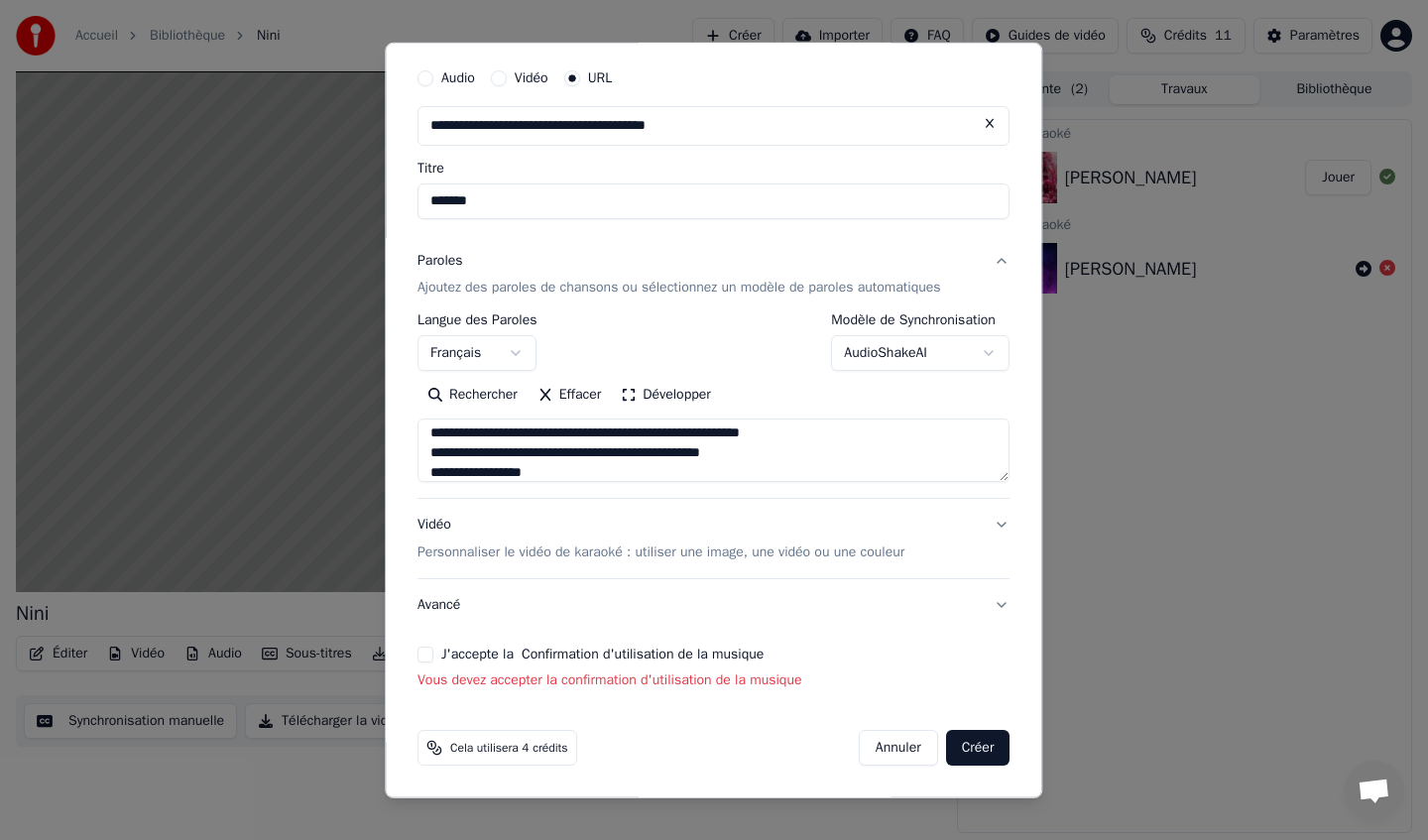click on "Créer" at bounding box center [978, 748] 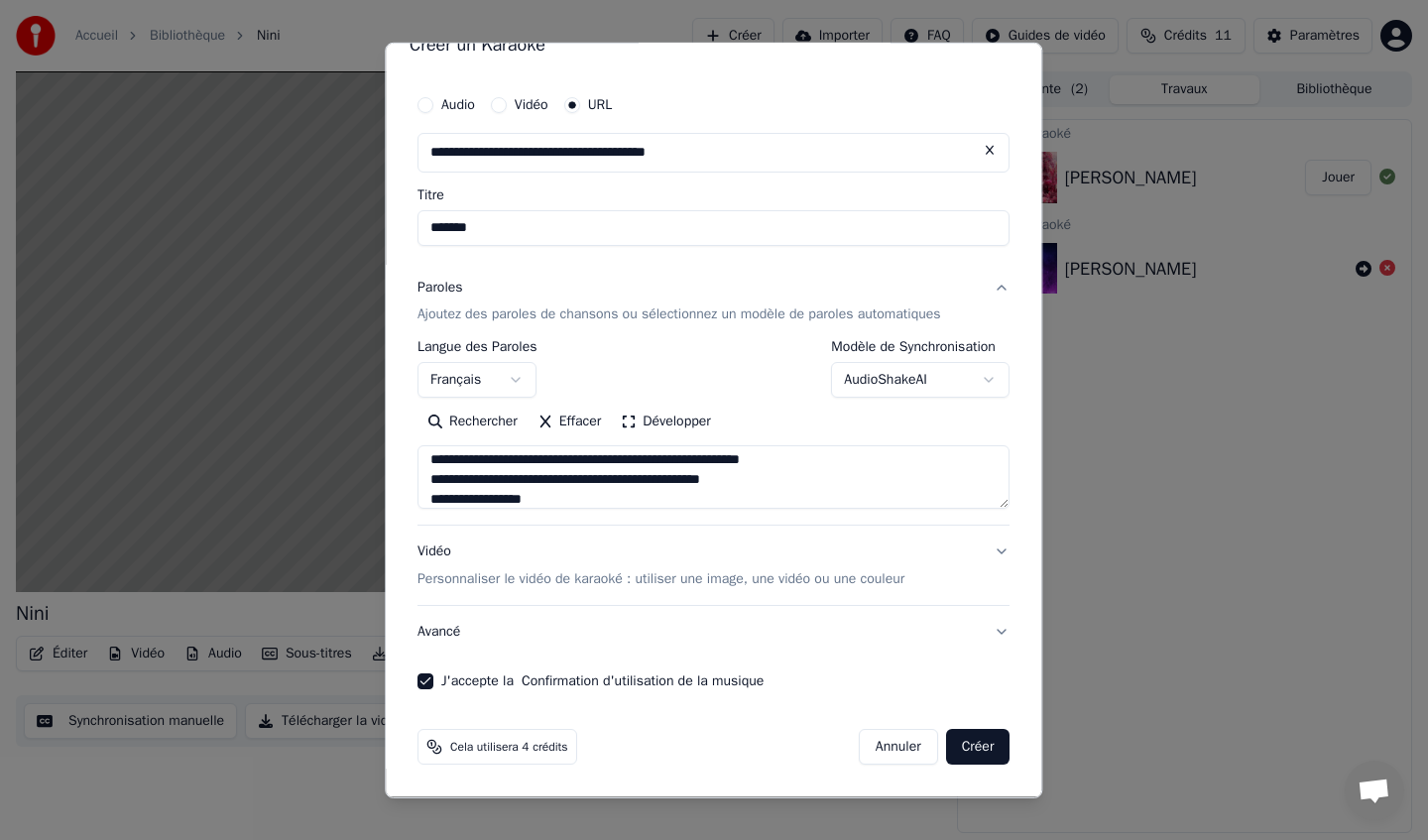 scroll, scrollTop: 32, scrollLeft: 0, axis: vertical 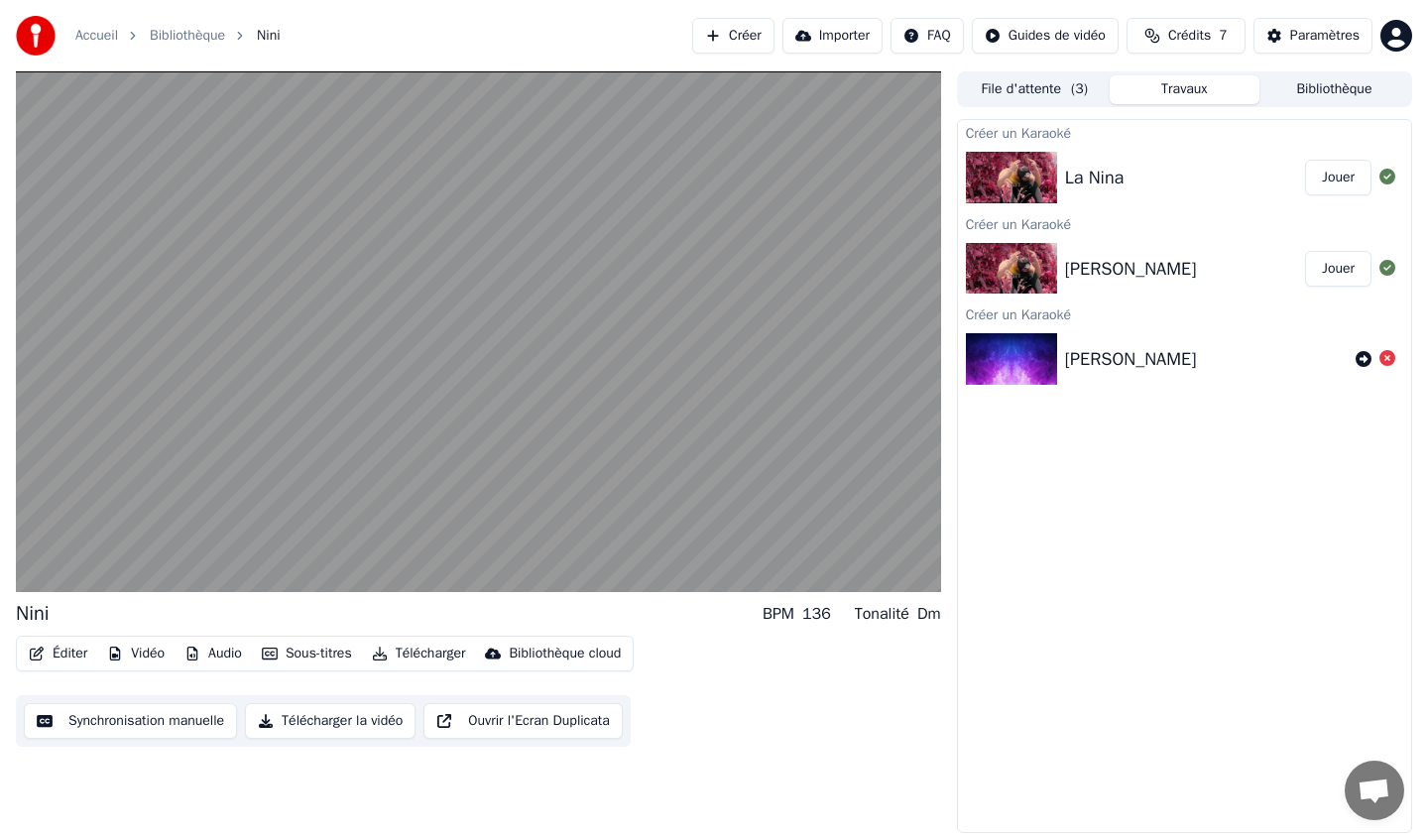 click on "Jouer" at bounding box center [1338, 178] 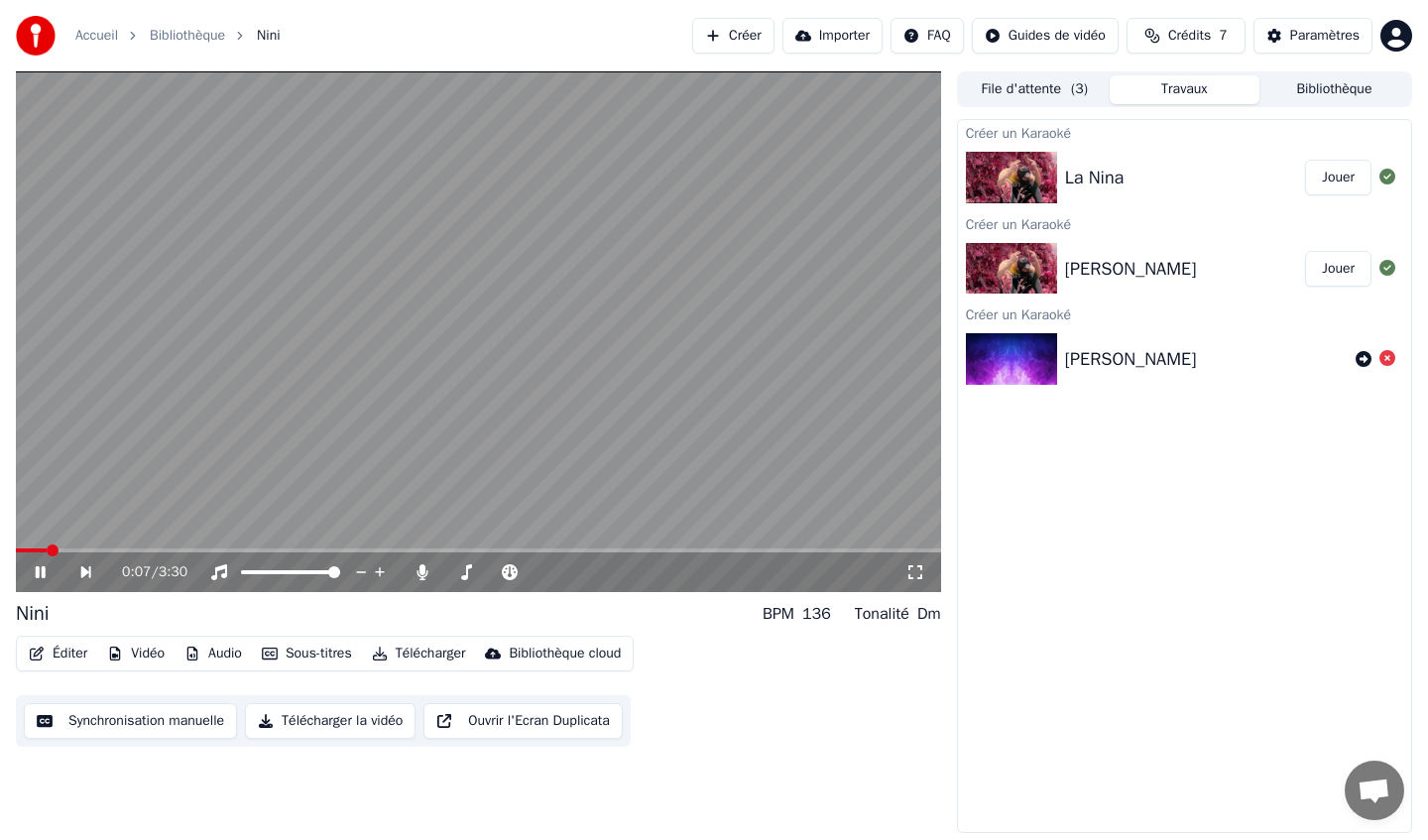 click on "Jouer" at bounding box center [1338, 269] 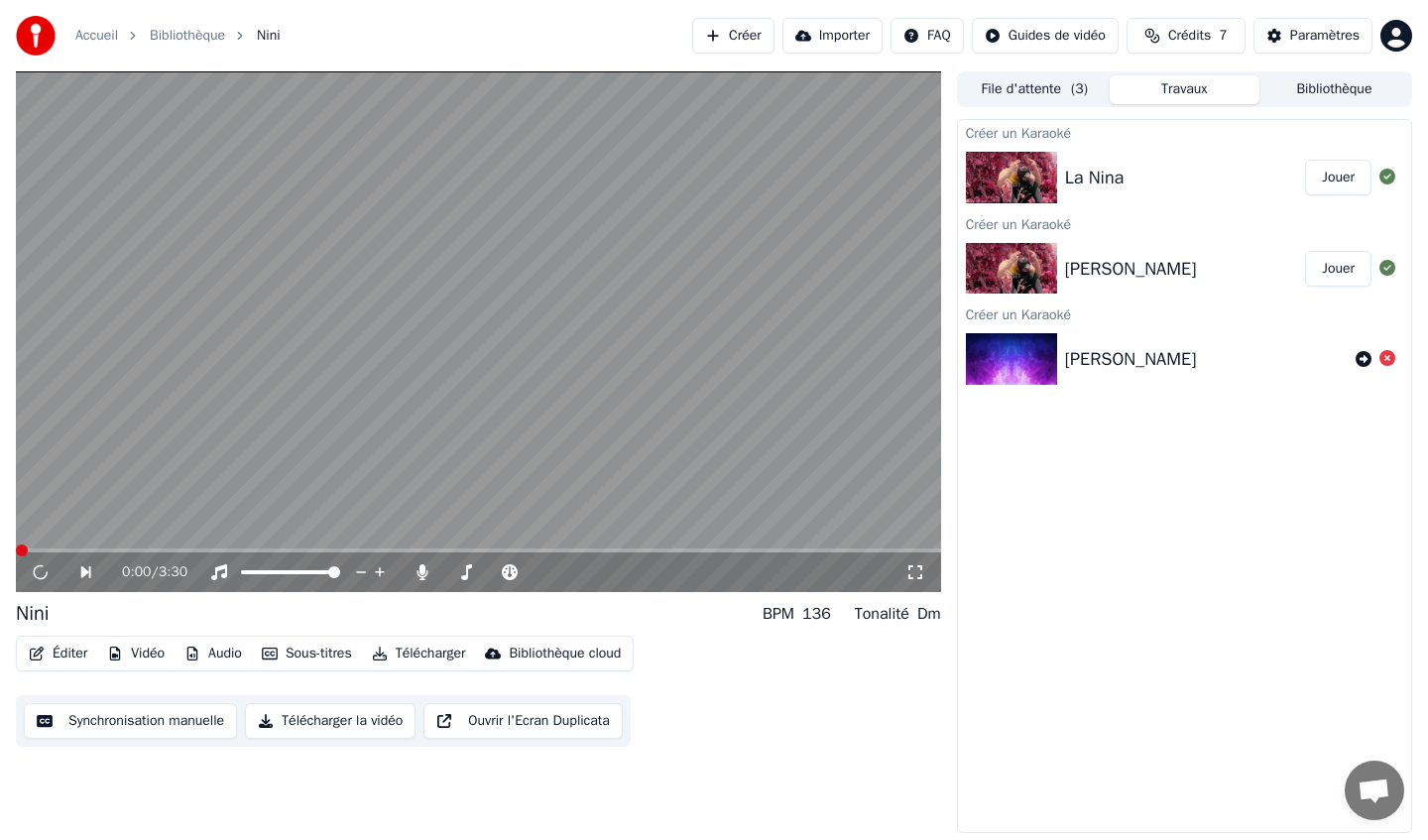 click on "Jouer" at bounding box center (1338, 178) 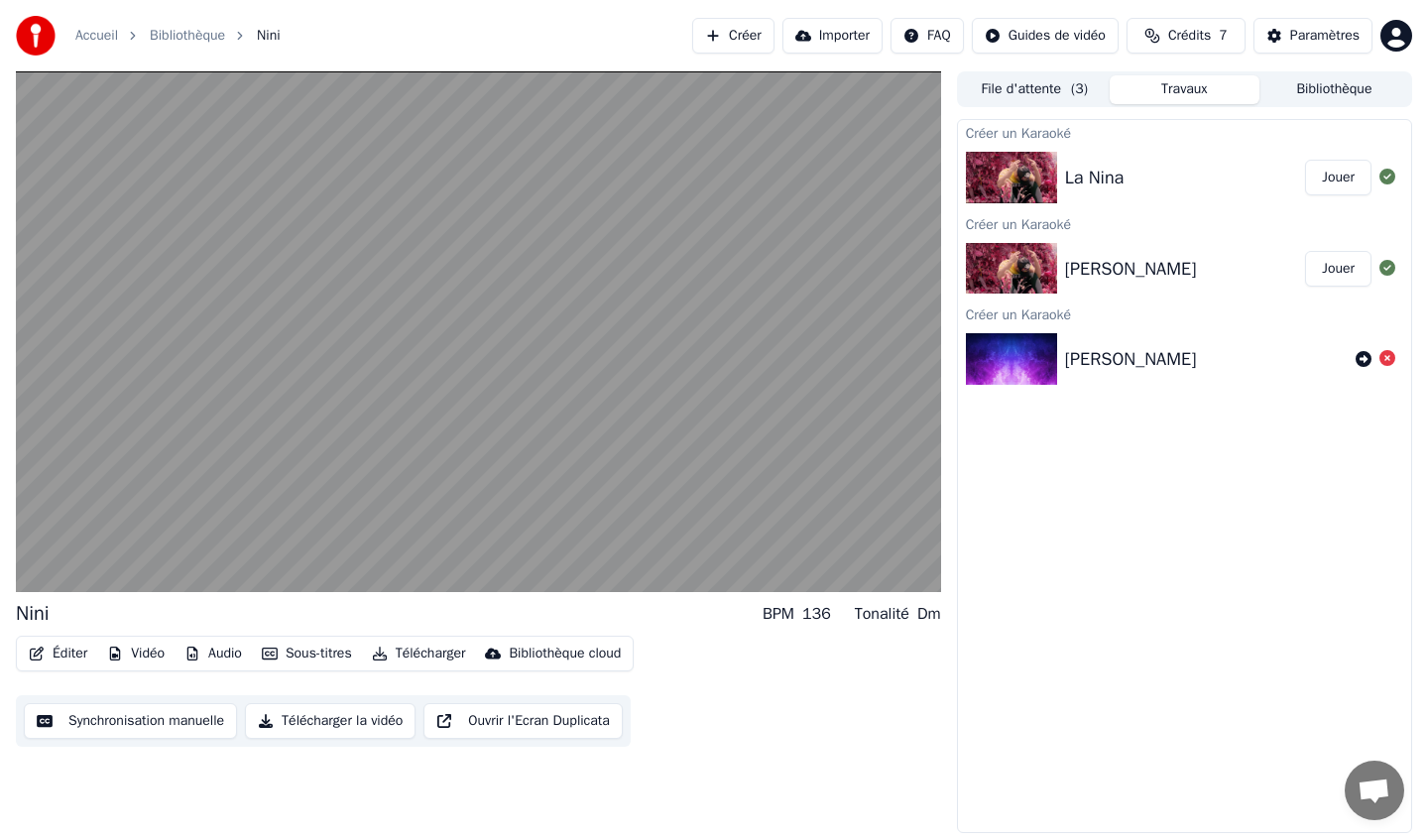 click on "File d'attente ( 3 )" at bounding box center (1034, 89) 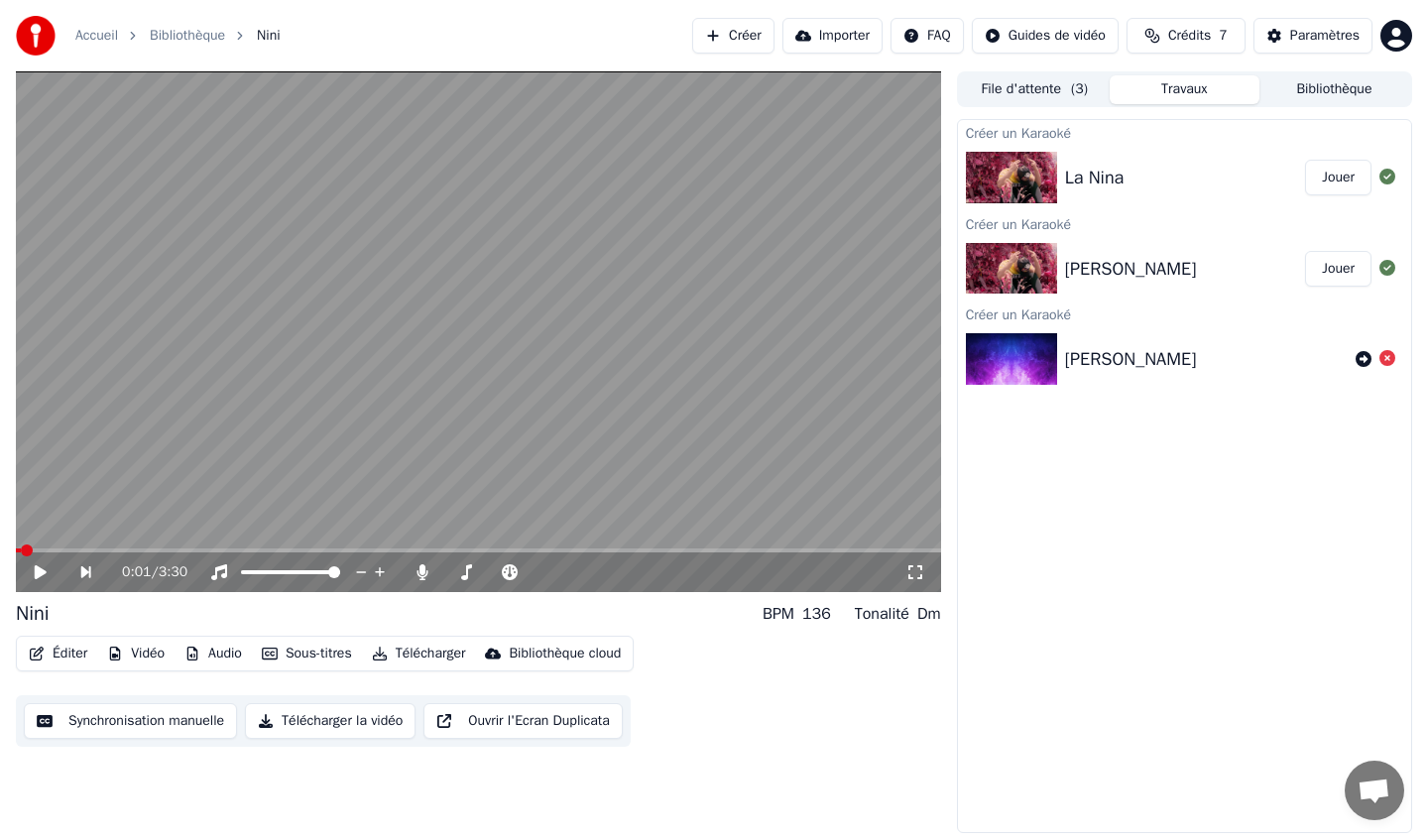click on "Travaux" at bounding box center (1184, 89) 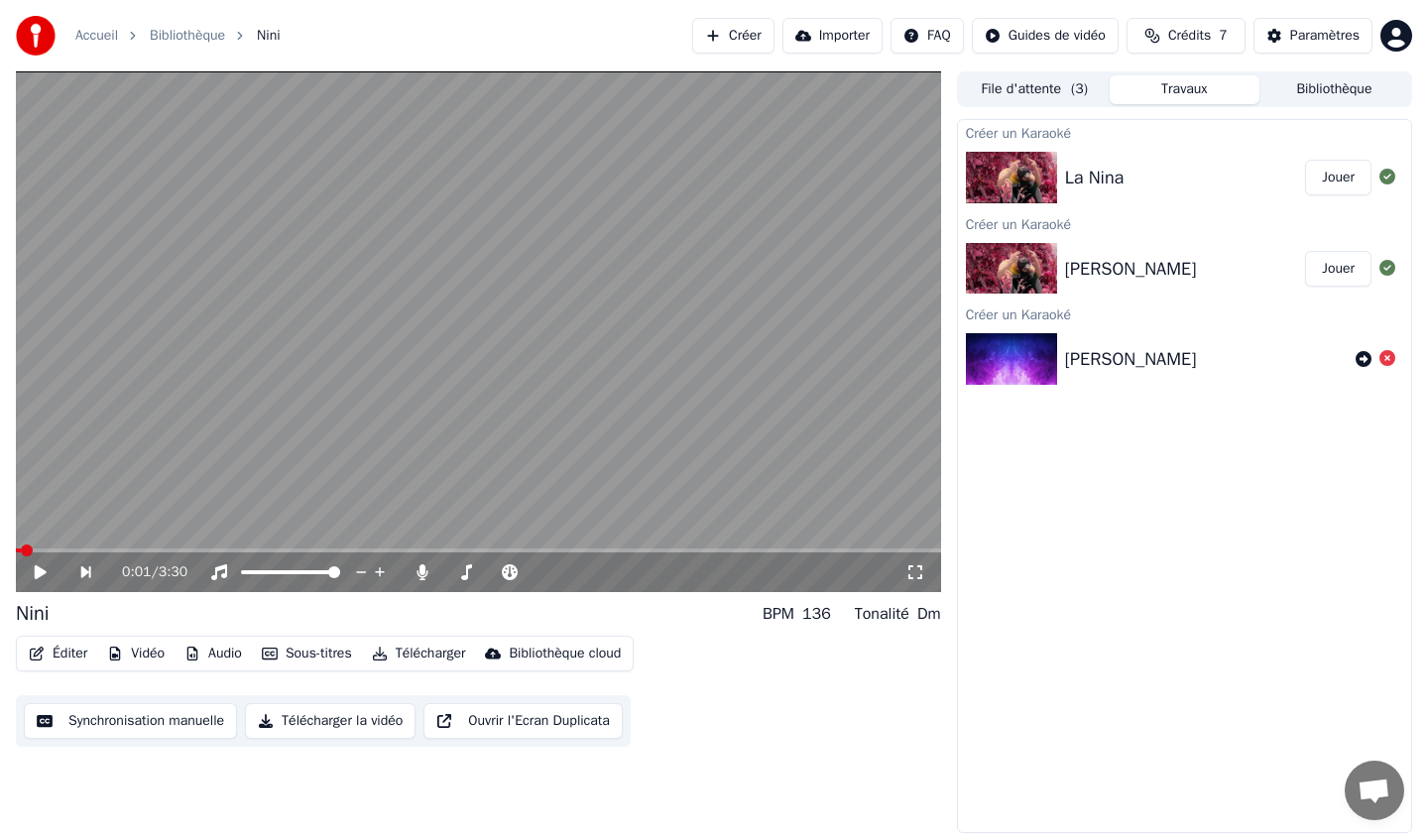 click 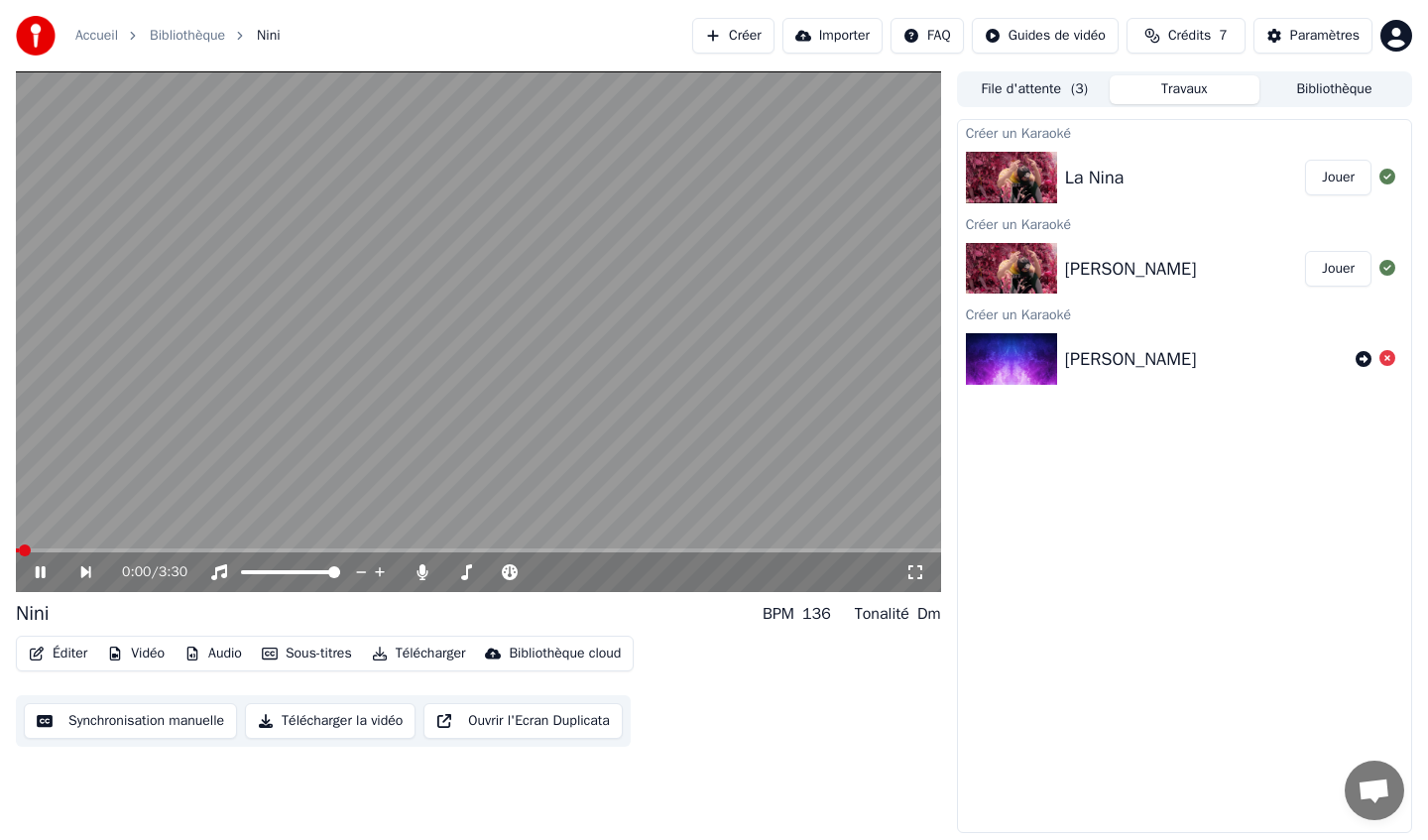 click at bounding box center [478, 331] 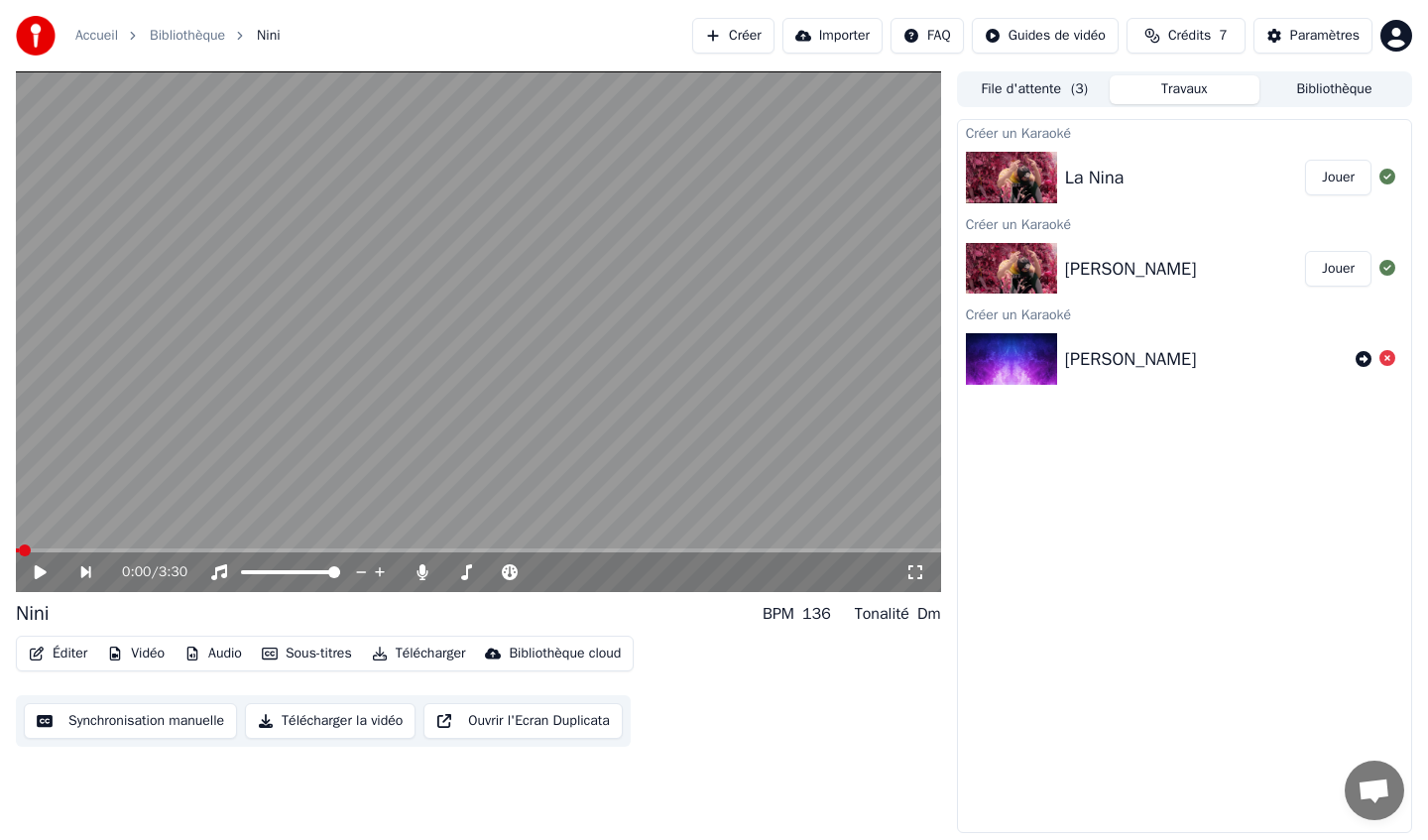 click at bounding box center (478, 331) 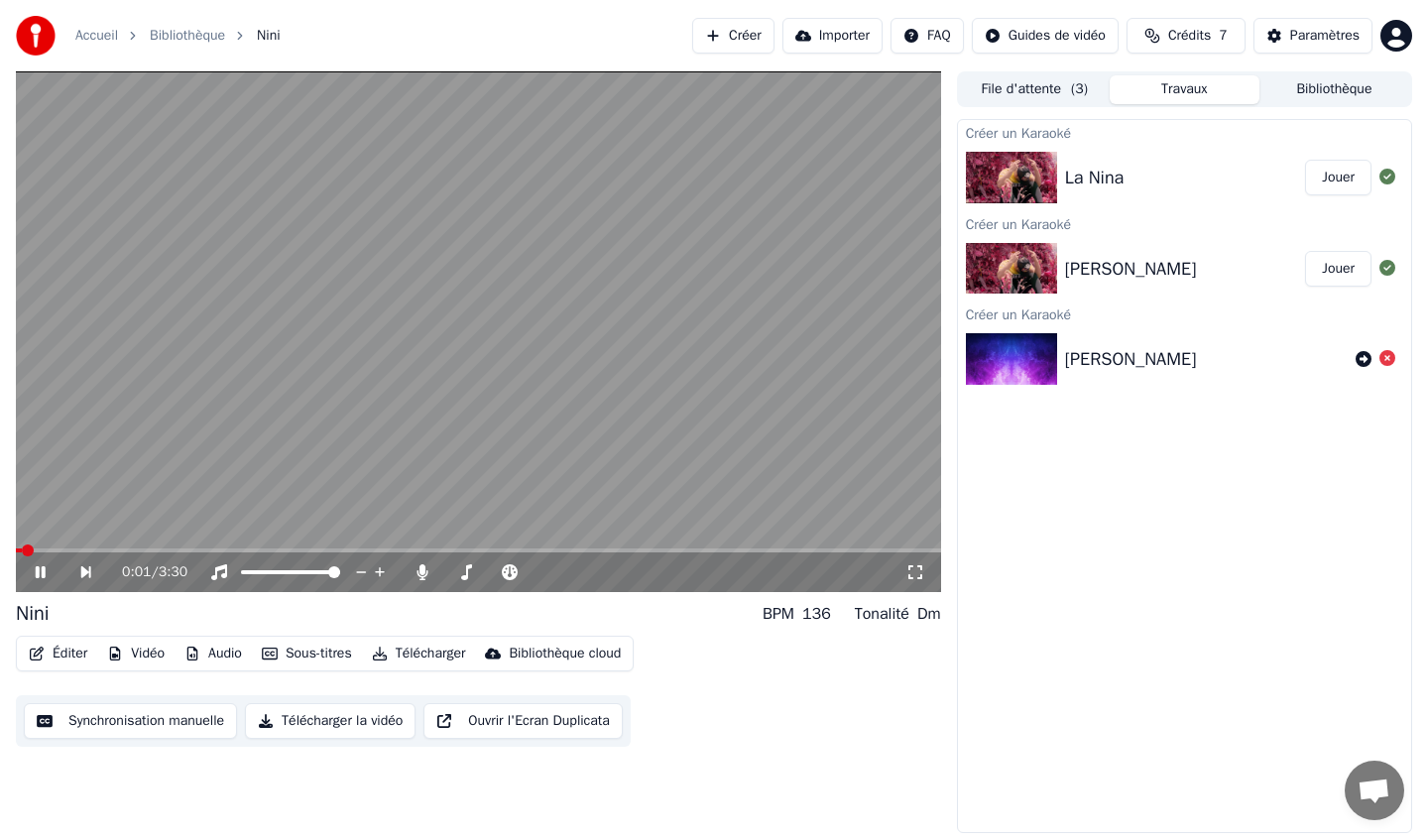 click on "0:01  /  3:30" at bounding box center [478, 572] 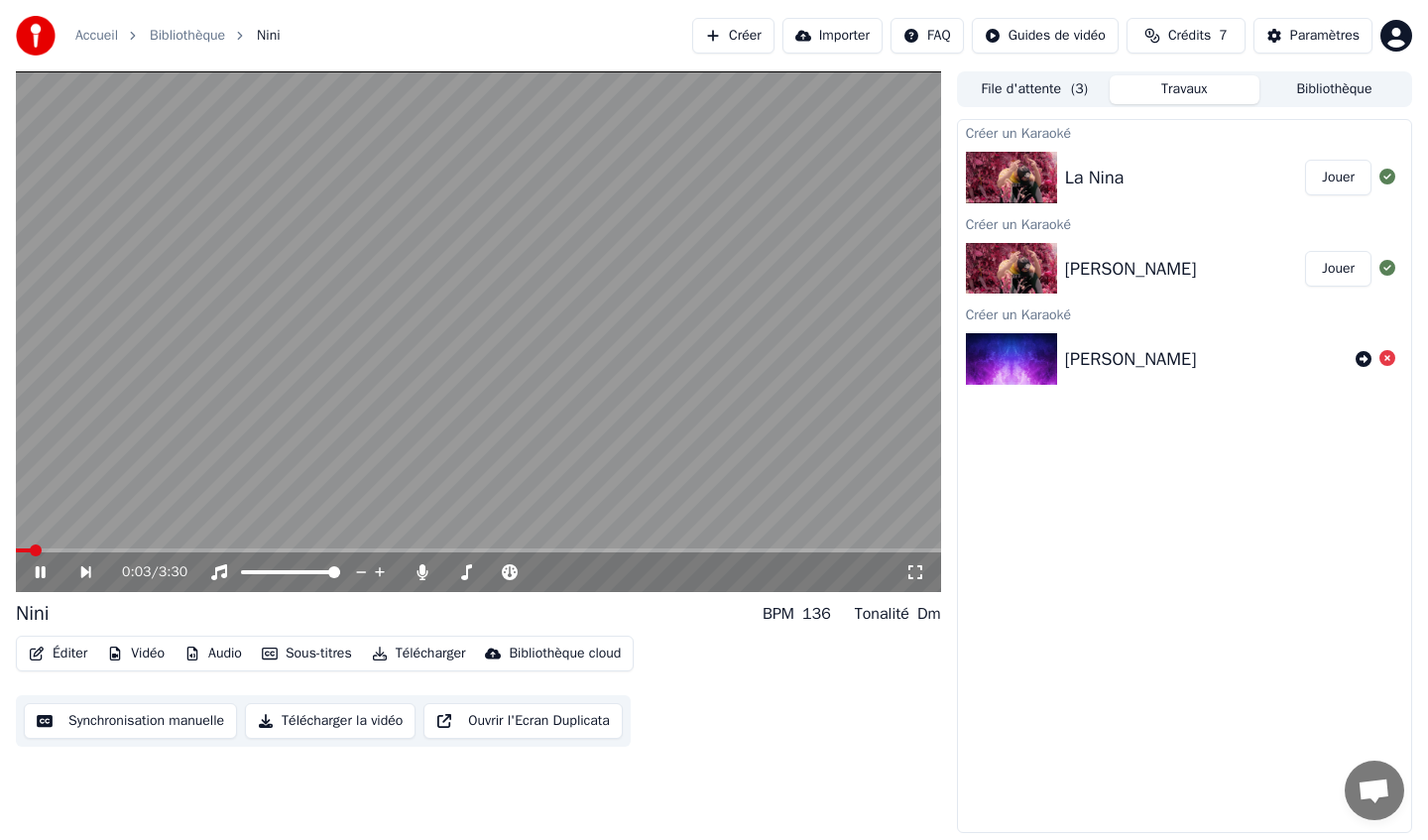 click at bounding box center [478, 550] 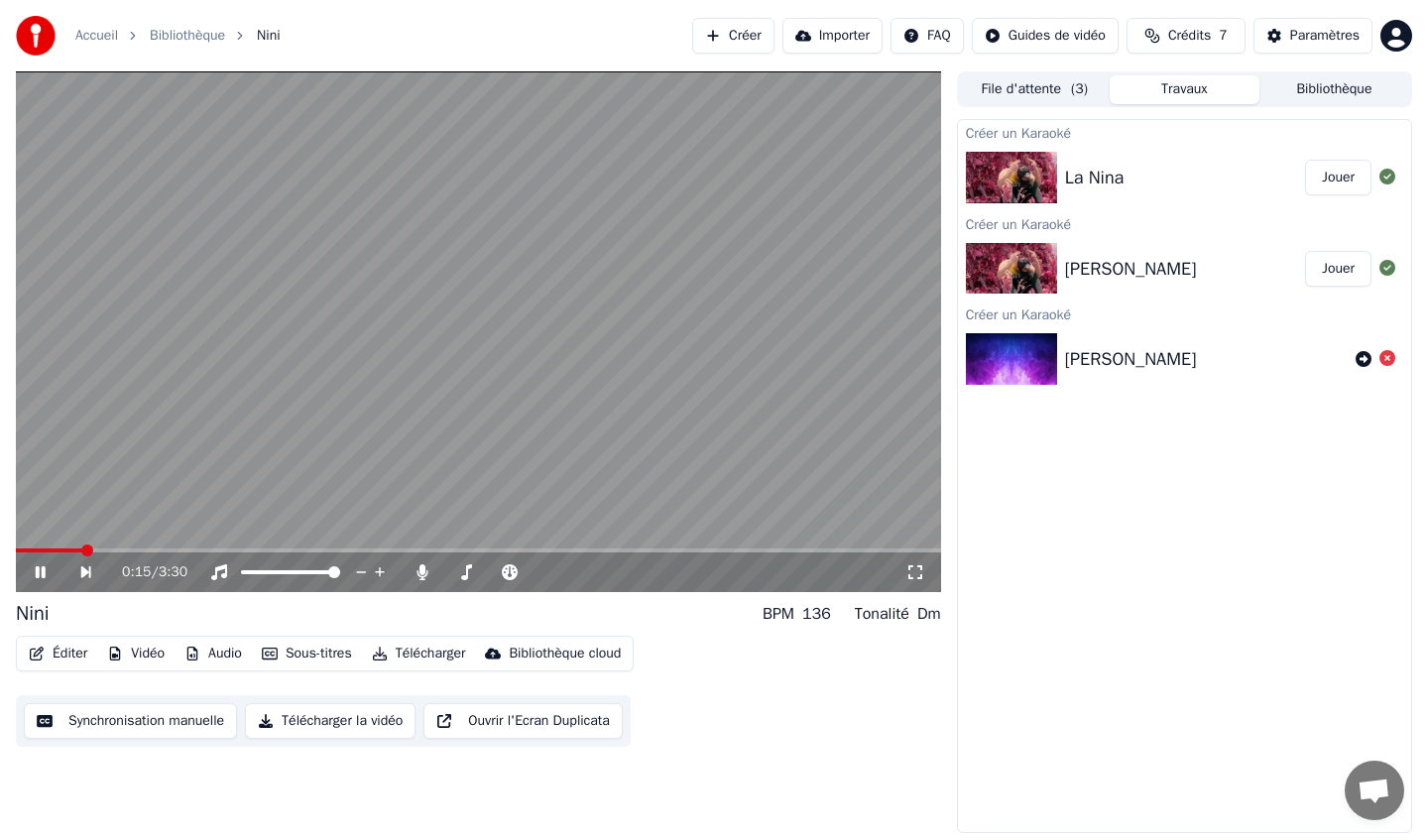 click on "Créer un Karaoké La Nina Jouer Créer un Karaoké Chanson Nini Jouer Créer un Karaoké Chanson Nina" at bounding box center (1184, 476) 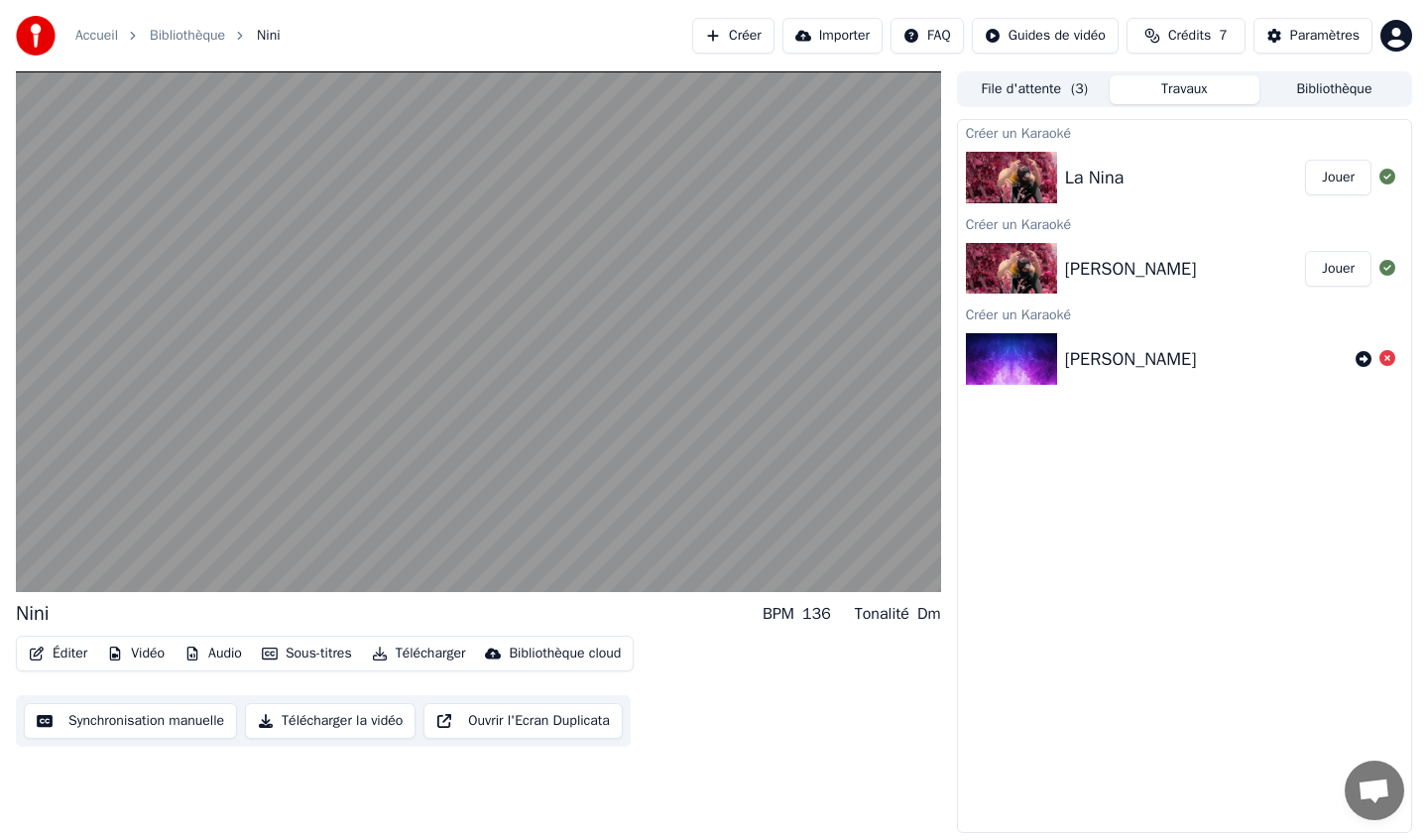 click on "Jouer" at bounding box center [1338, 269] 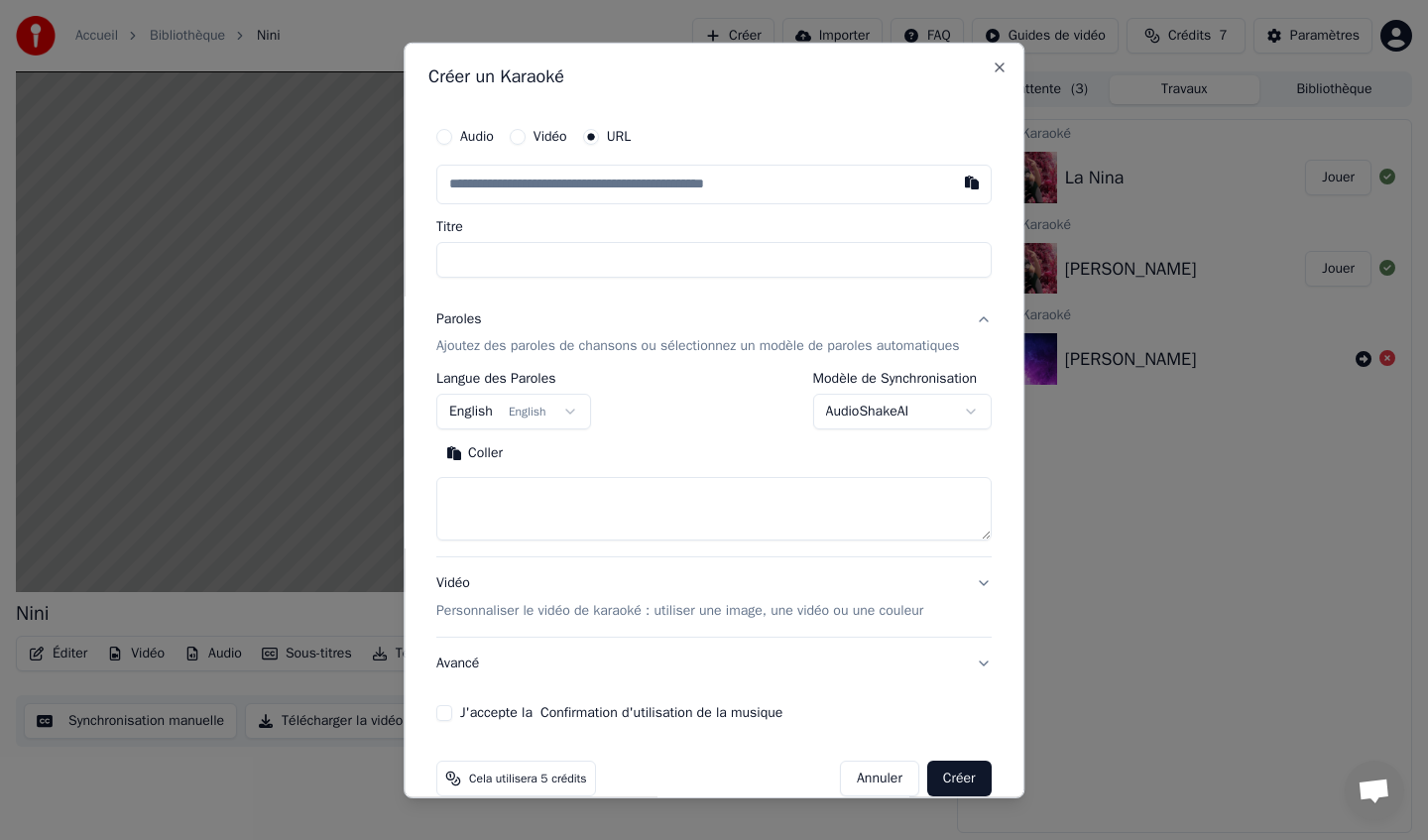paste on "**********" 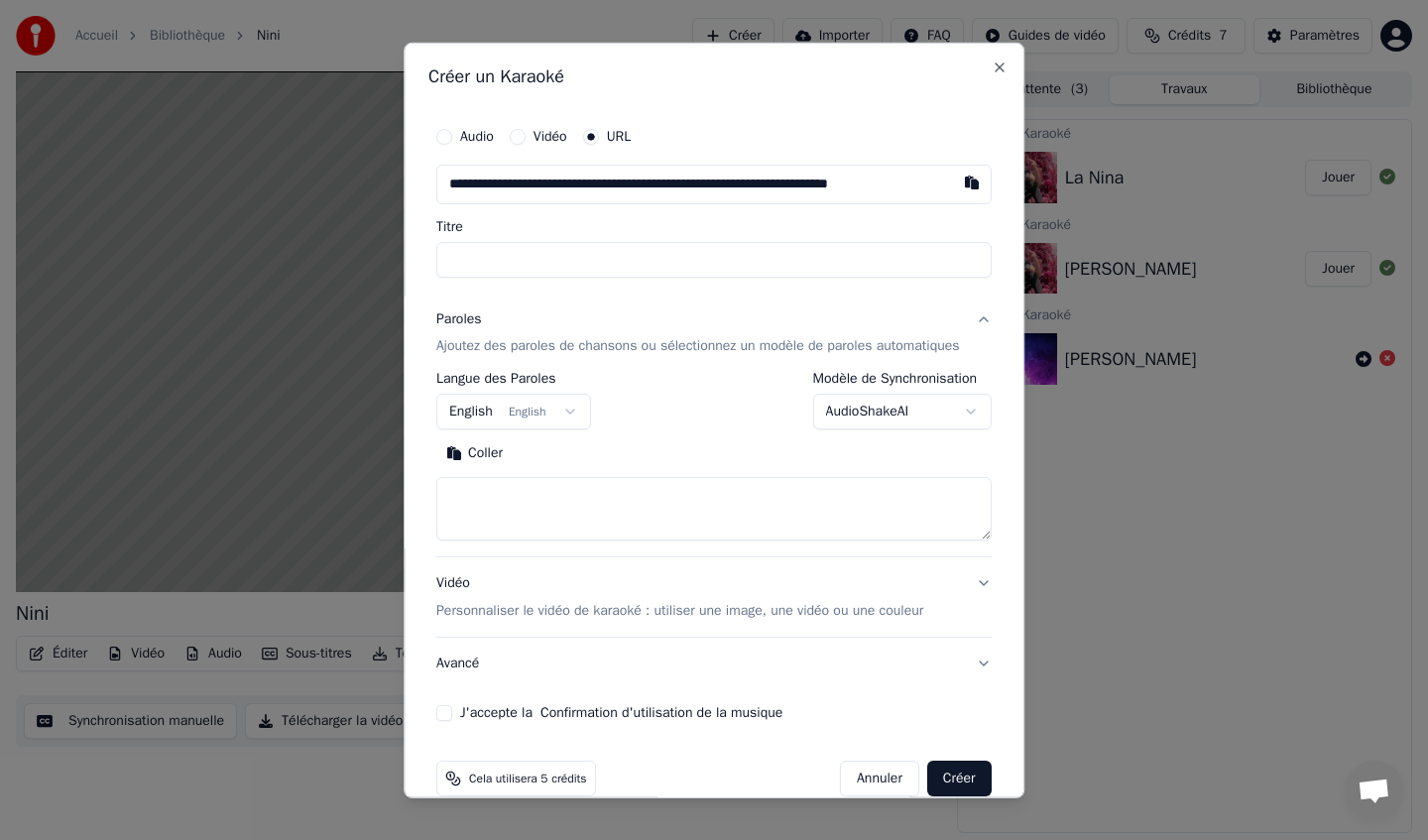 scroll, scrollTop: 0, scrollLeft: 4, axis: horizontal 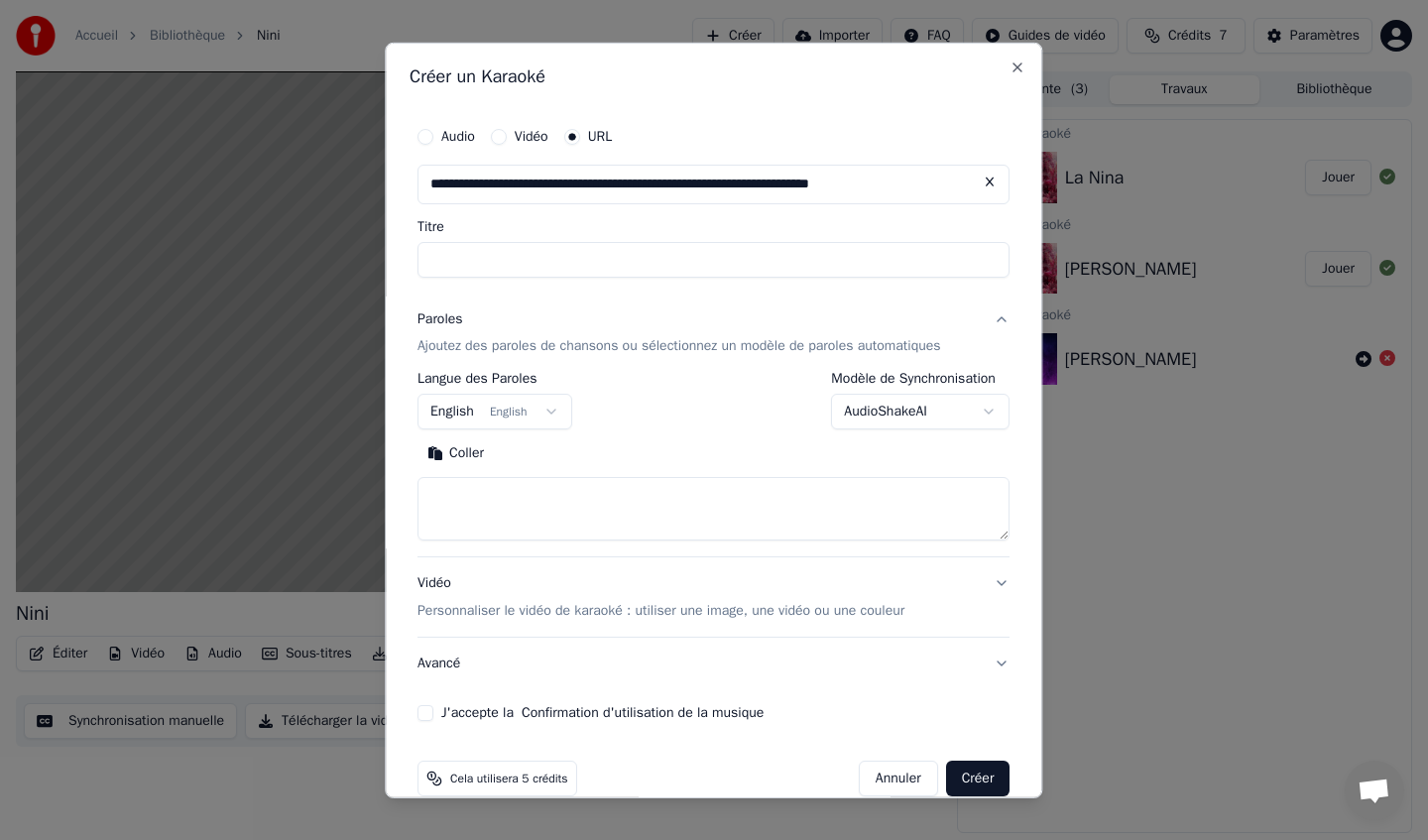 type on "**********" 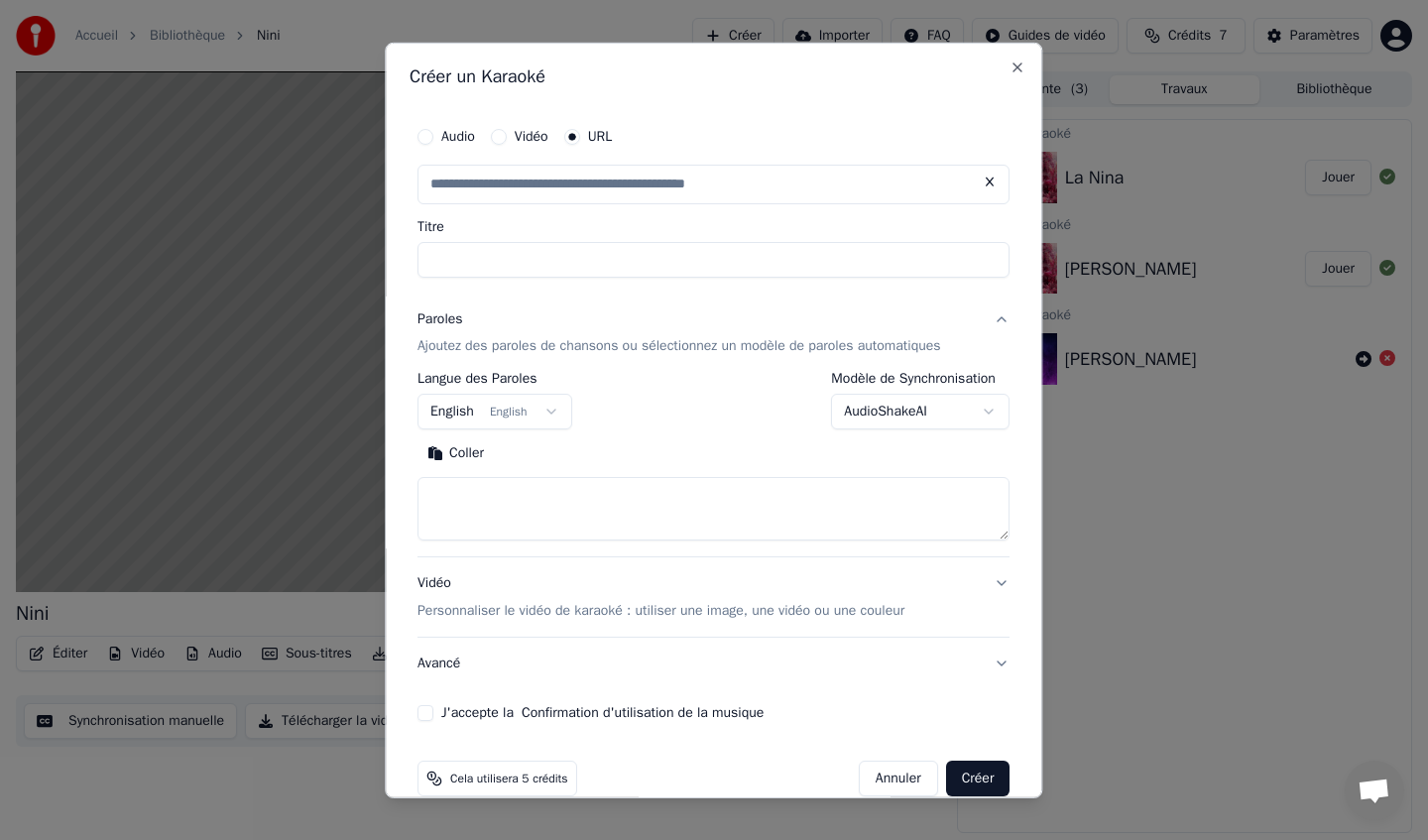 click on "Titre" at bounding box center (713, 259) 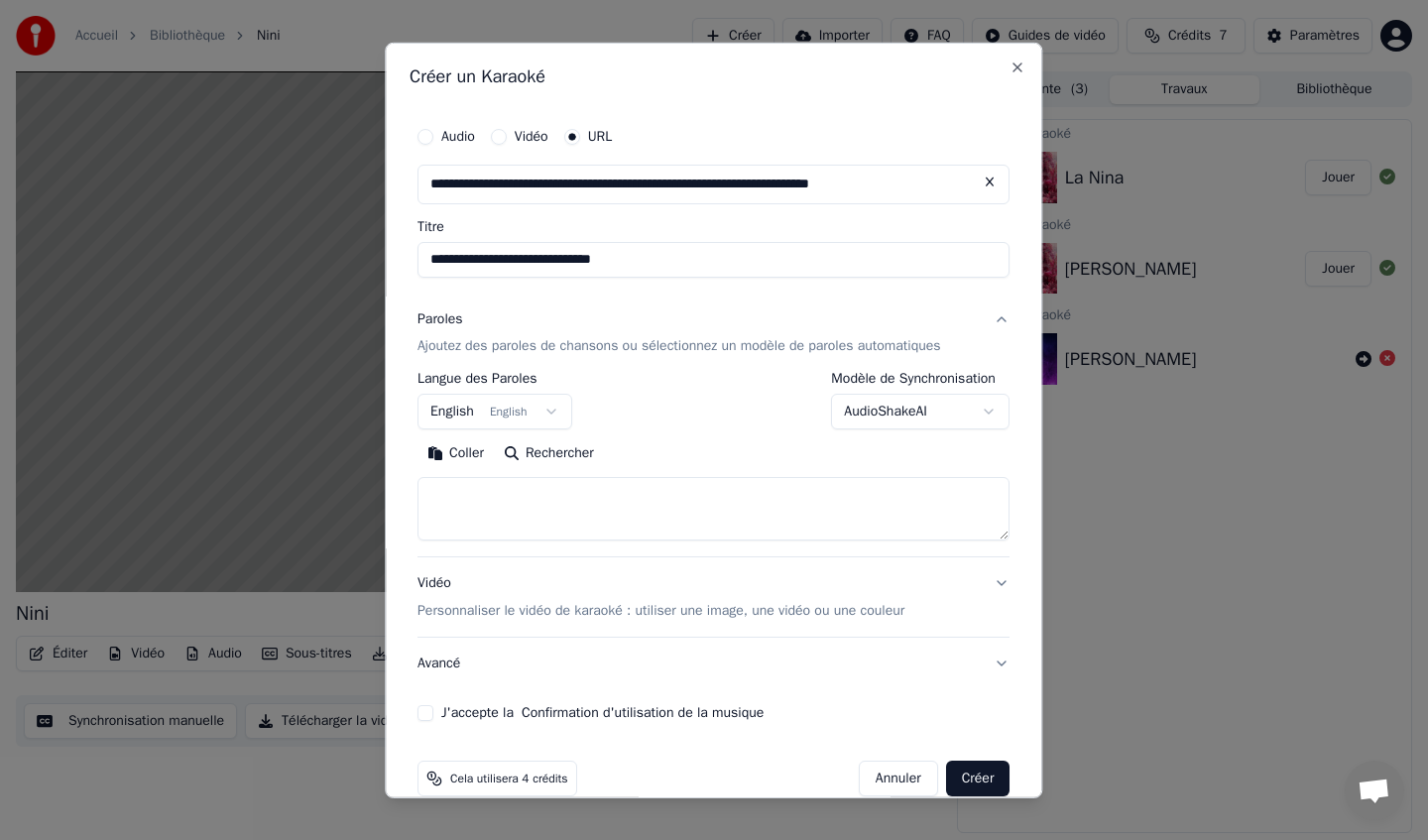 click on "**********" at bounding box center [713, 259] 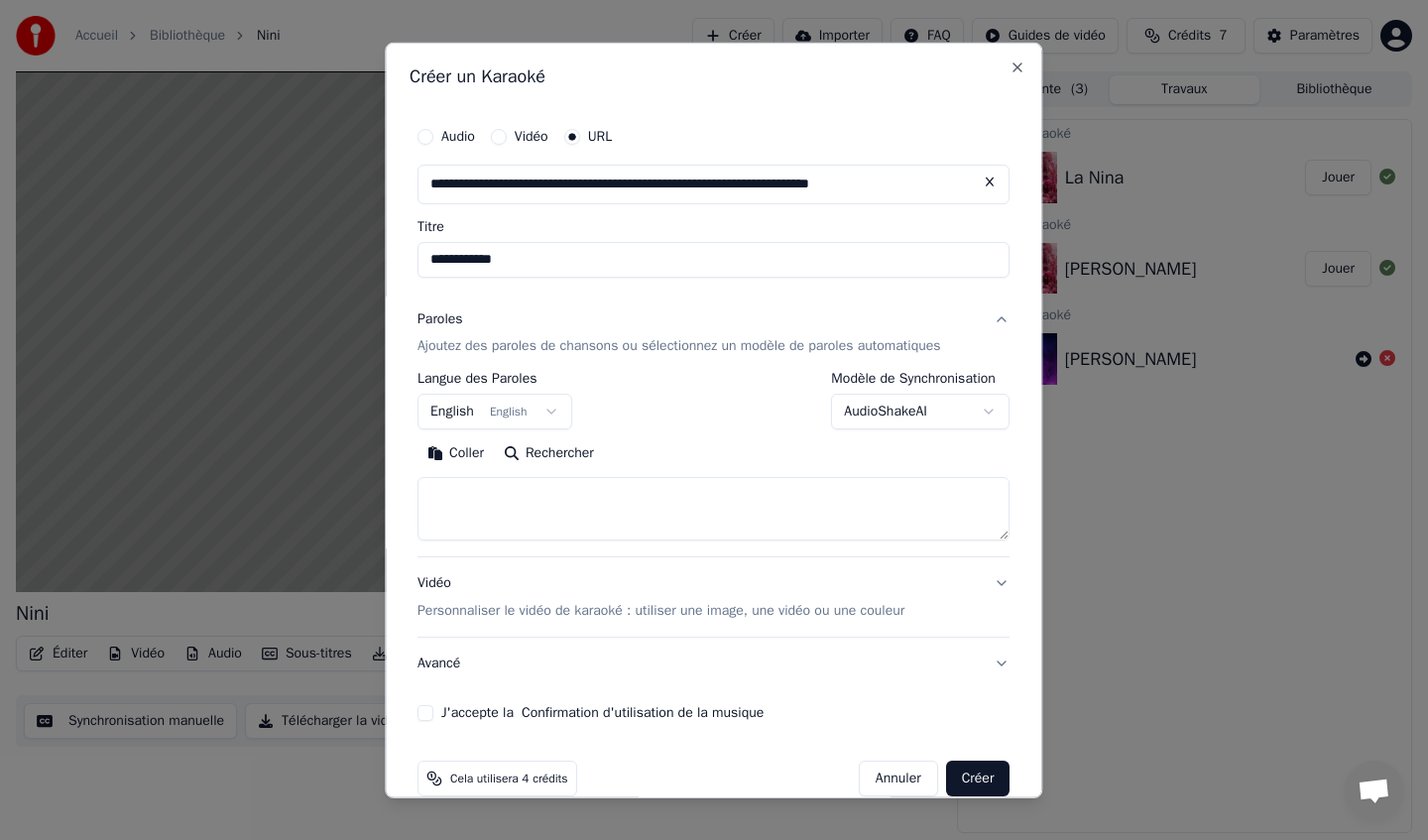 type on "**********" 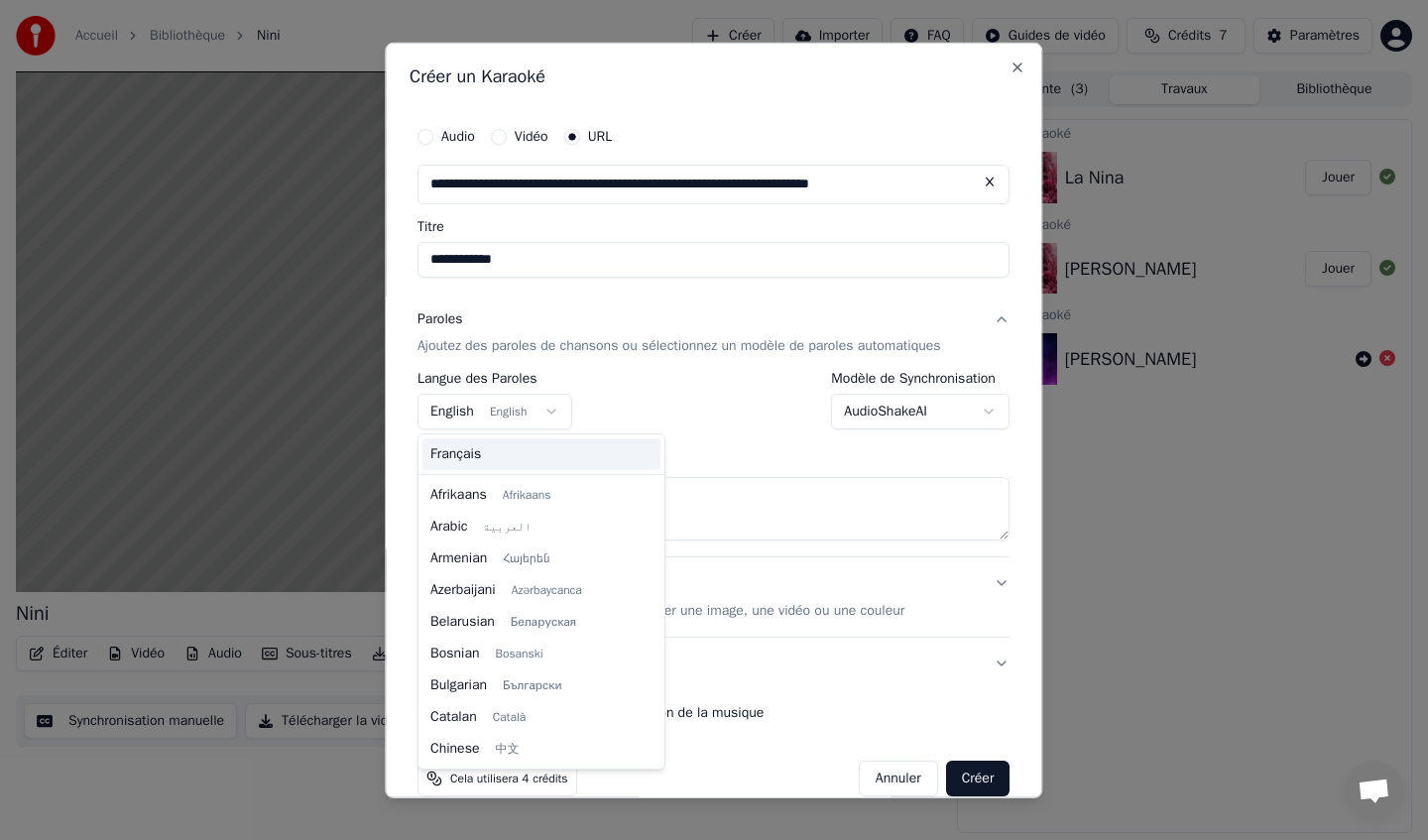 scroll, scrollTop: 159, scrollLeft: 0, axis: vertical 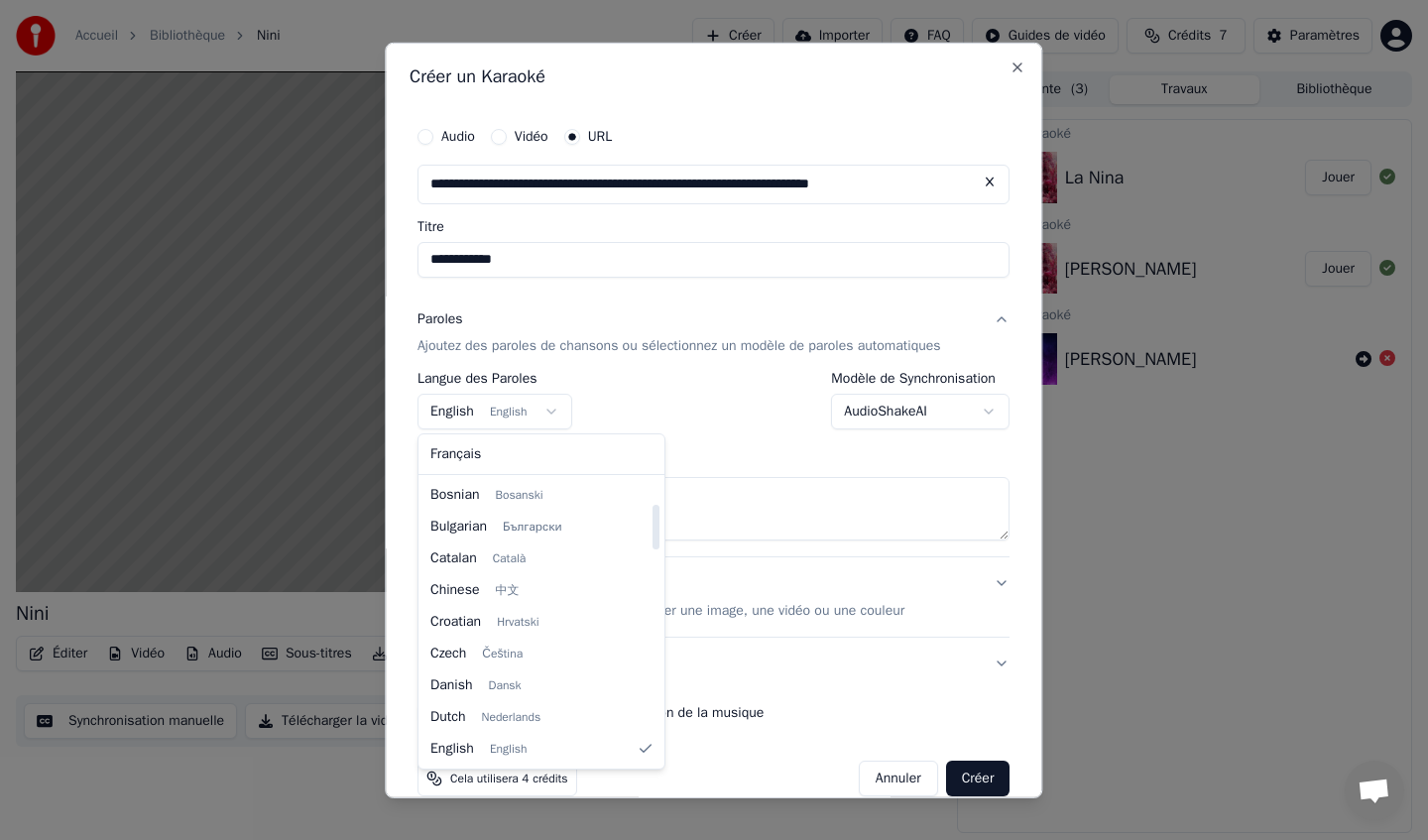select on "**" 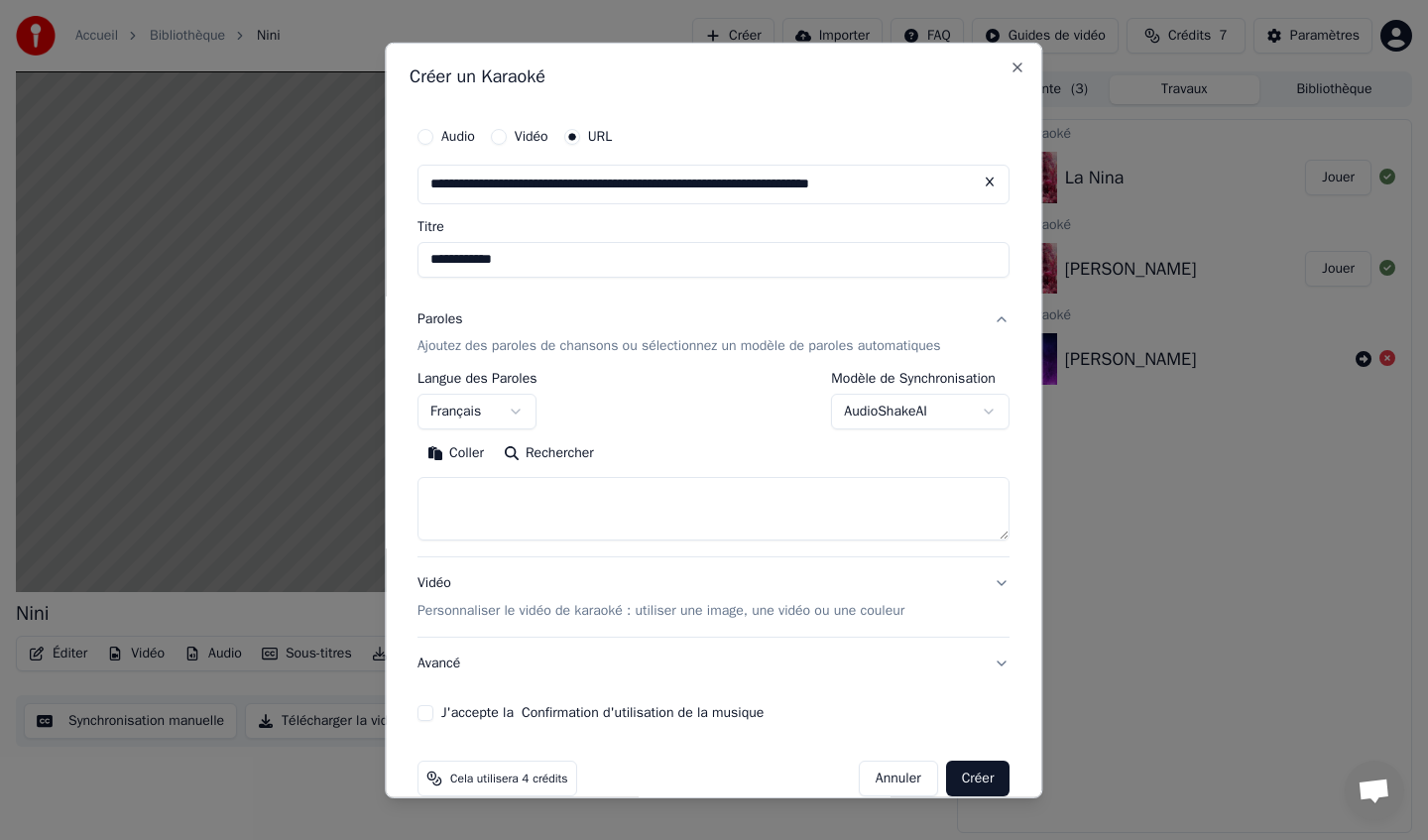 click on "Coller" at bounding box center (455, 453) 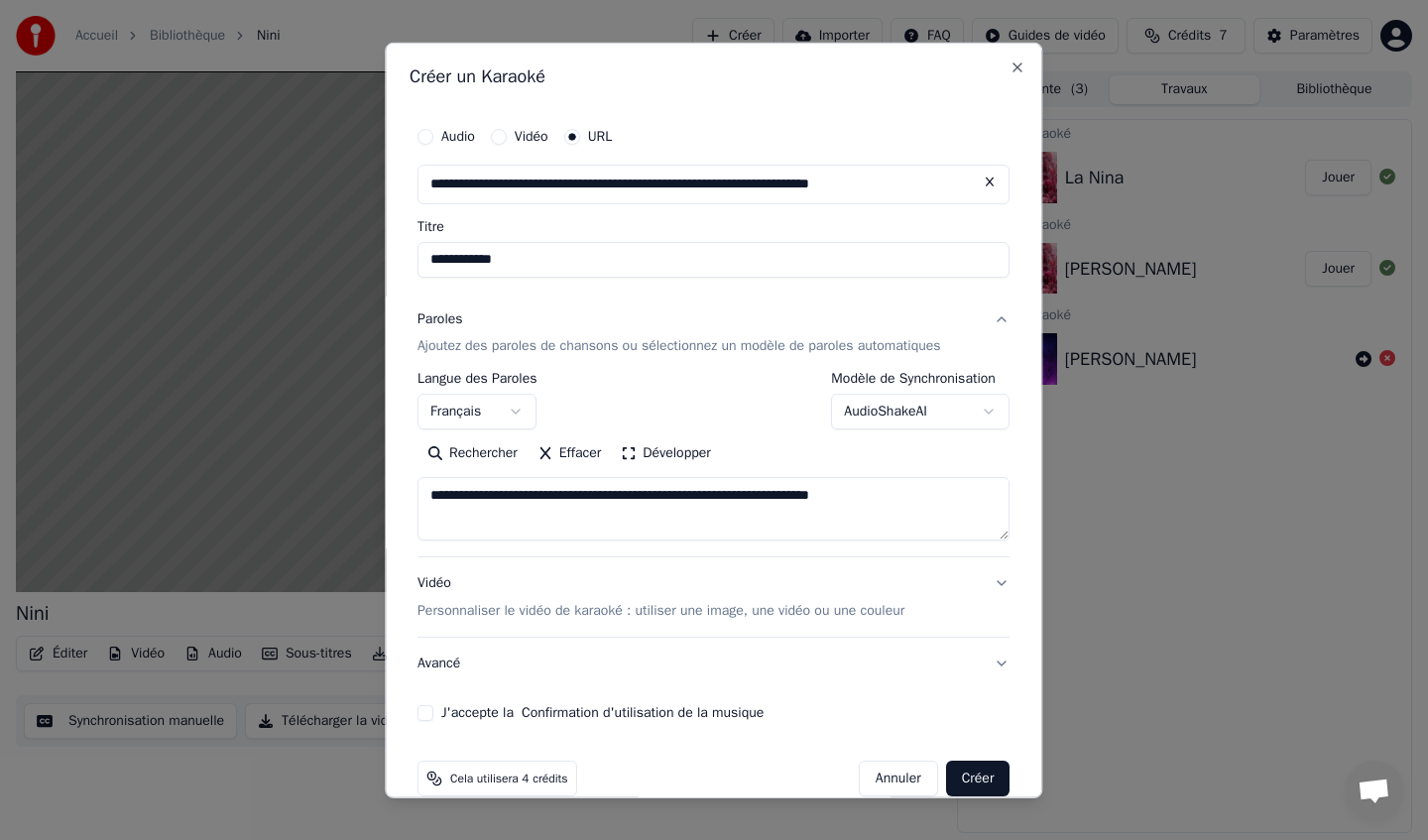 scroll, scrollTop: 31, scrollLeft: 0, axis: vertical 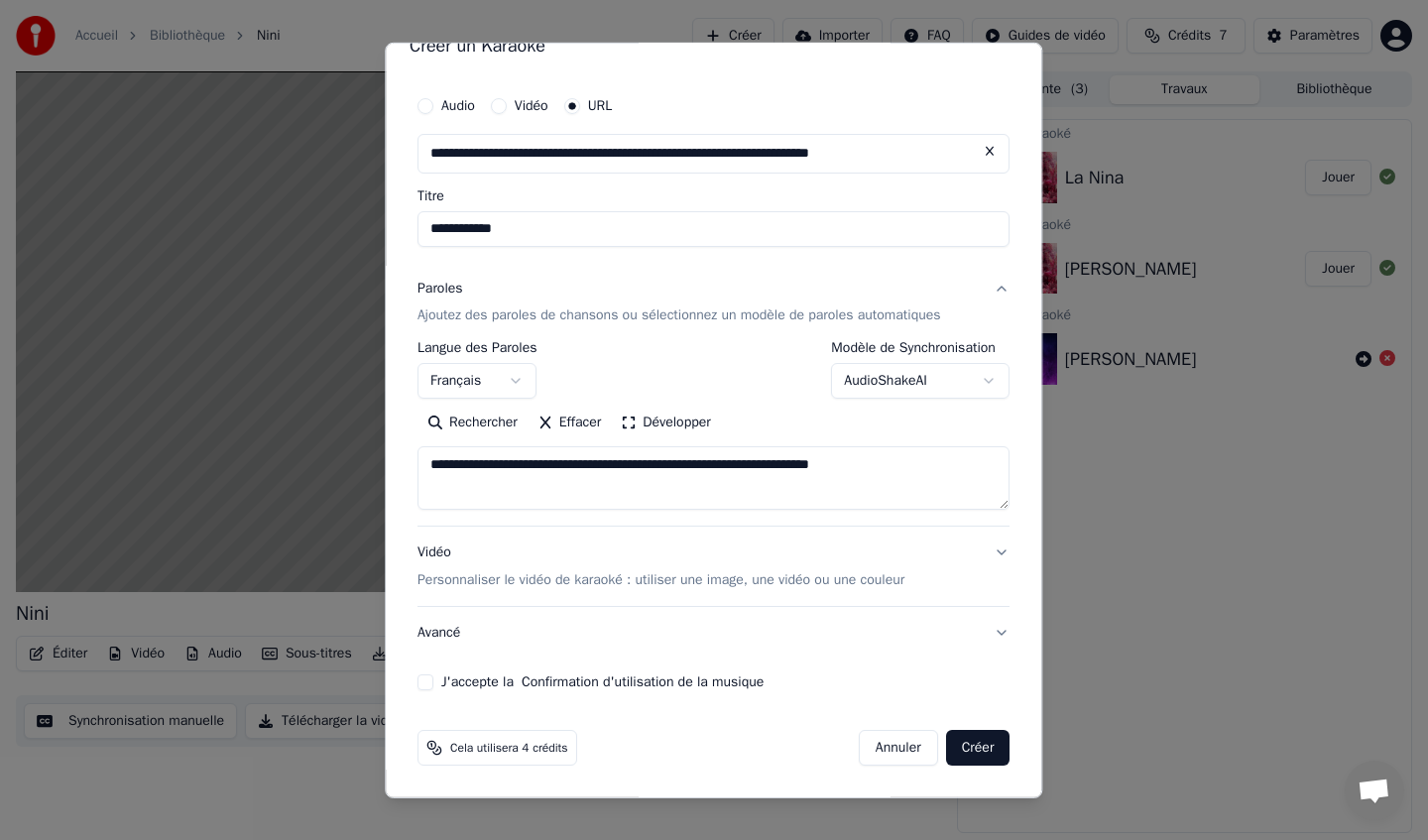 click on "**********" at bounding box center (713, 478) 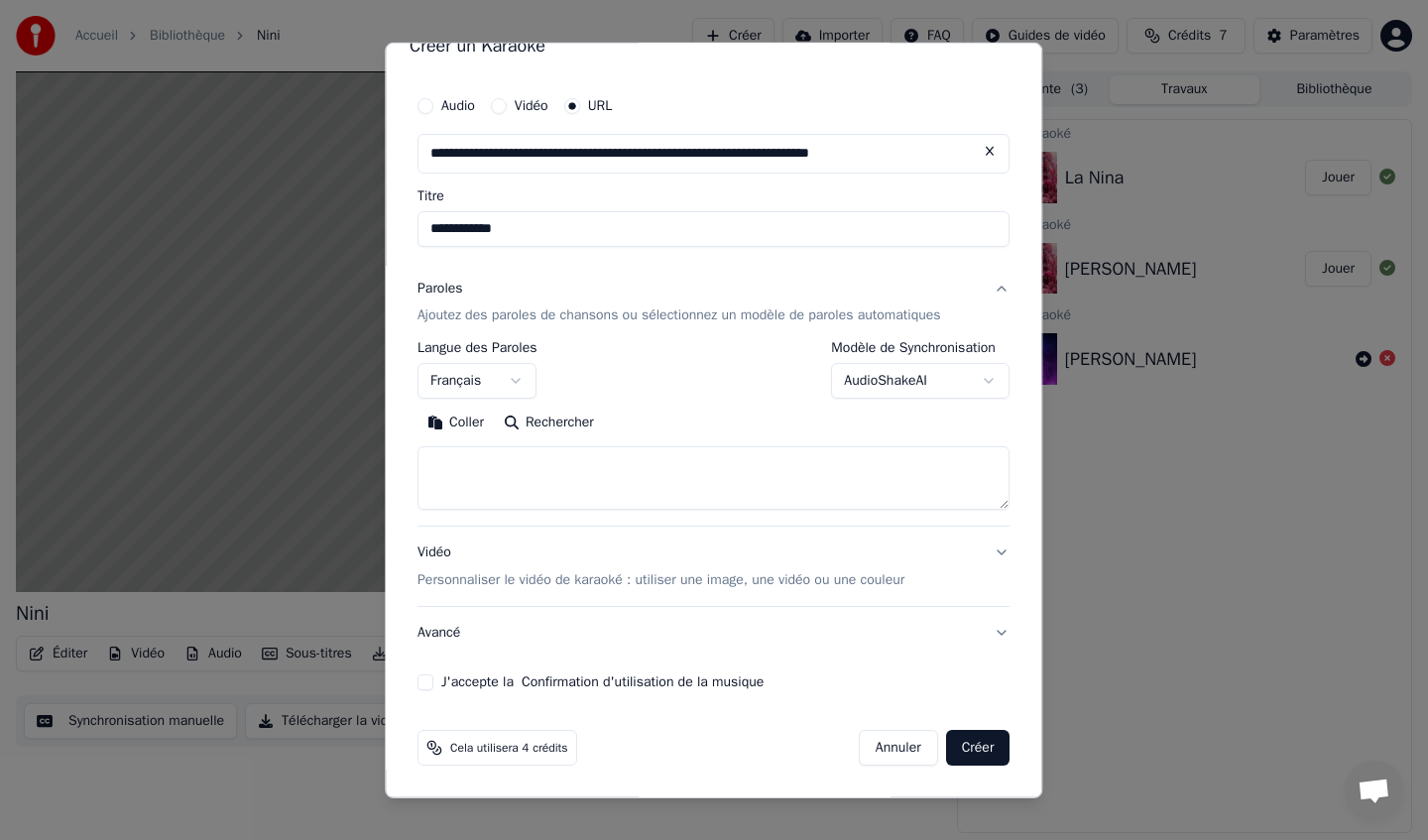 click at bounding box center [713, 478] 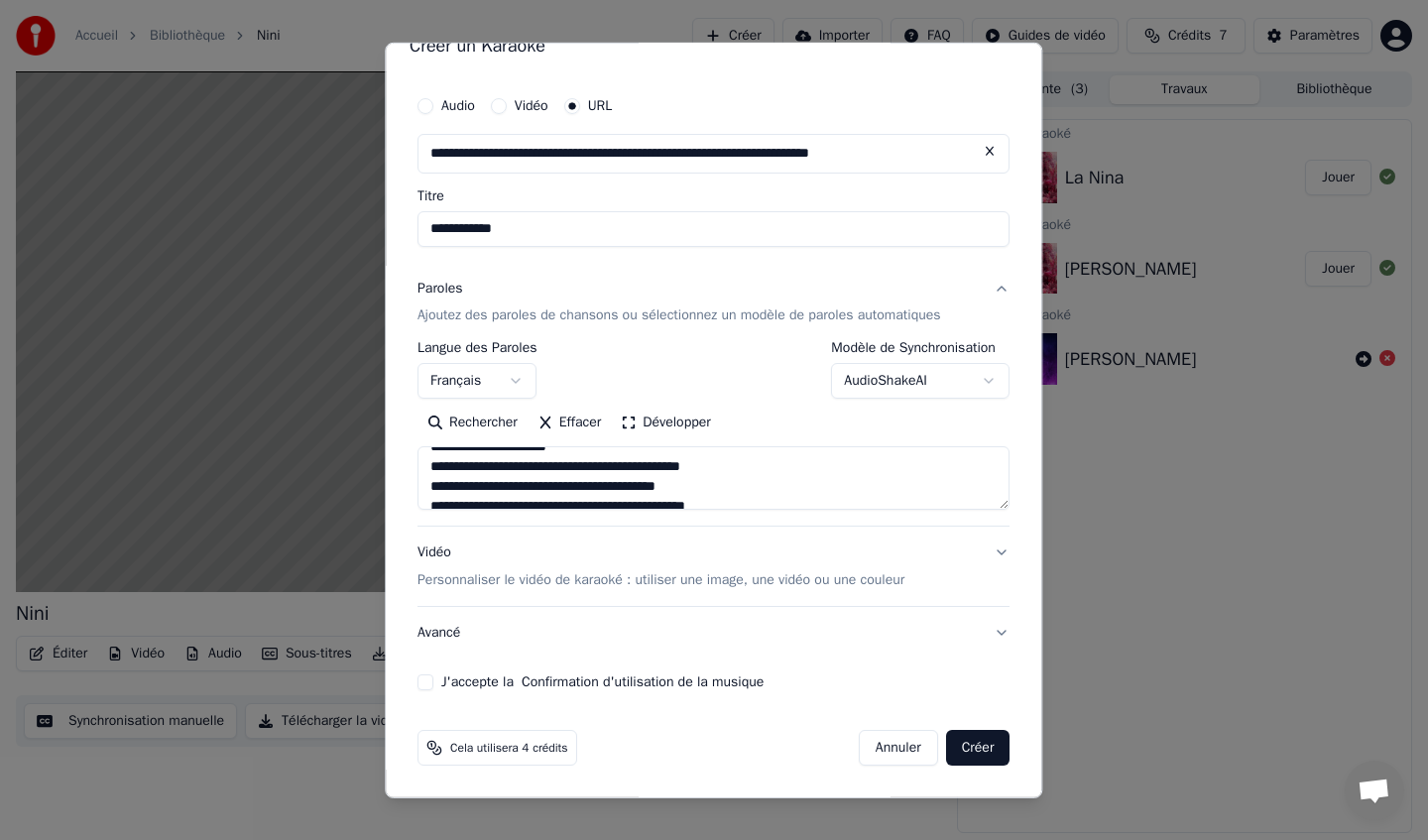 scroll, scrollTop: 0, scrollLeft: 0, axis: both 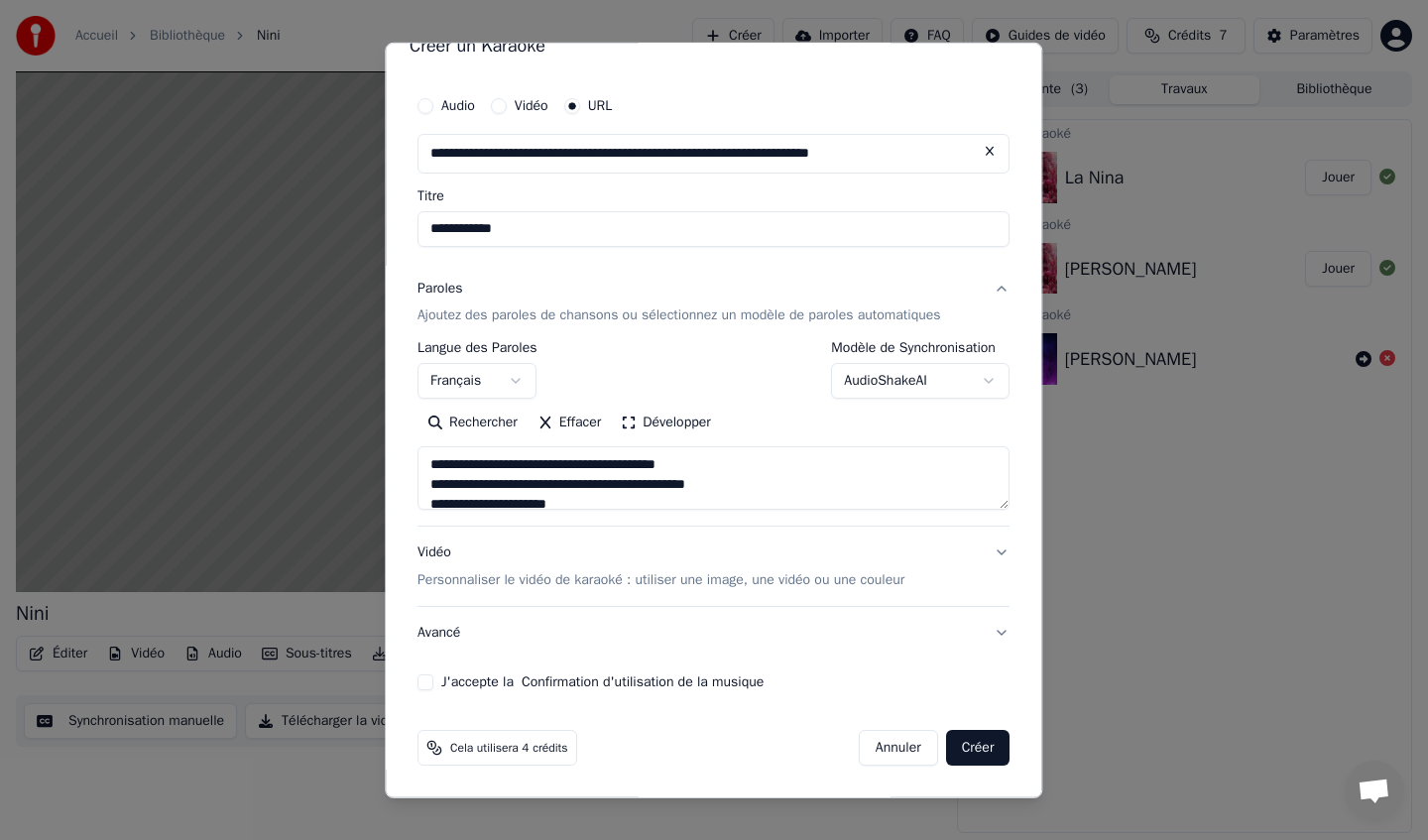 type on "**********" 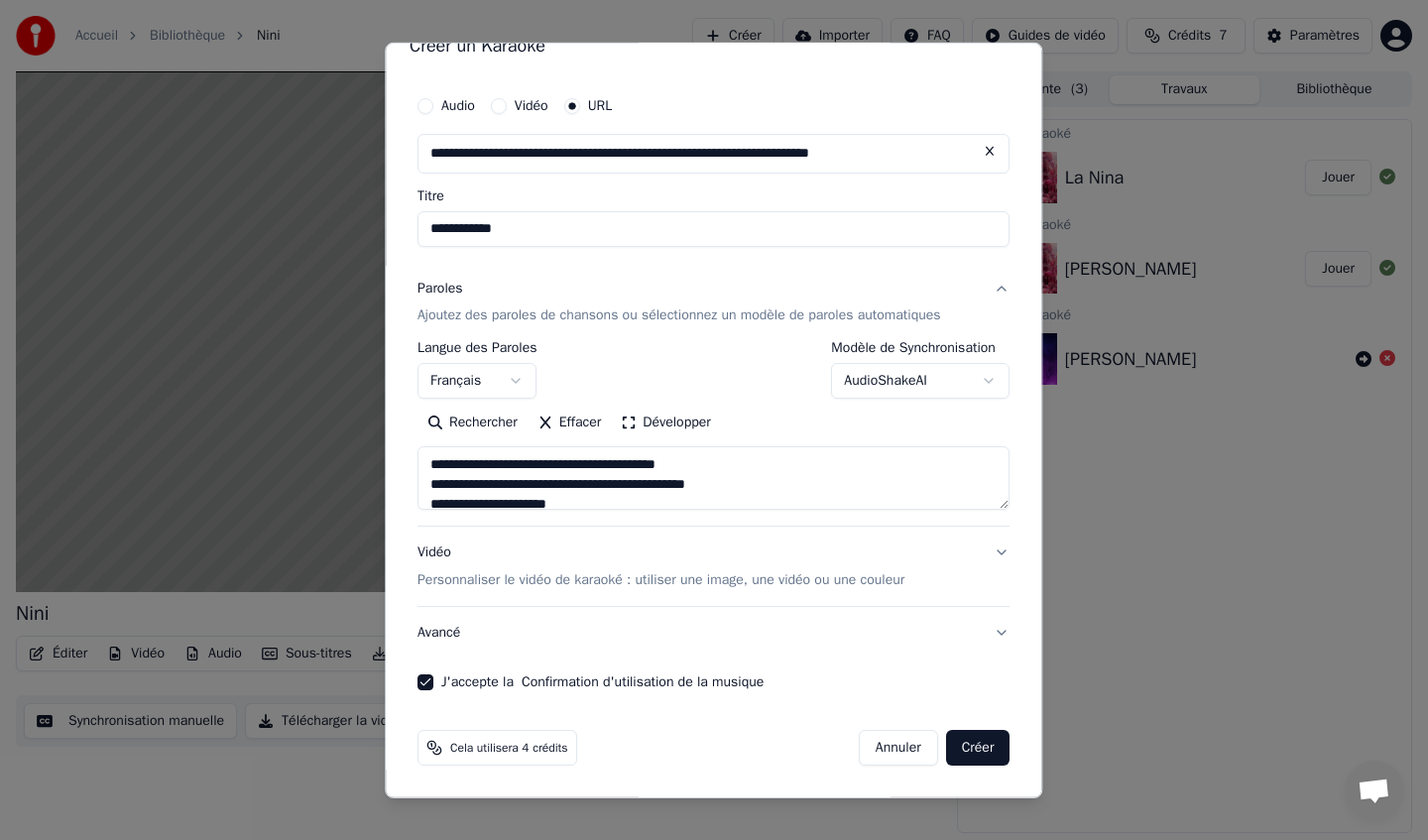 click on "Créer" at bounding box center [978, 748] 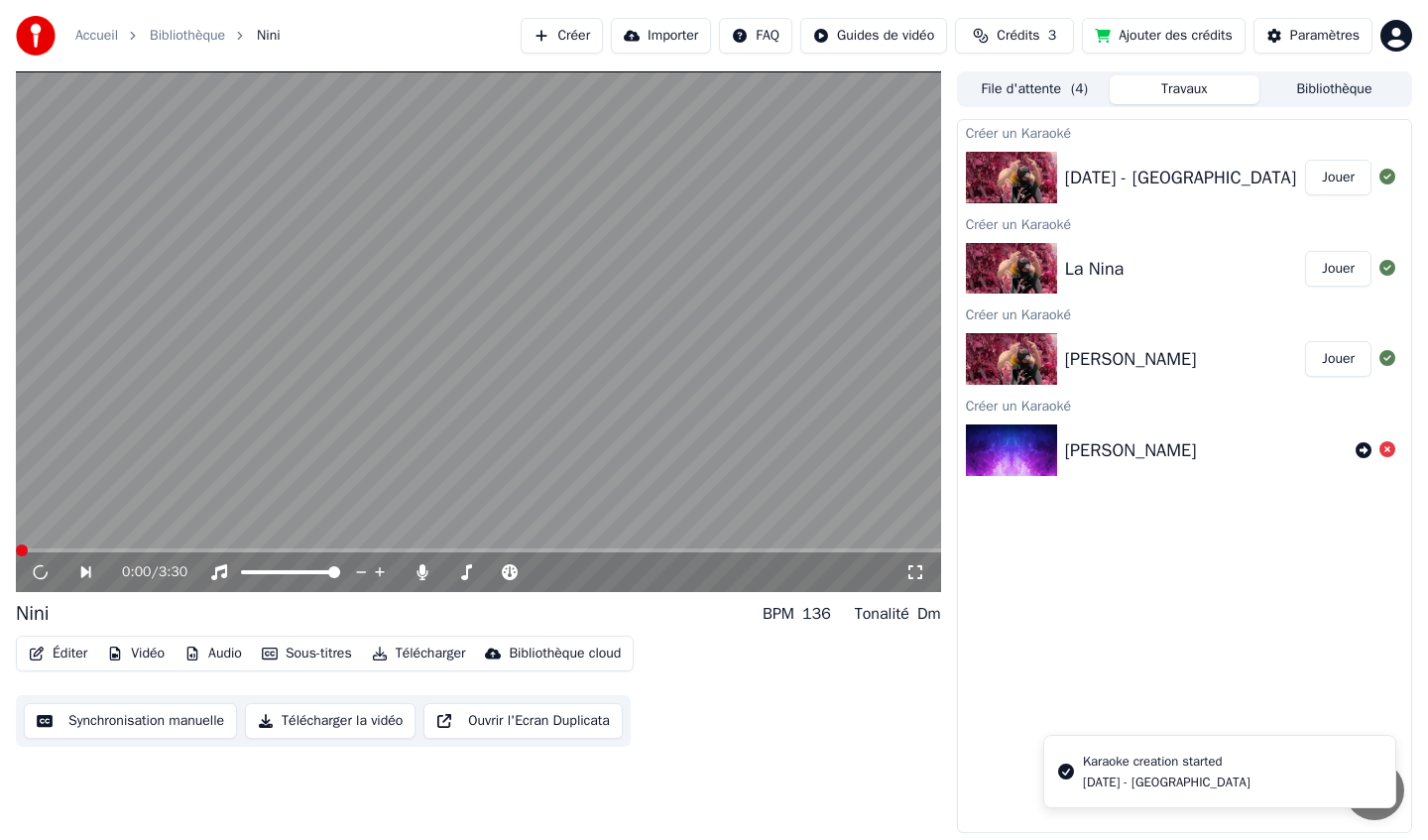 click on "Jouer" at bounding box center (1338, 178) 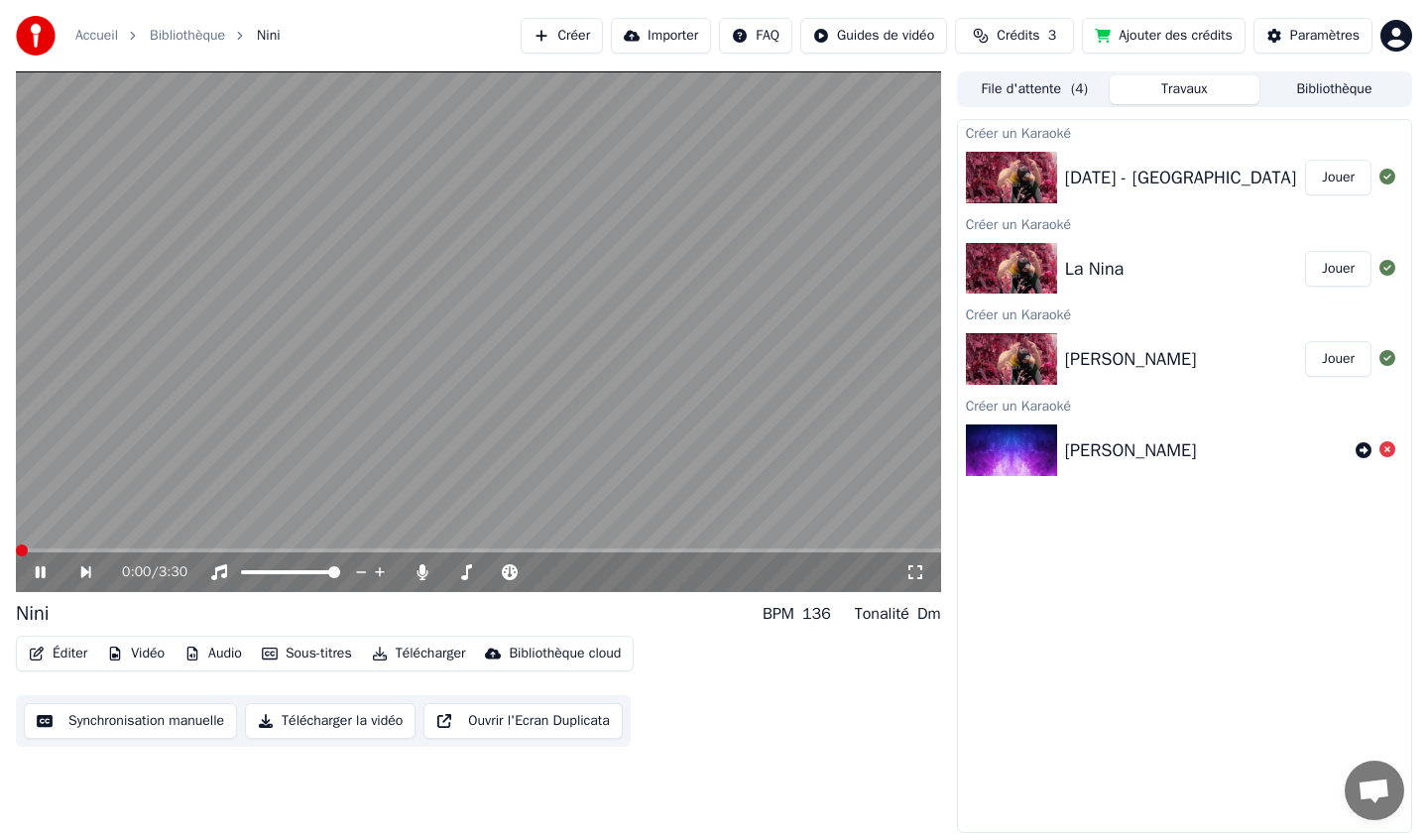 click 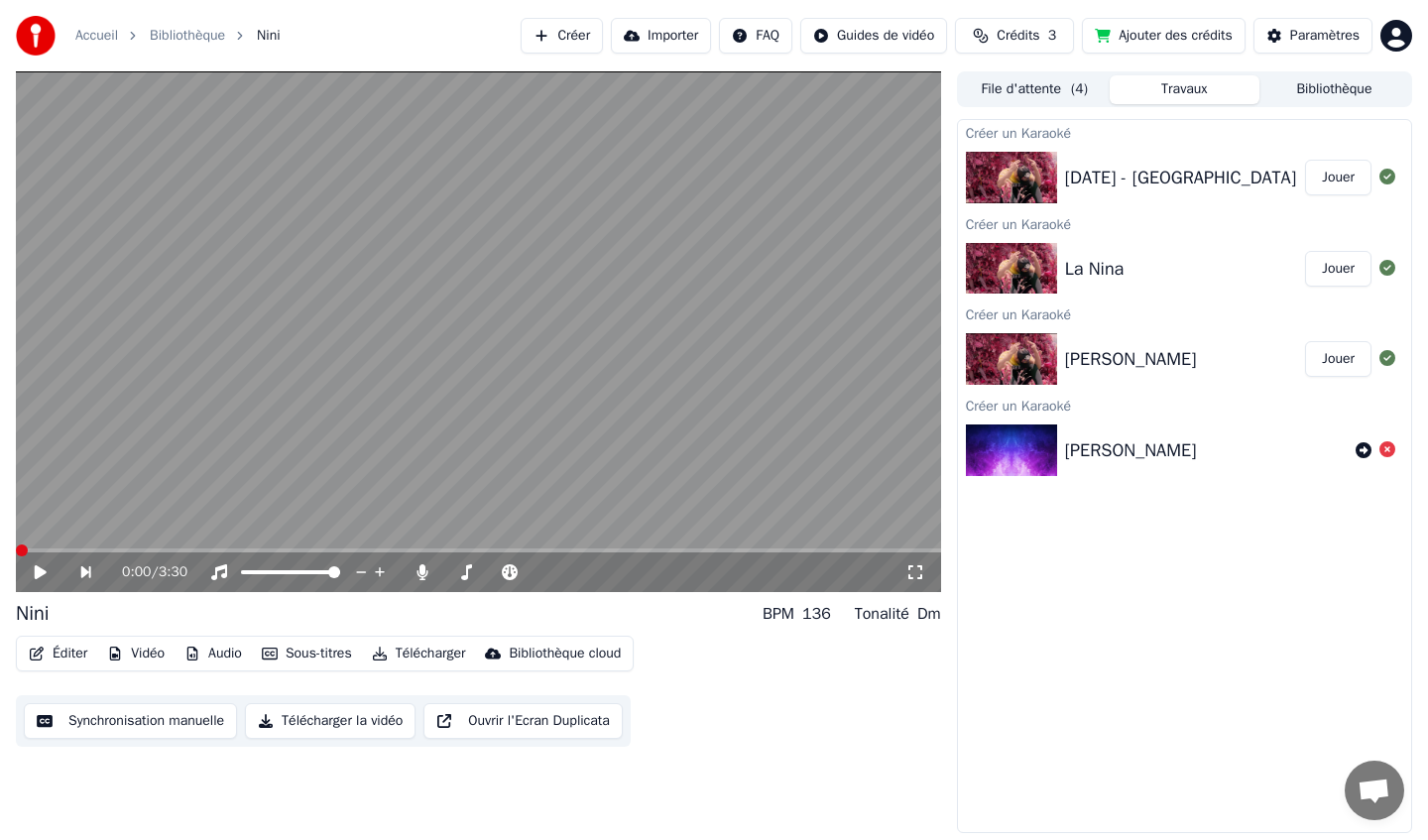 click on "Bibliothèque" at bounding box center [1334, 89] 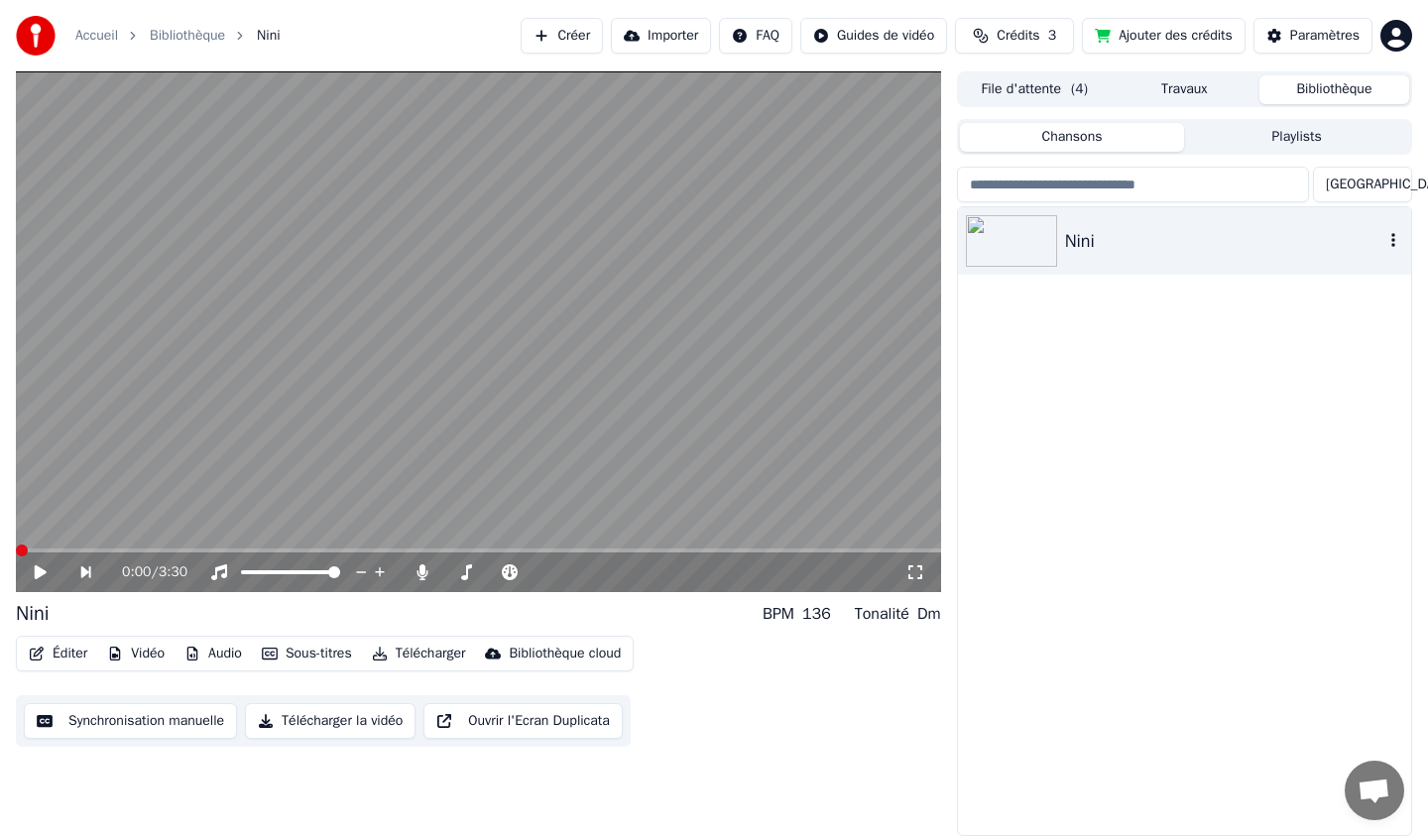 click on "Nini" at bounding box center [1224, 241] 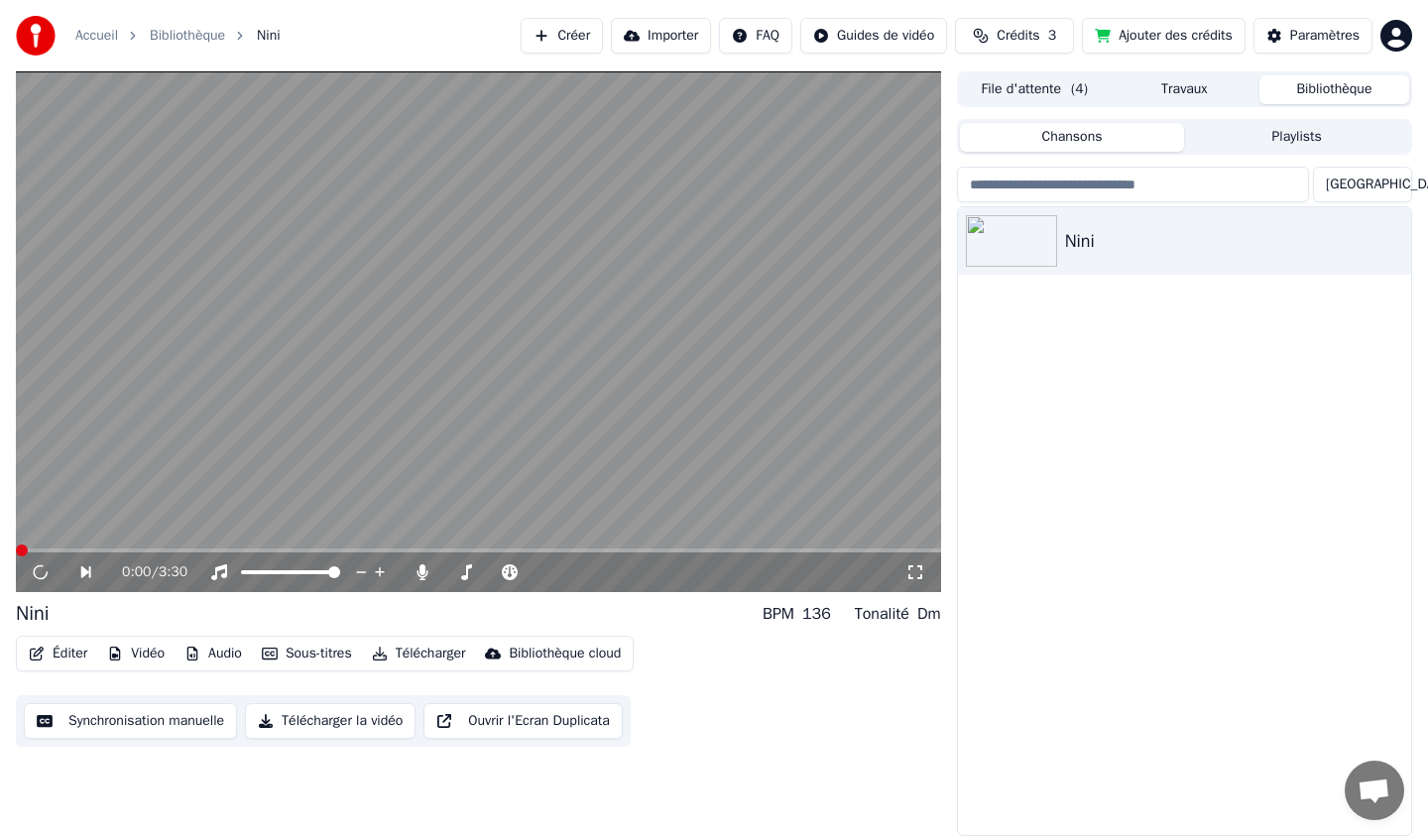 click on "Travaux" at bounding box center [1184, 89] 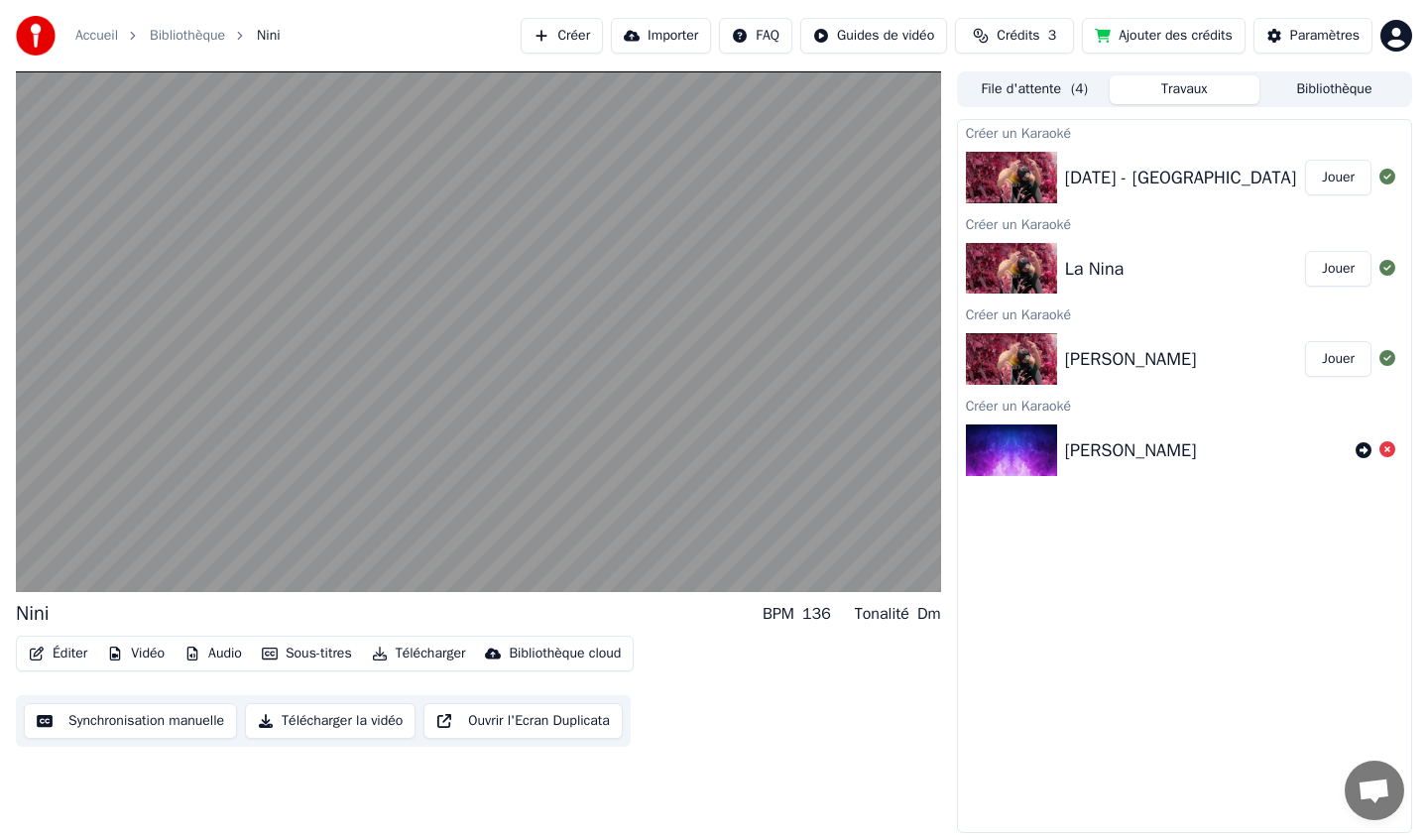 click on "Jouer" at bounding box center (1338, 178) 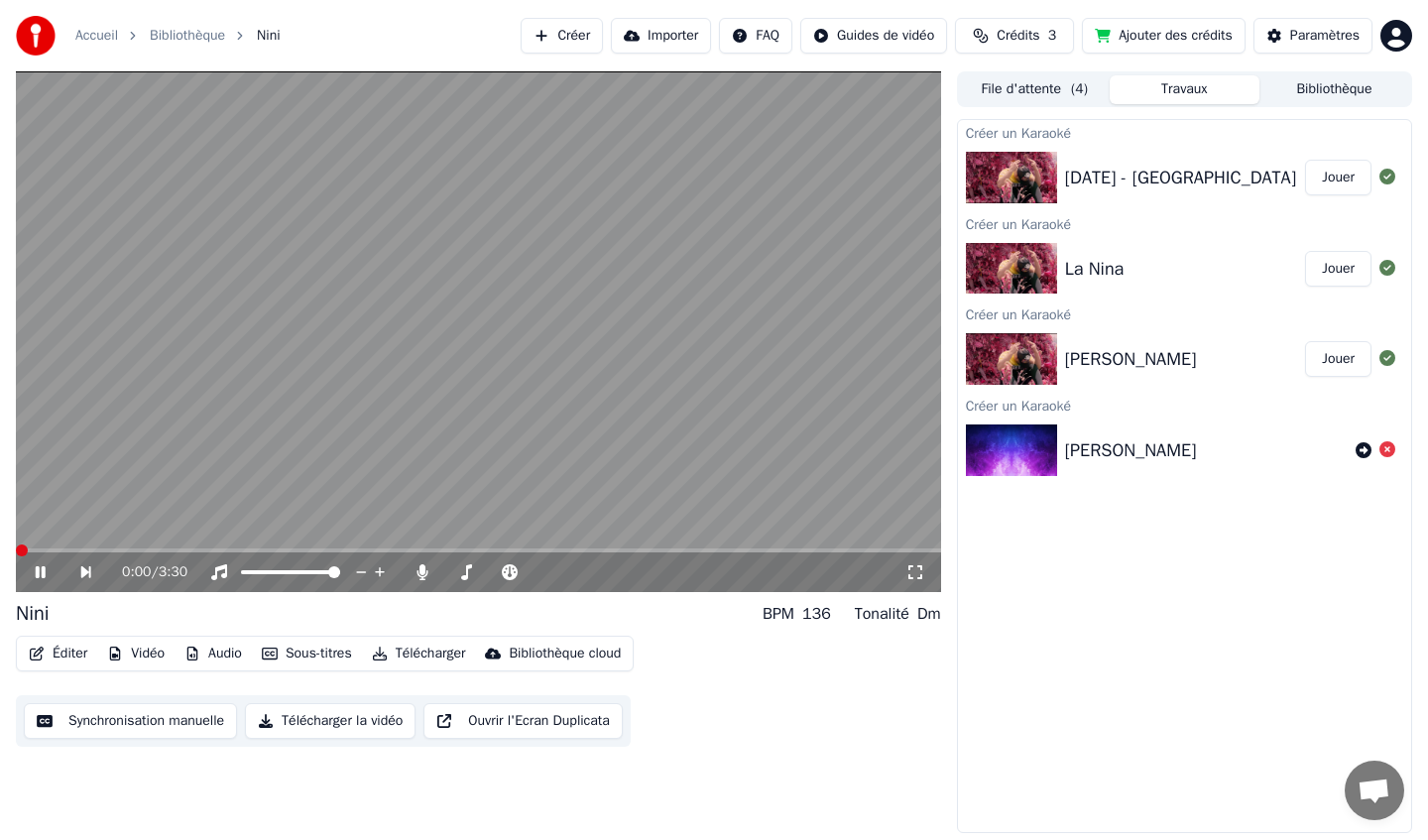 click on "Créer" at bounding box center [561, 36] 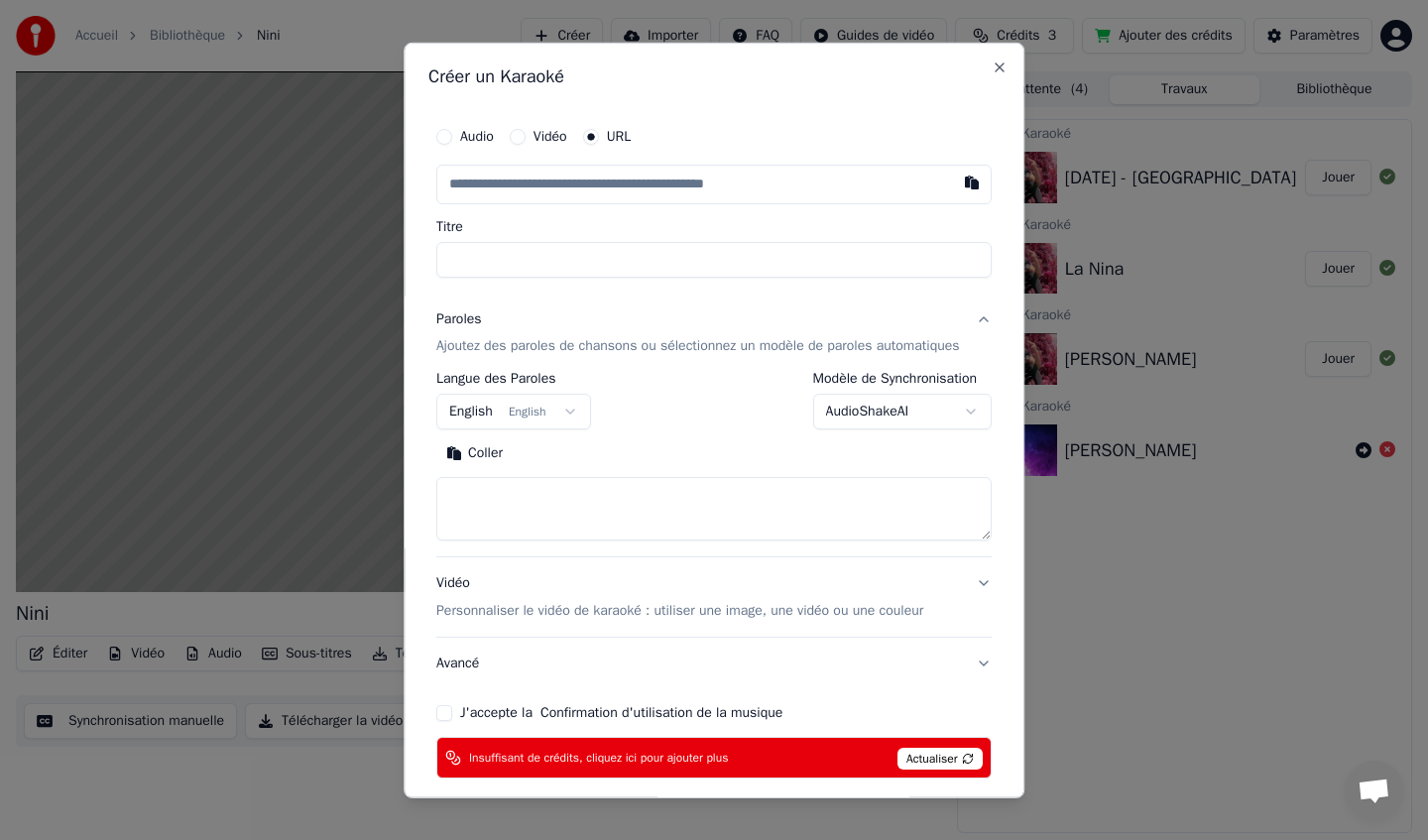click at bounding box center [714, 183] 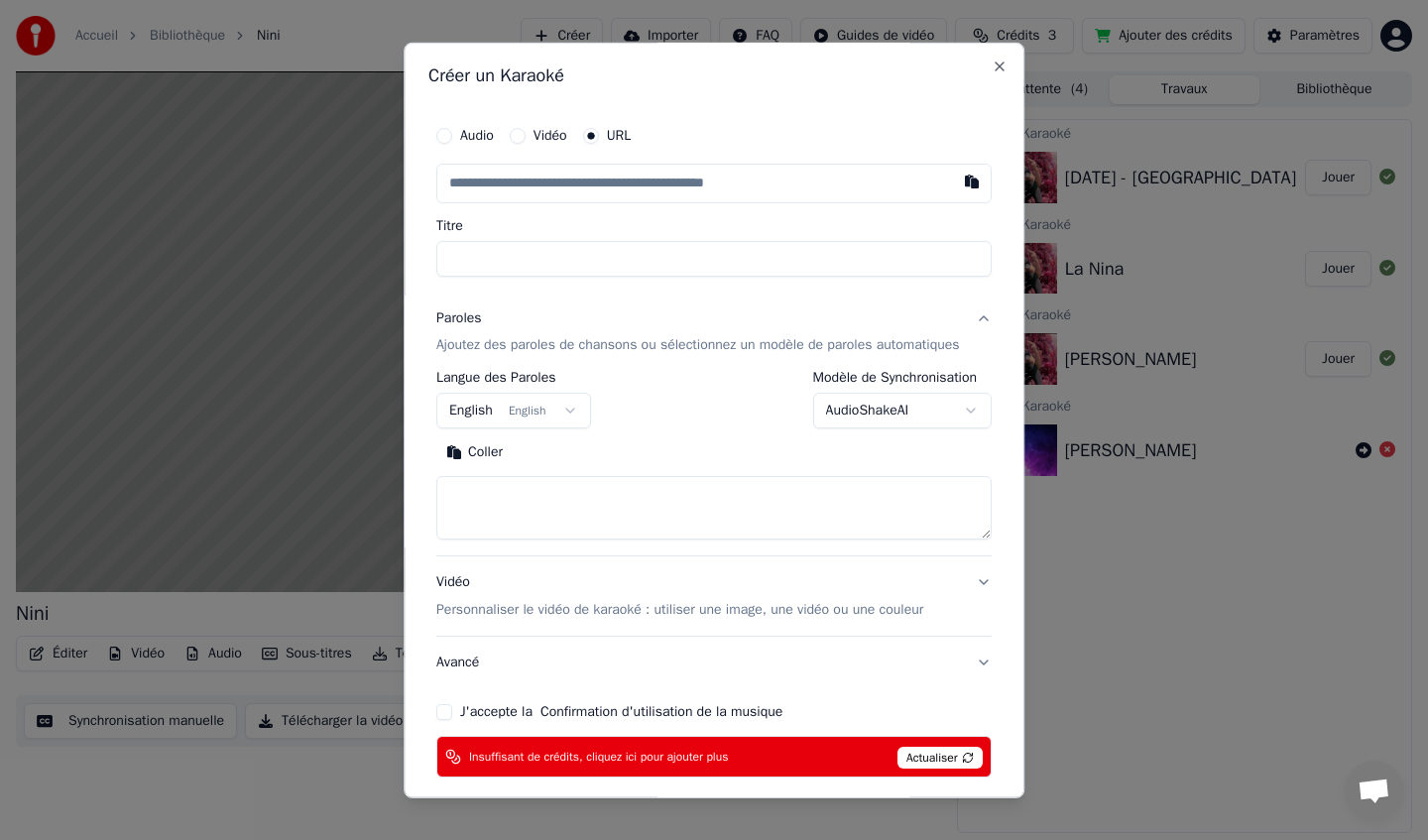 scroll, scrollTop: 0, scrollLeft: 0, axis: both 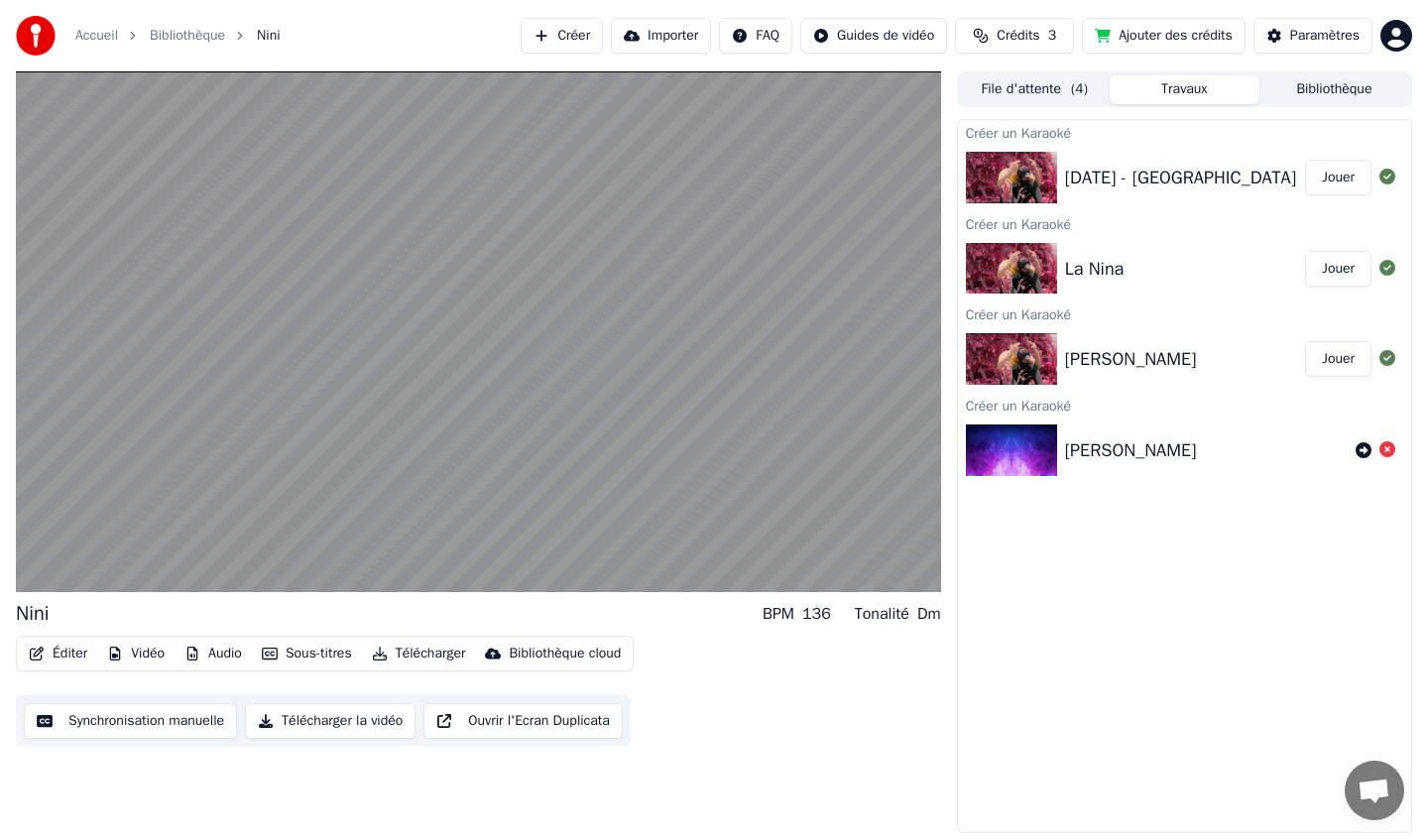 click on "Jouer" at bounding box center (1338, 178) 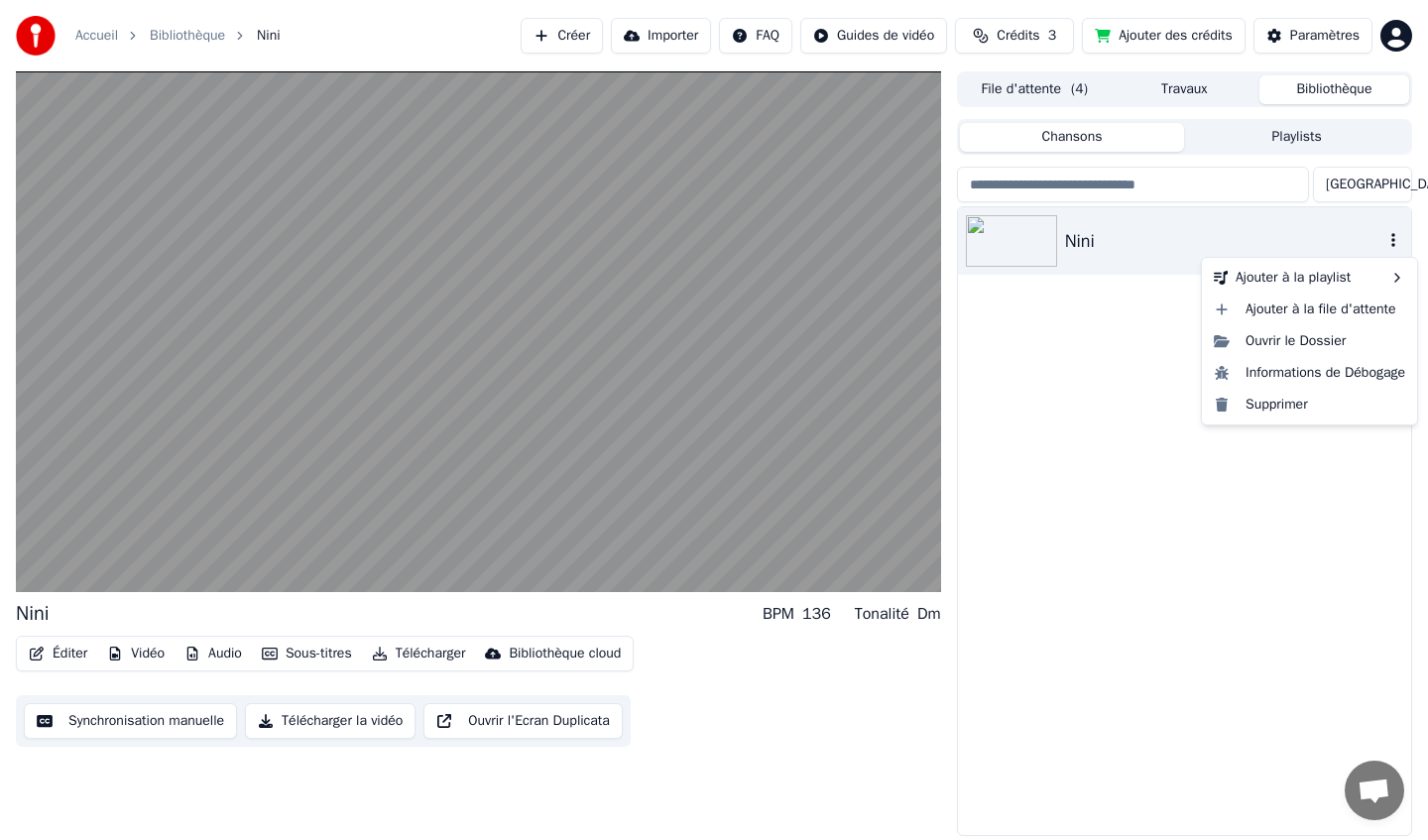 click 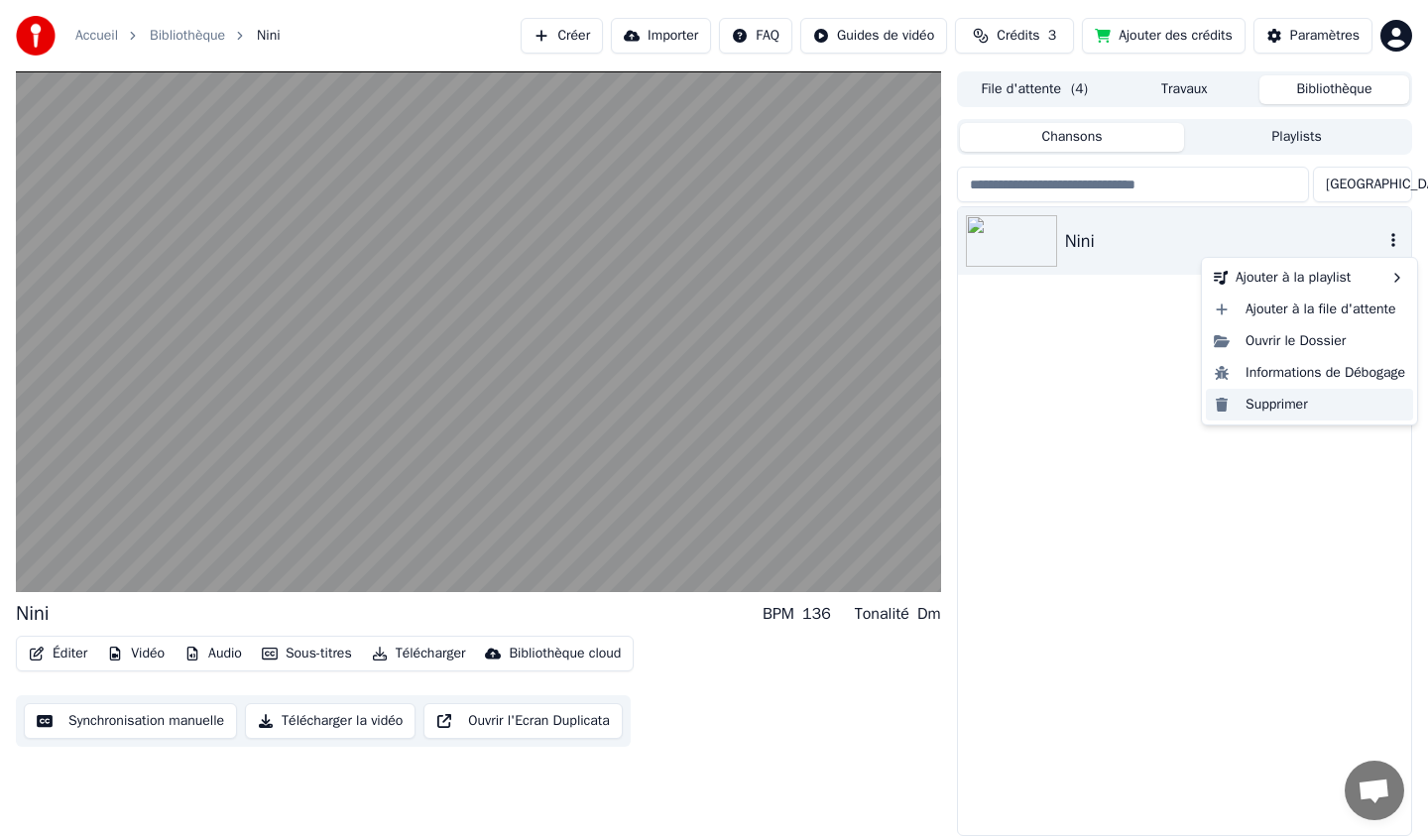 click on "Supprimer" at bounding box center (1309, 405) 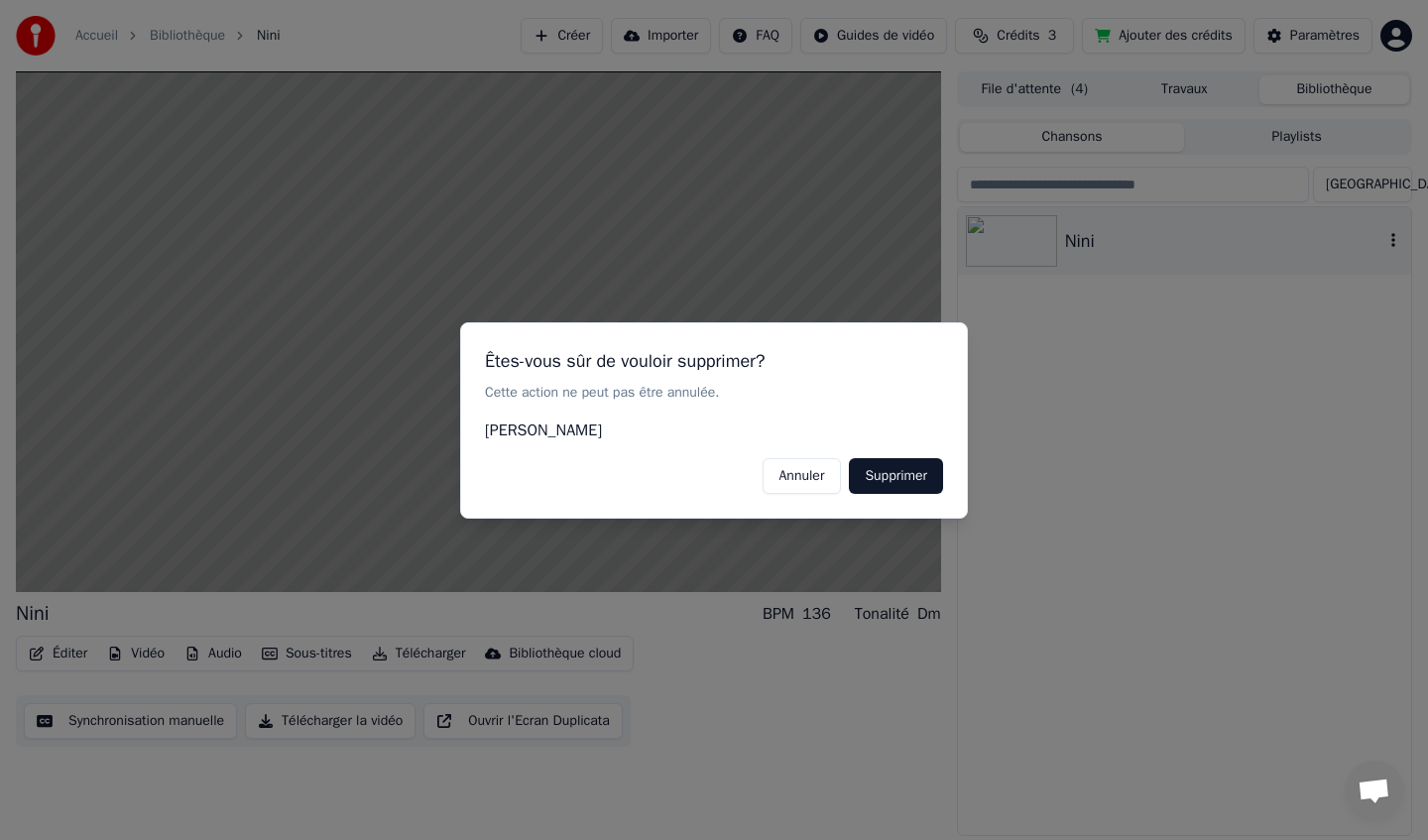 click on "Supprimer" at bounding box center [895, 475] 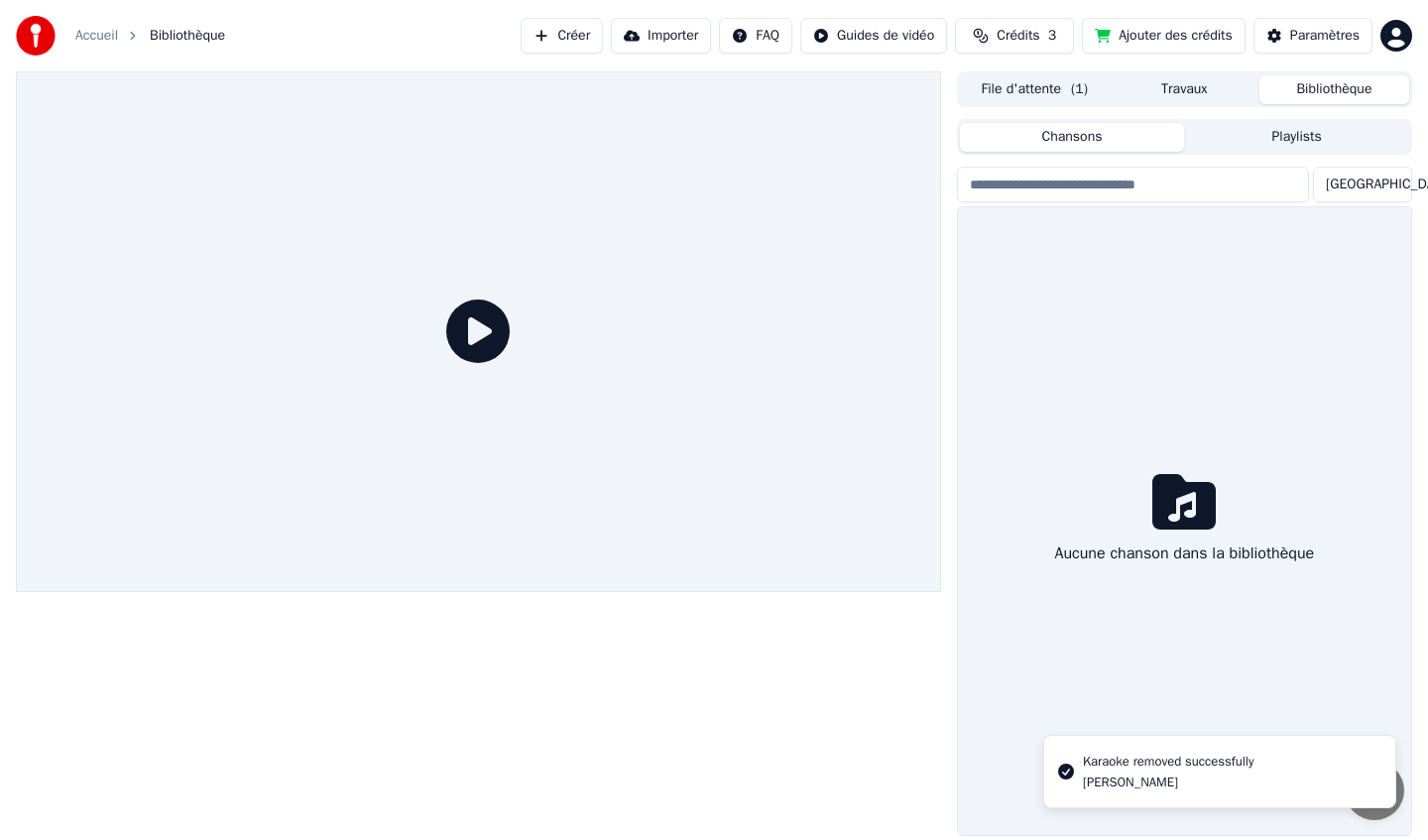 click on "Travaux" at bounding box center [1184, 89] 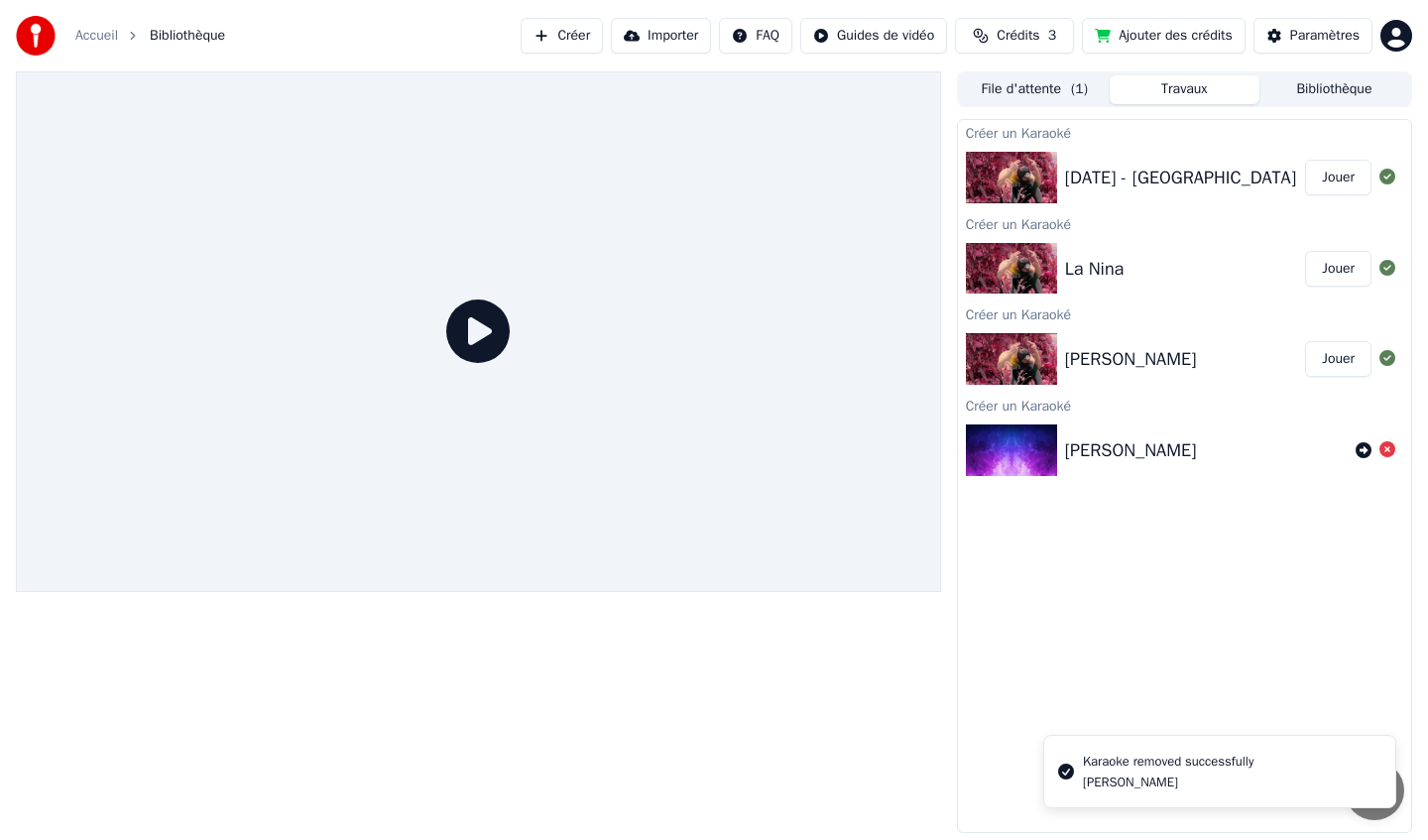 click on "Jul - Italia" at bounding box center [1180, 178] 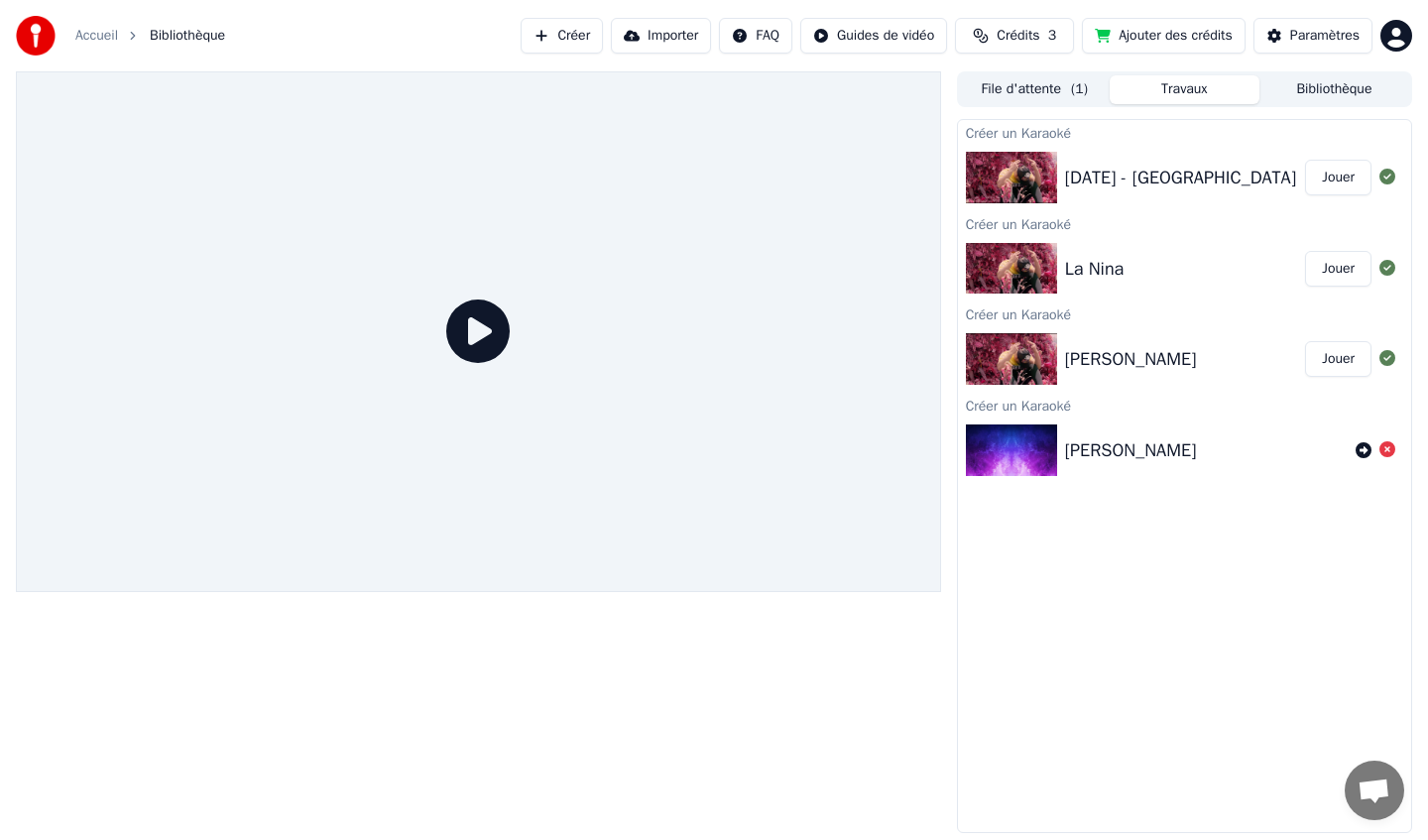 click on "Jouer" at bounding box center (1338, 178) 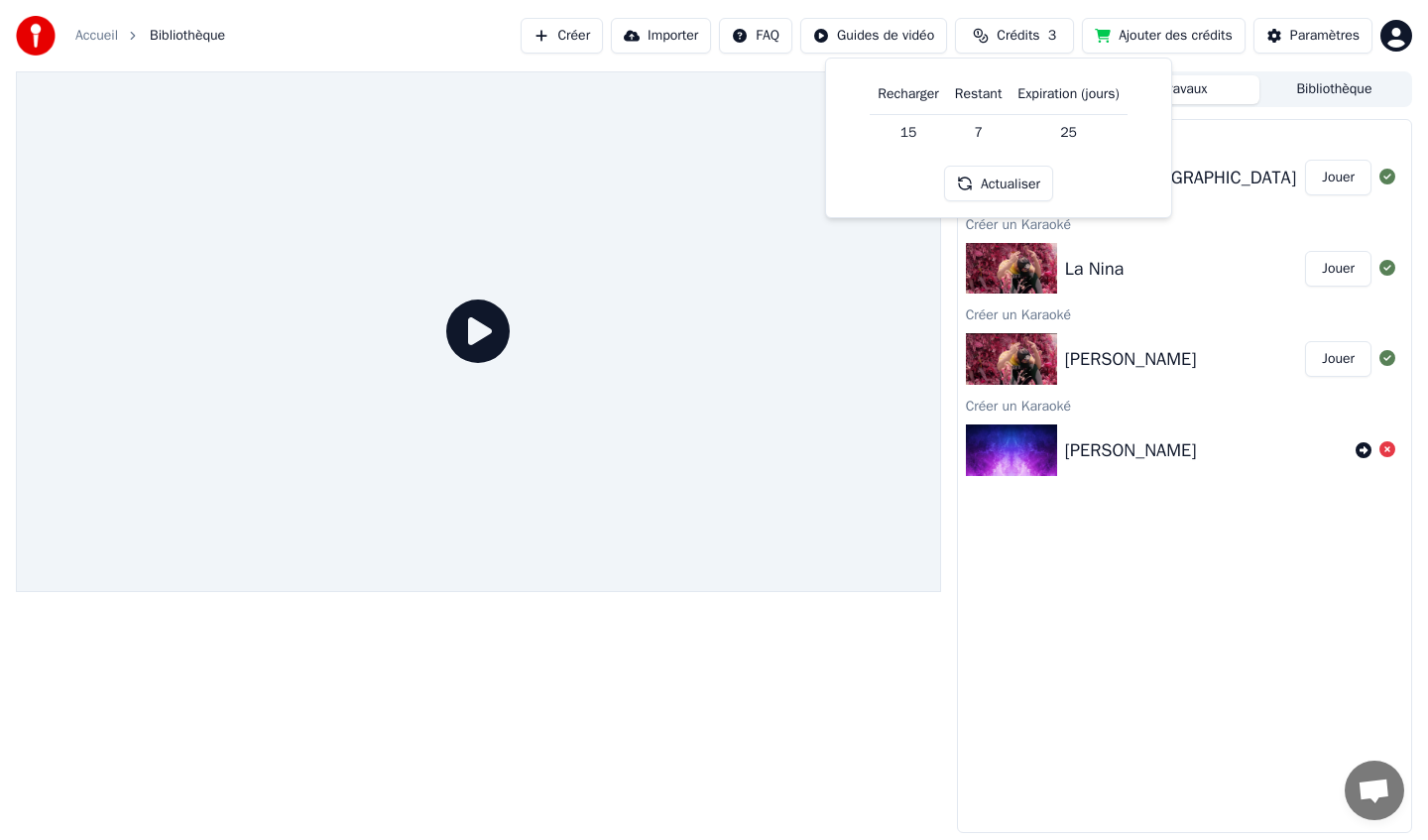 click on "Actualiser" at bounding box center (999, 183) 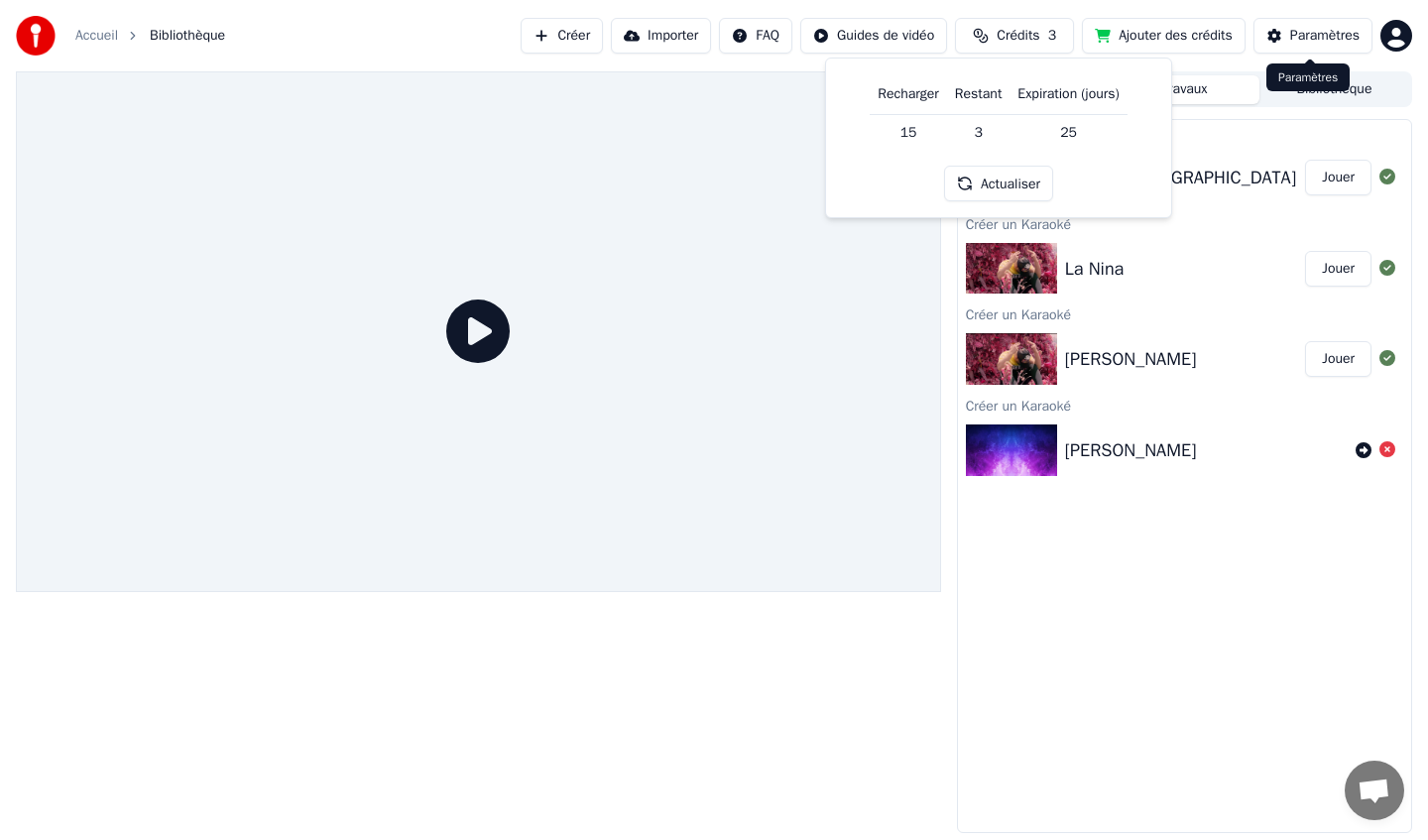 click on "Paramètres" at bounding box center (1325, 36) 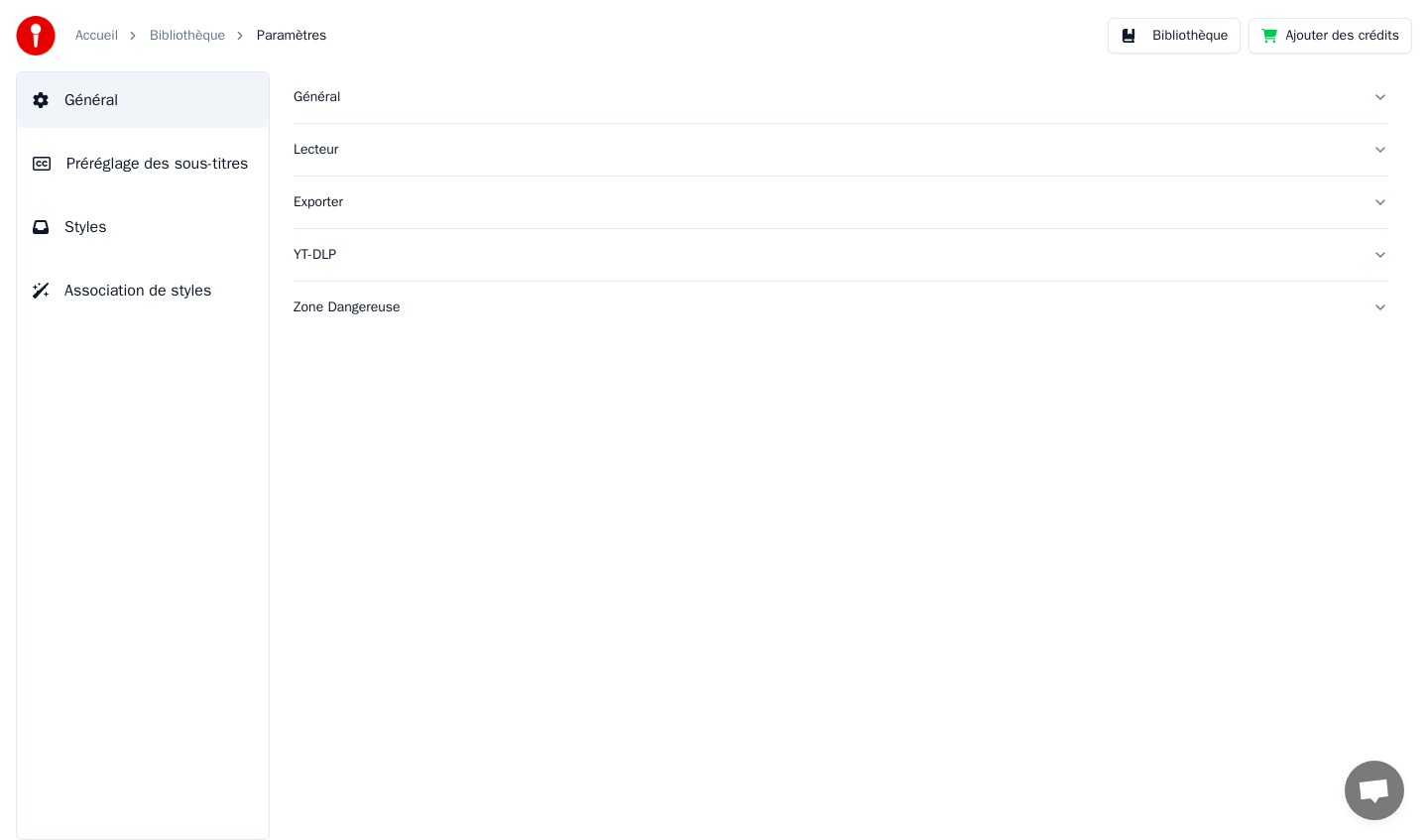 click on "Accueil Bibliothèque Paramètres" at bounding box center [171, 36] 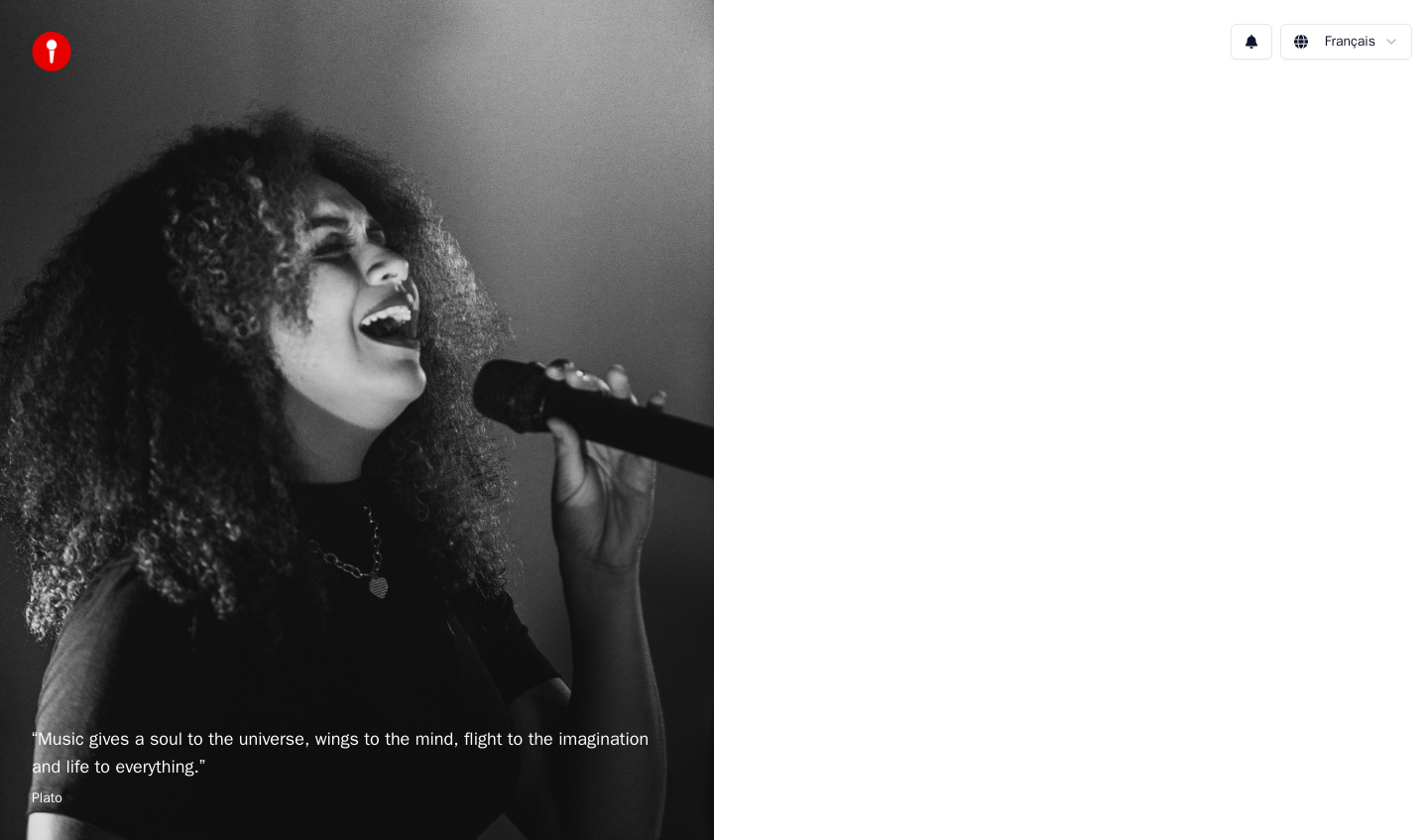 scroll, scrollTop: 0, scrollLeft: 0, axis: both 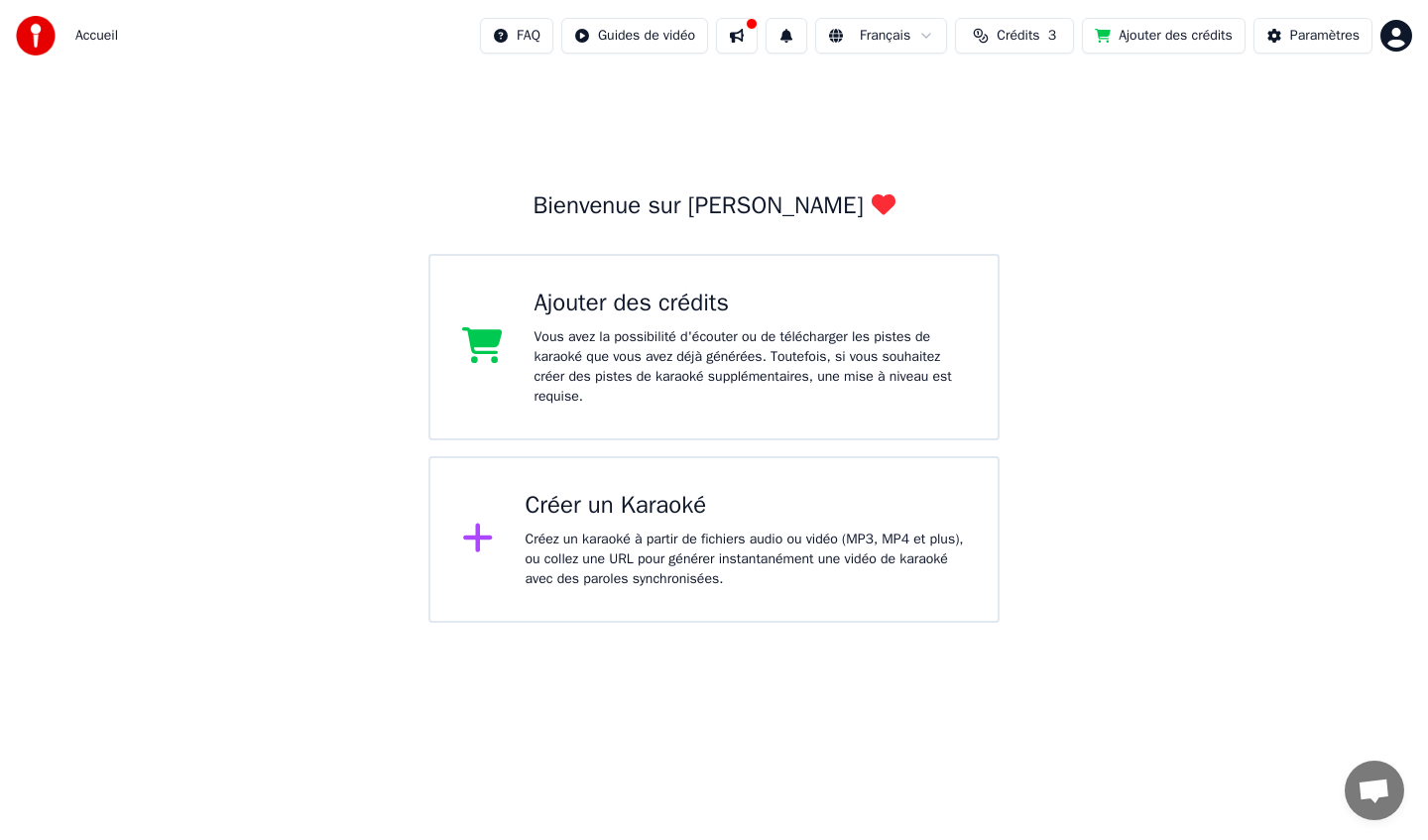 click on "Créez un karaoké à partir de fichiers audio ou vidéo (MP3, MP4 et plus), ou collez une URL pour générer instantanément une vidéo de karaoké avec des paroles synchronisées." at bounding box center [746, 559] 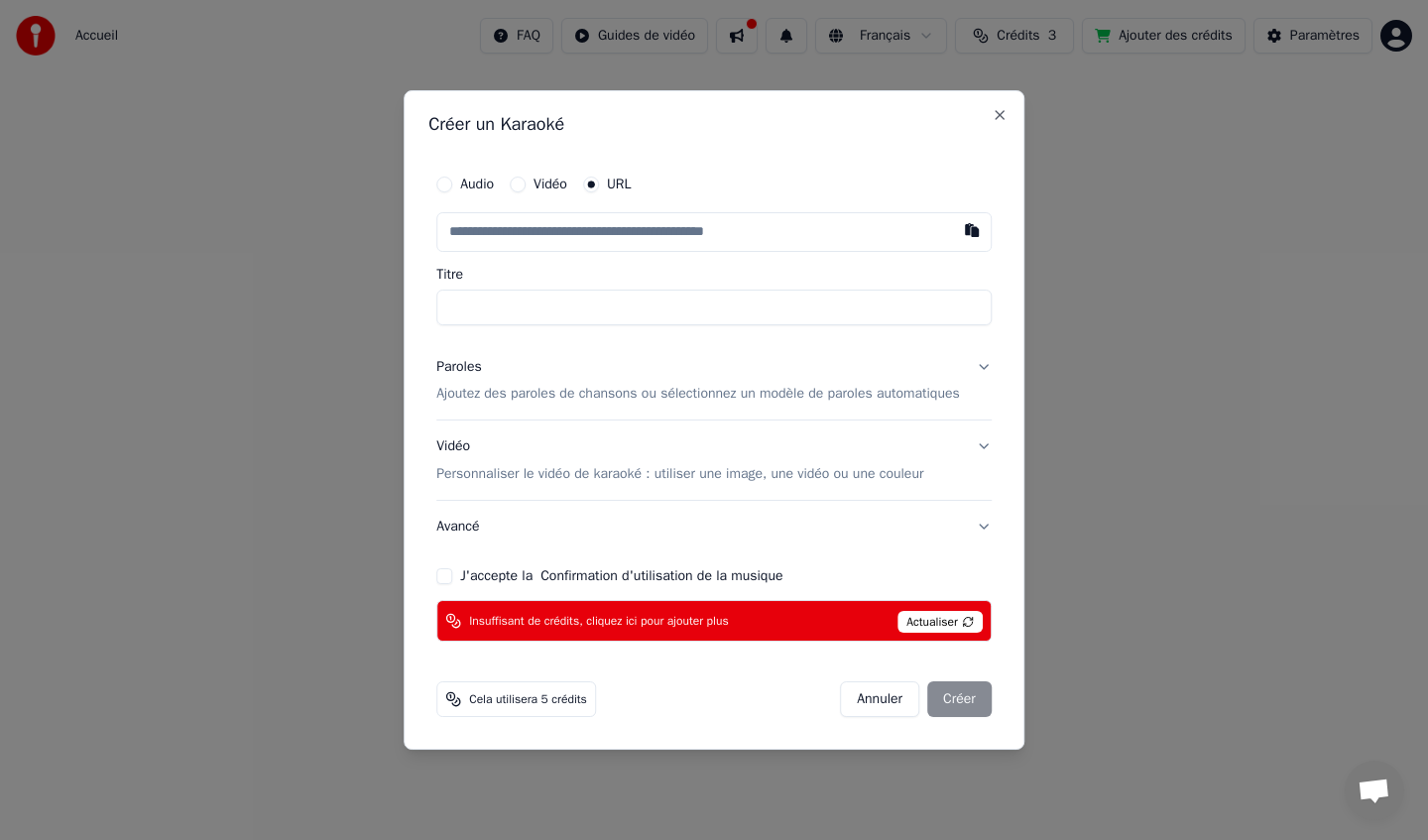 paste on "**********" 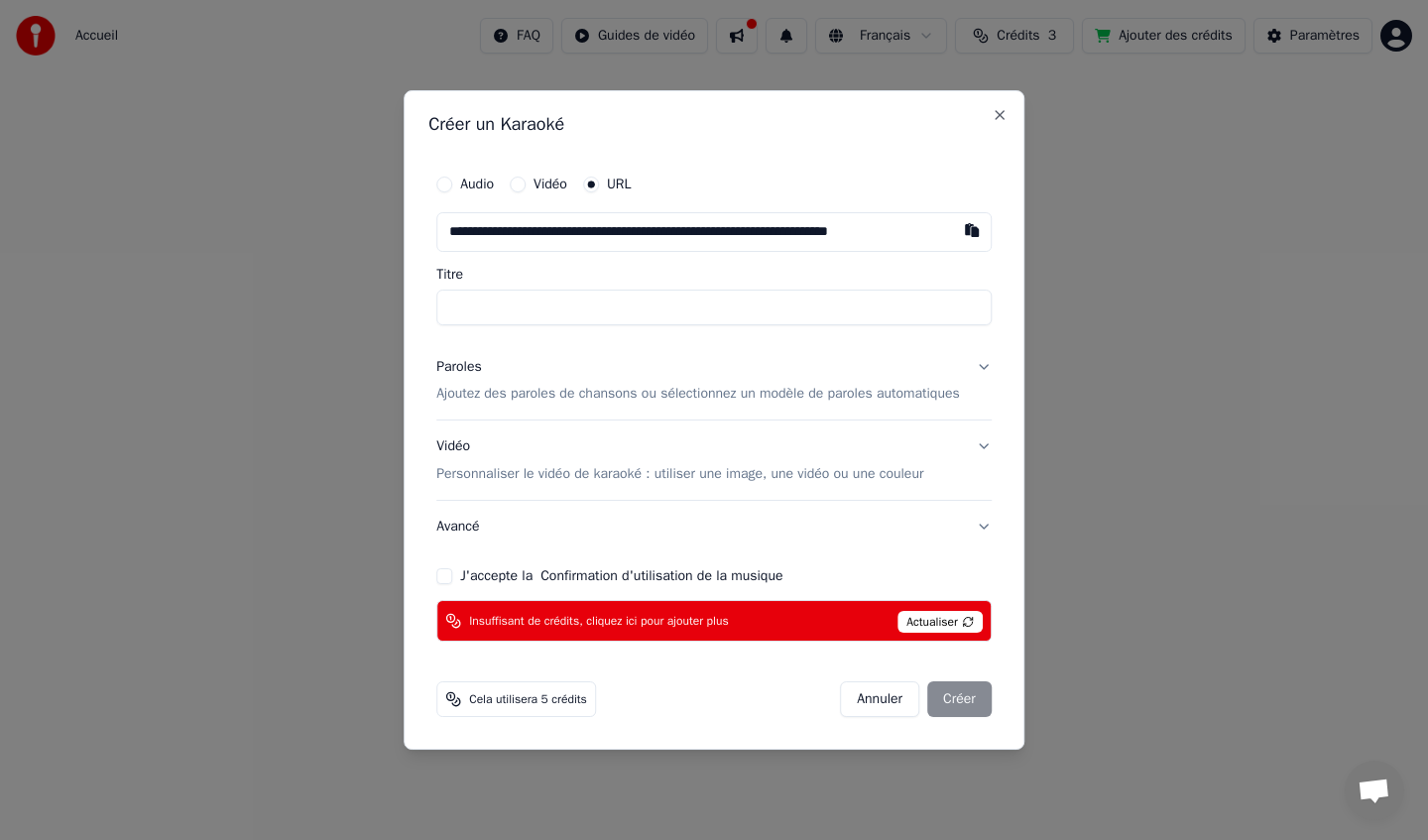 scroll, scrollTop: 0, scrollLeft: 4, axis: horizontal 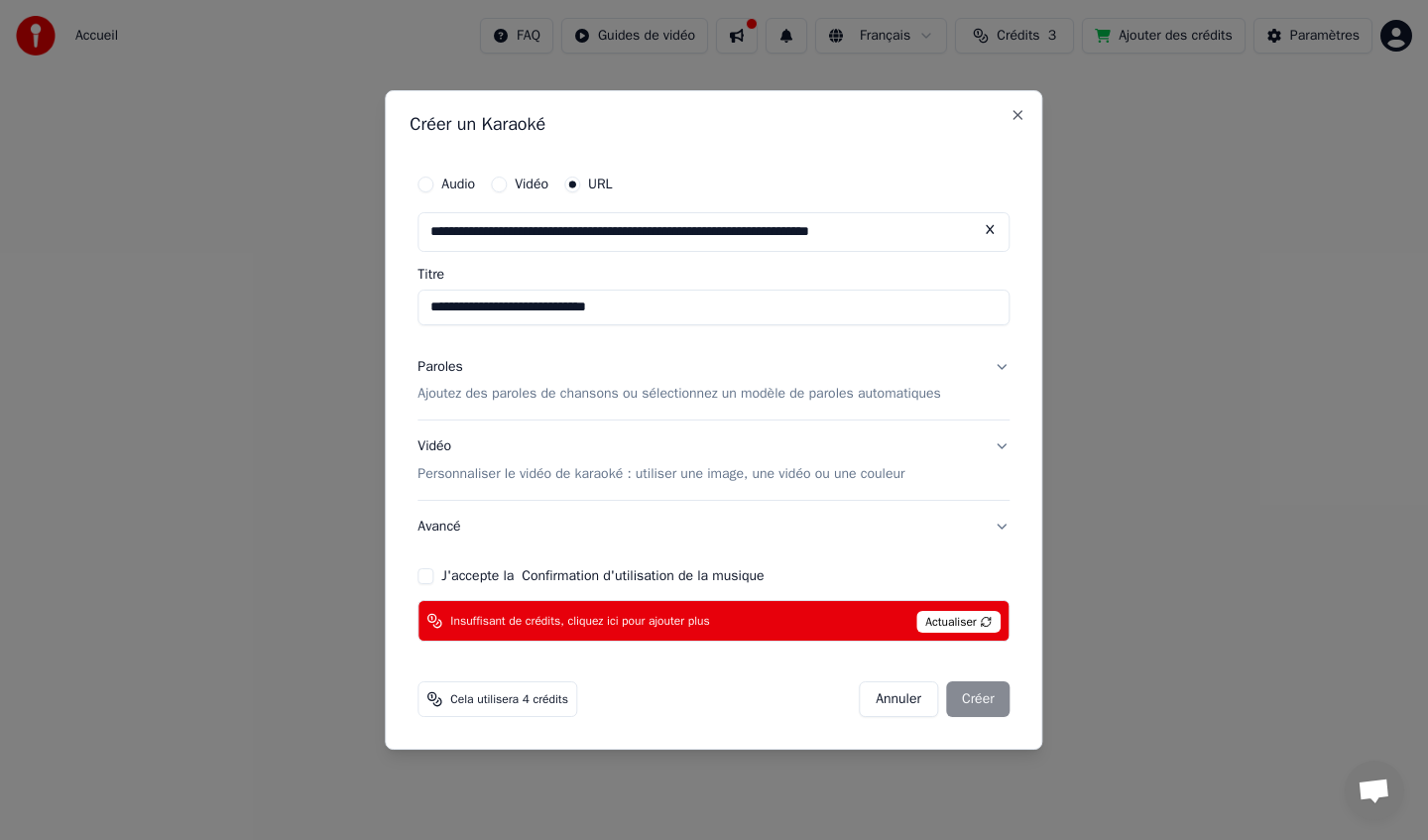 type on "**********" 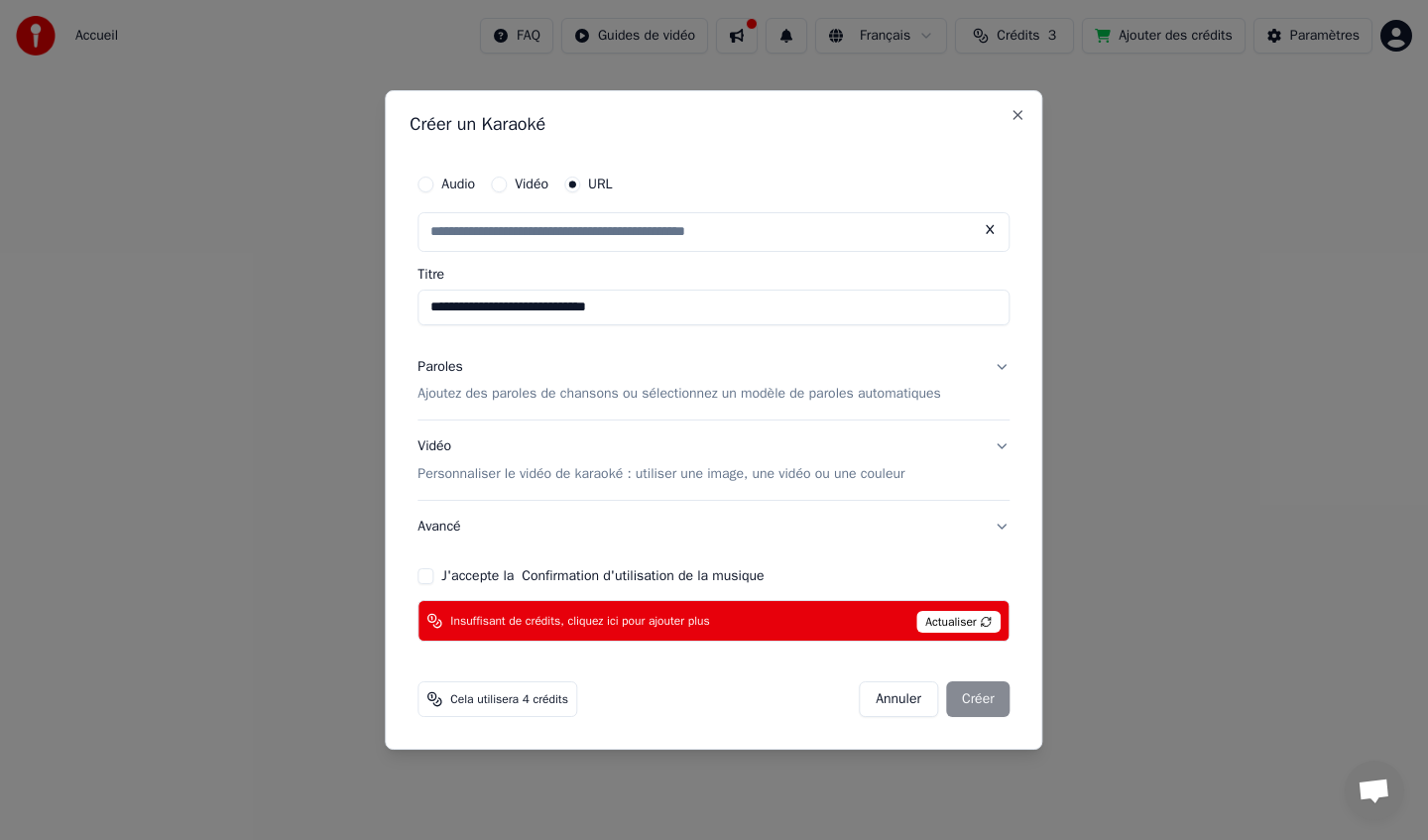 click on "Ajoutez des paroles de chansons ou sélectionnez un modèle de paroles automatiques" at bounding box center [679, 395] 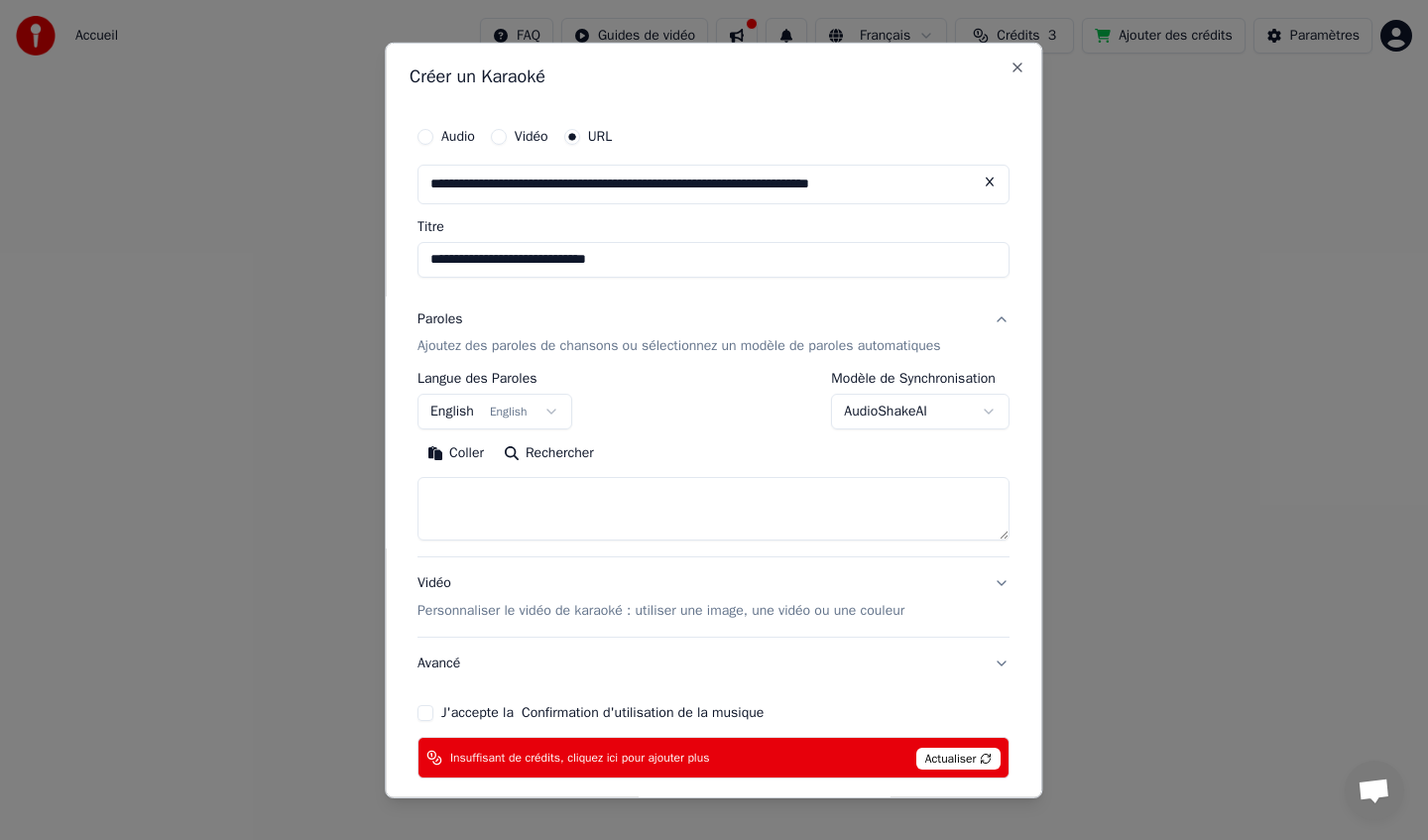 click on "English English" at bounding box center [495, 412] 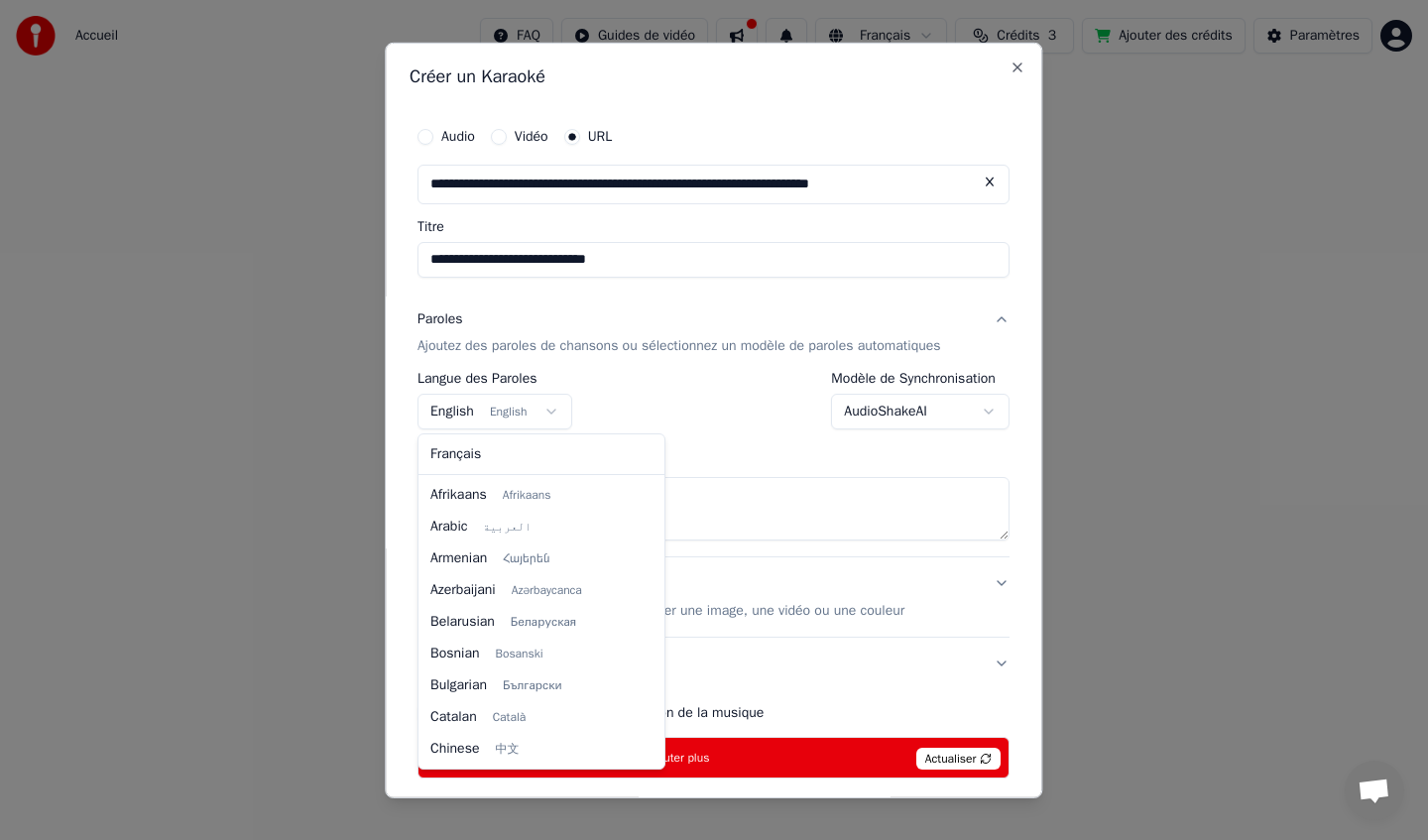 scroll, scrollTop: 159, scrollLeft: 0, axis: vertical 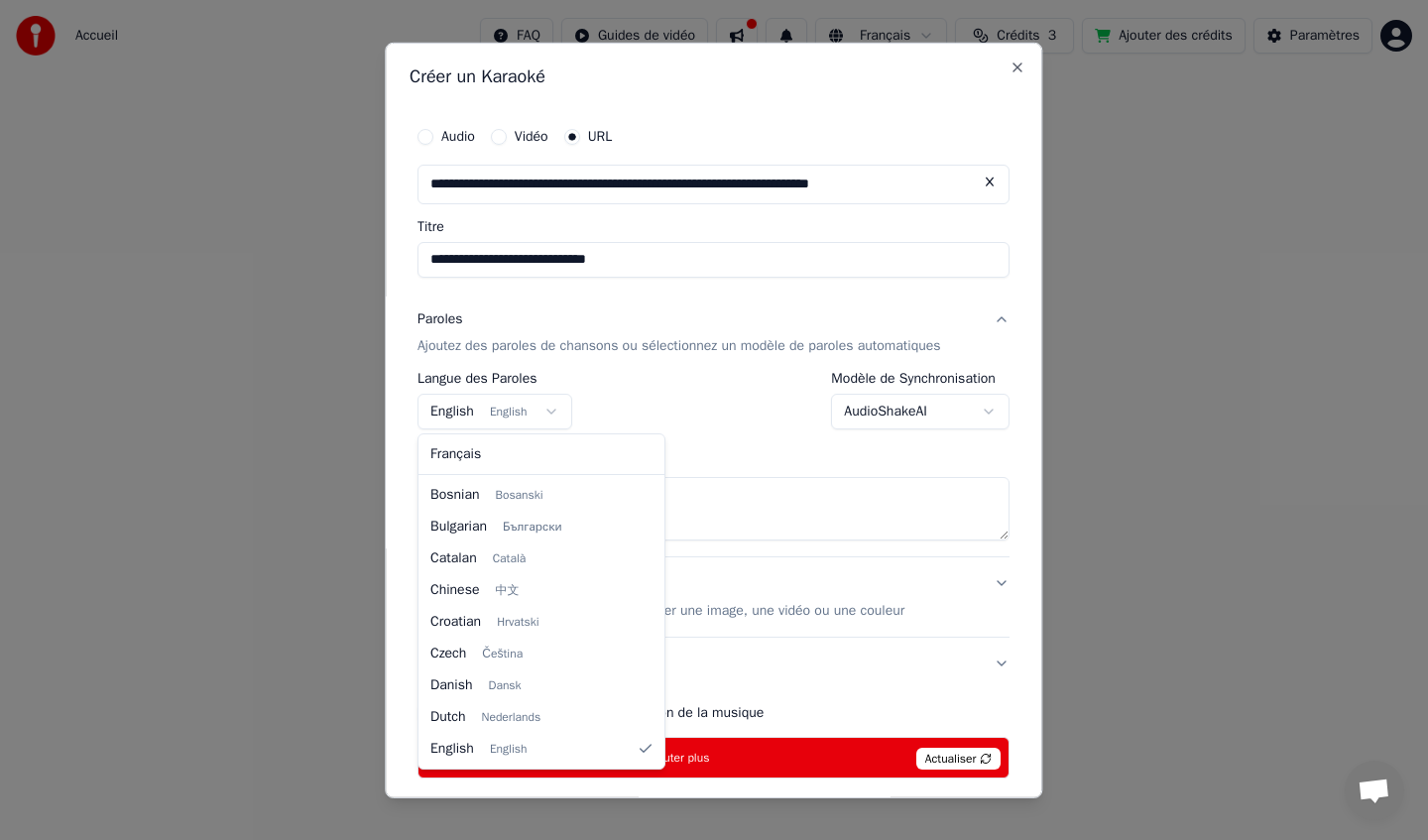 select on "**" 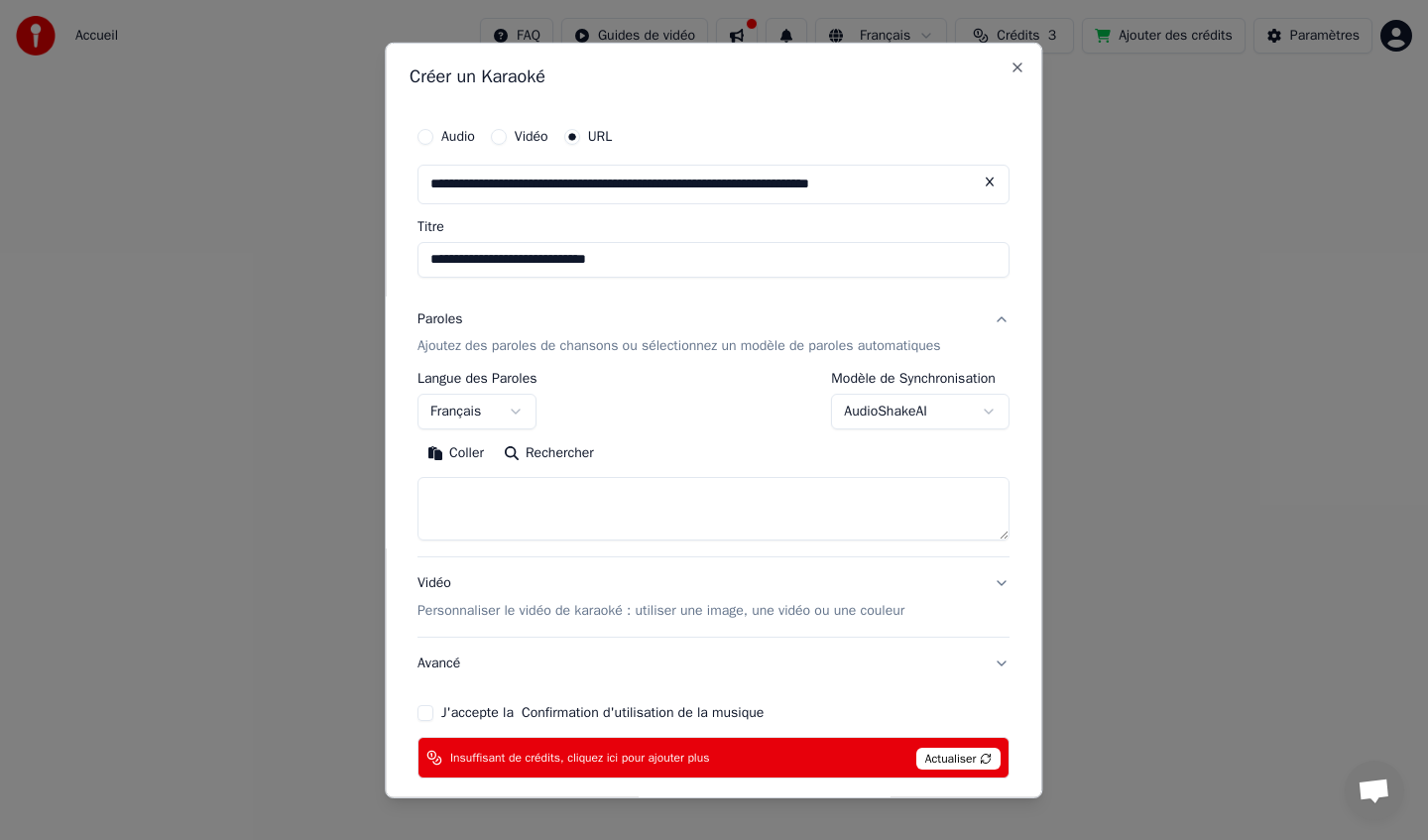 click on "Rechercher" at bounding box center [548, 453] 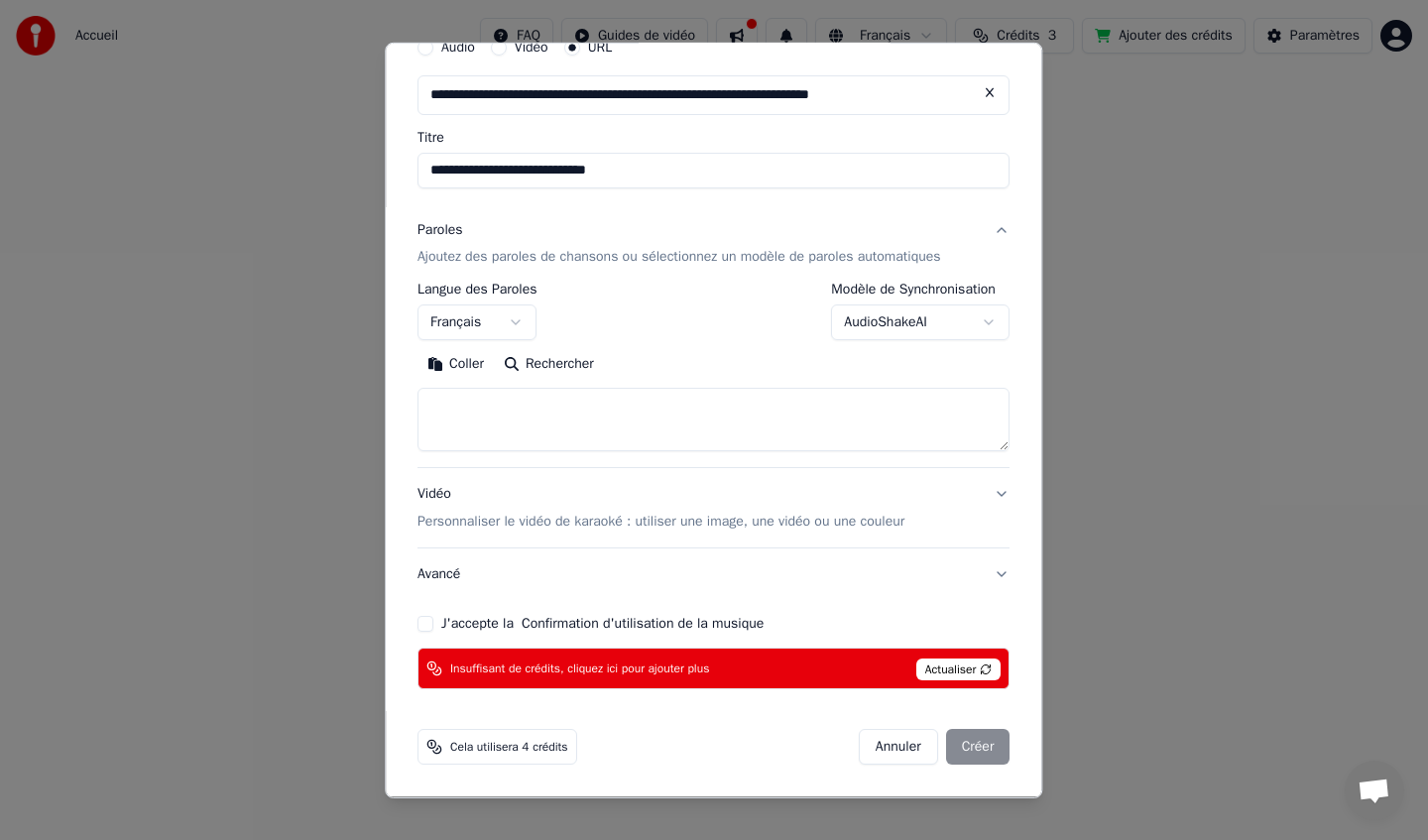 scroll, scrollTop: 0, scrollLeft: 0, axis: both 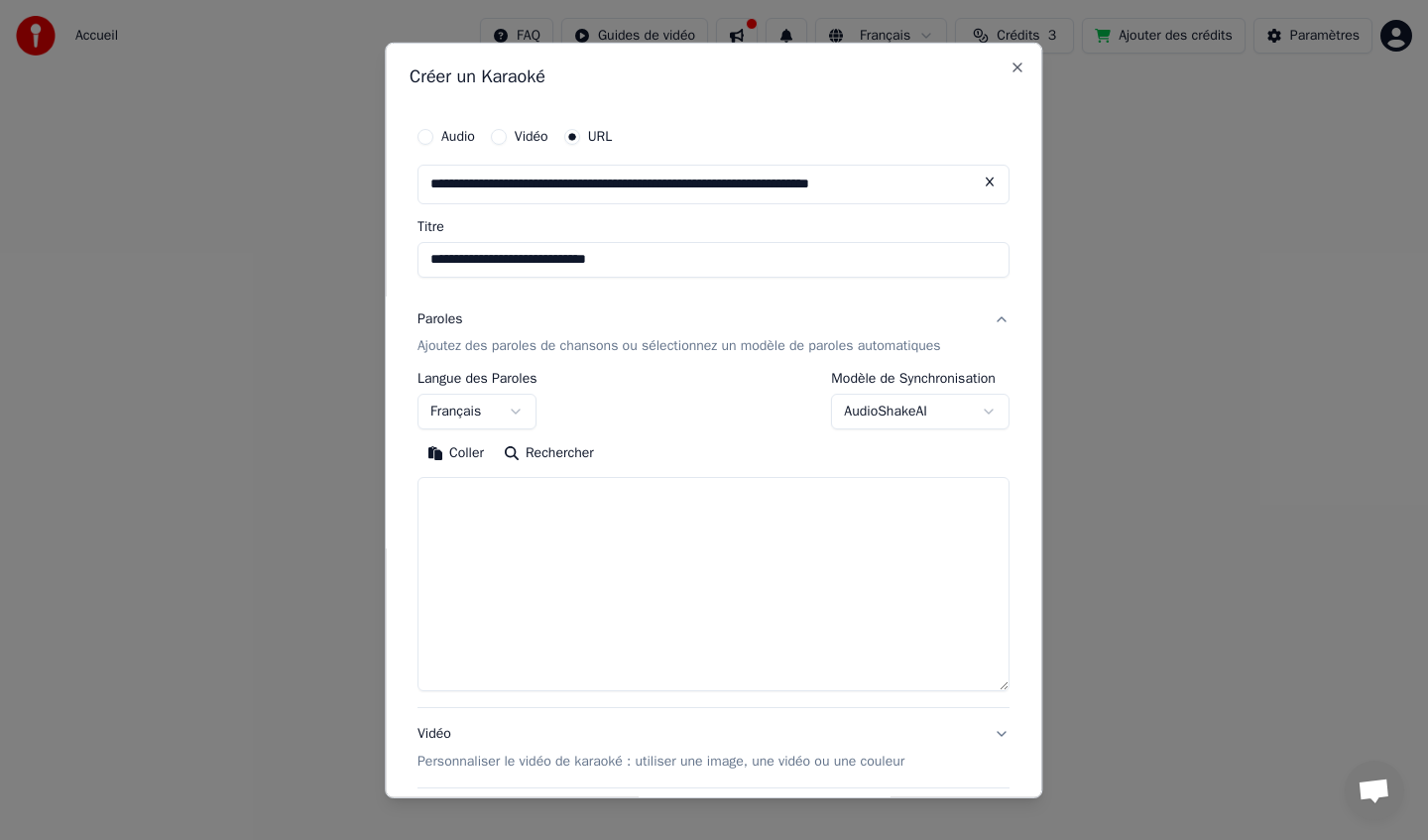 drag, startPoint x: 1005, startPoint y: 535, endPoint x: 1010, endPoint y: 685, distance: 150.08331 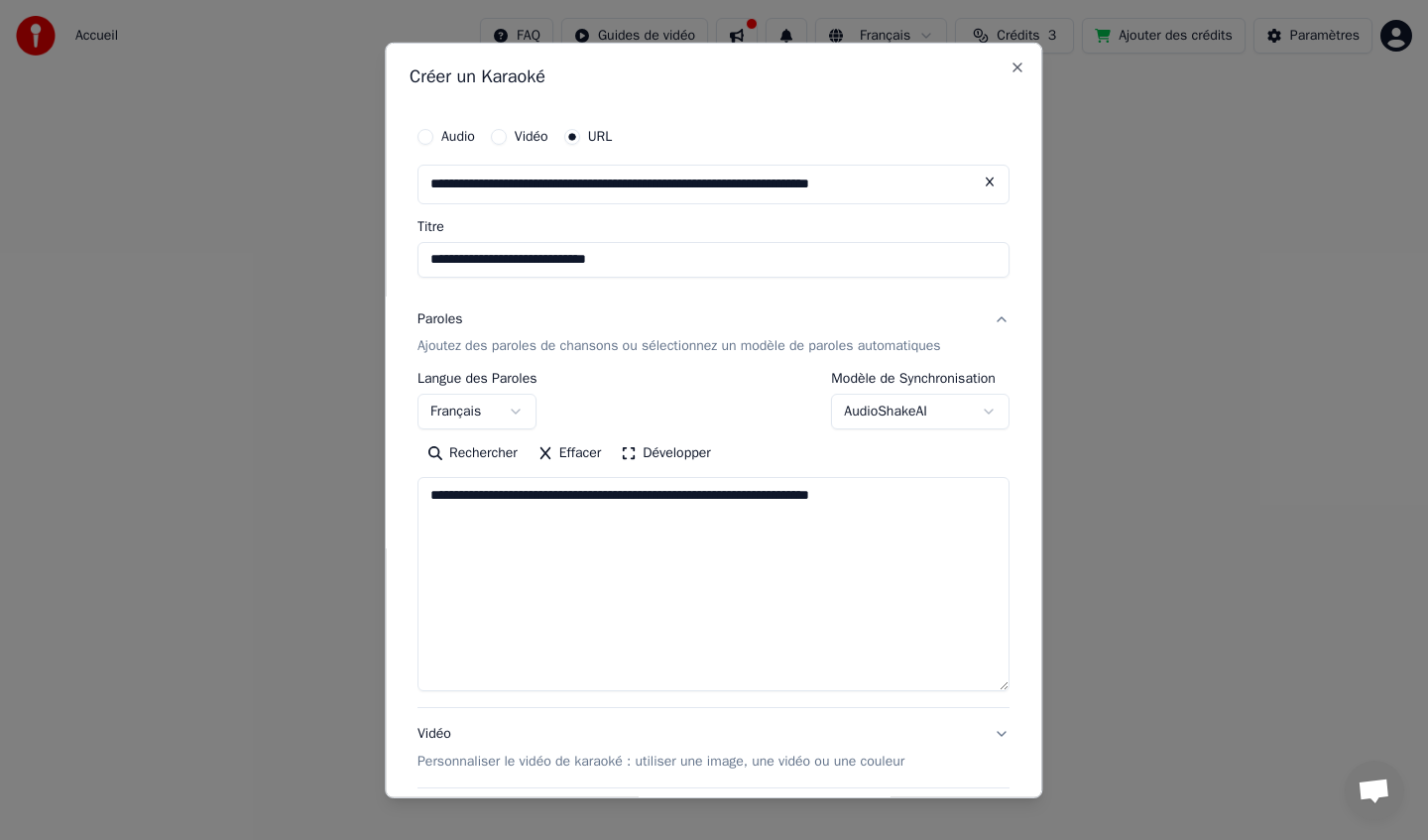 click on "**********" at bounding box center [713, 584] 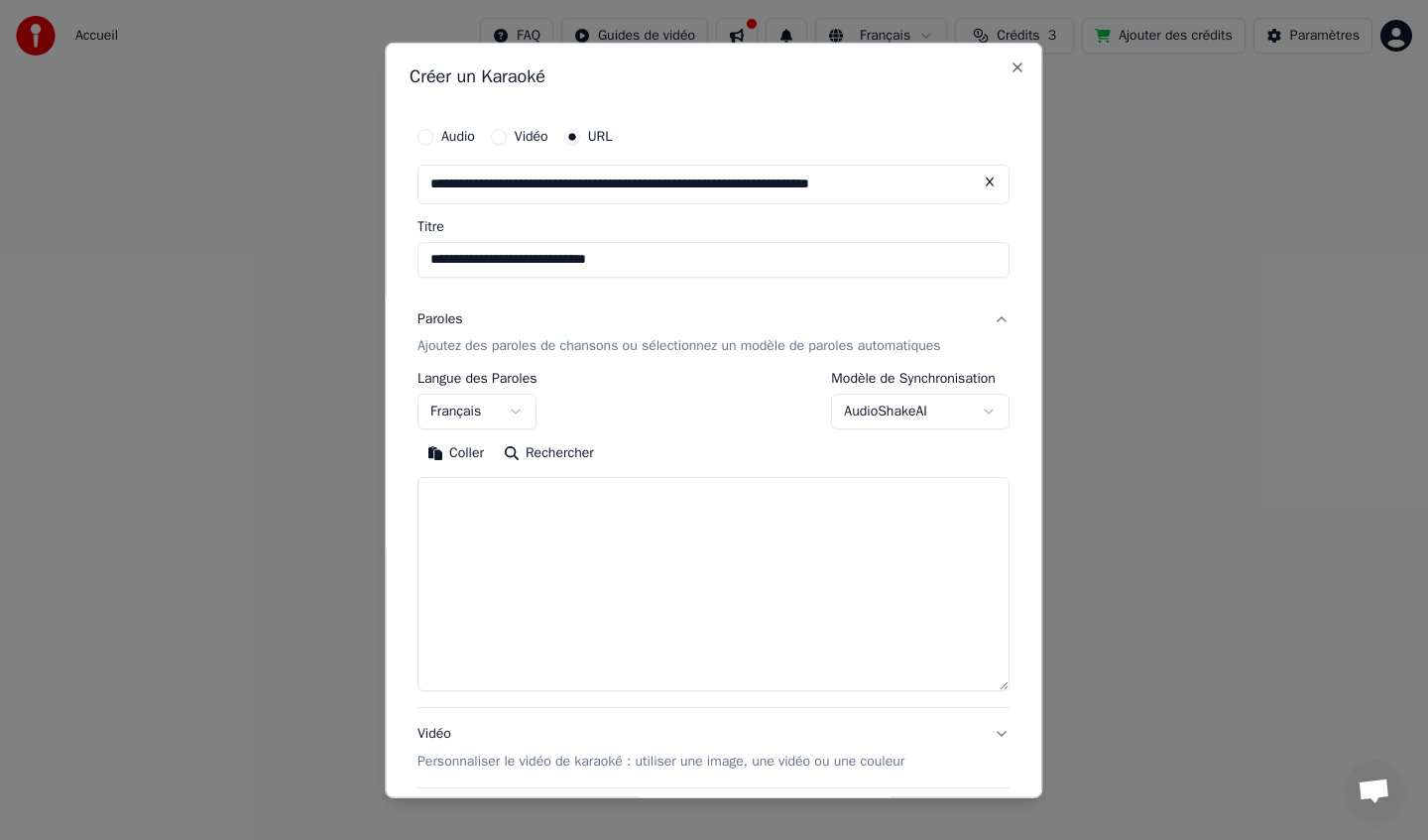 paste on "**********" 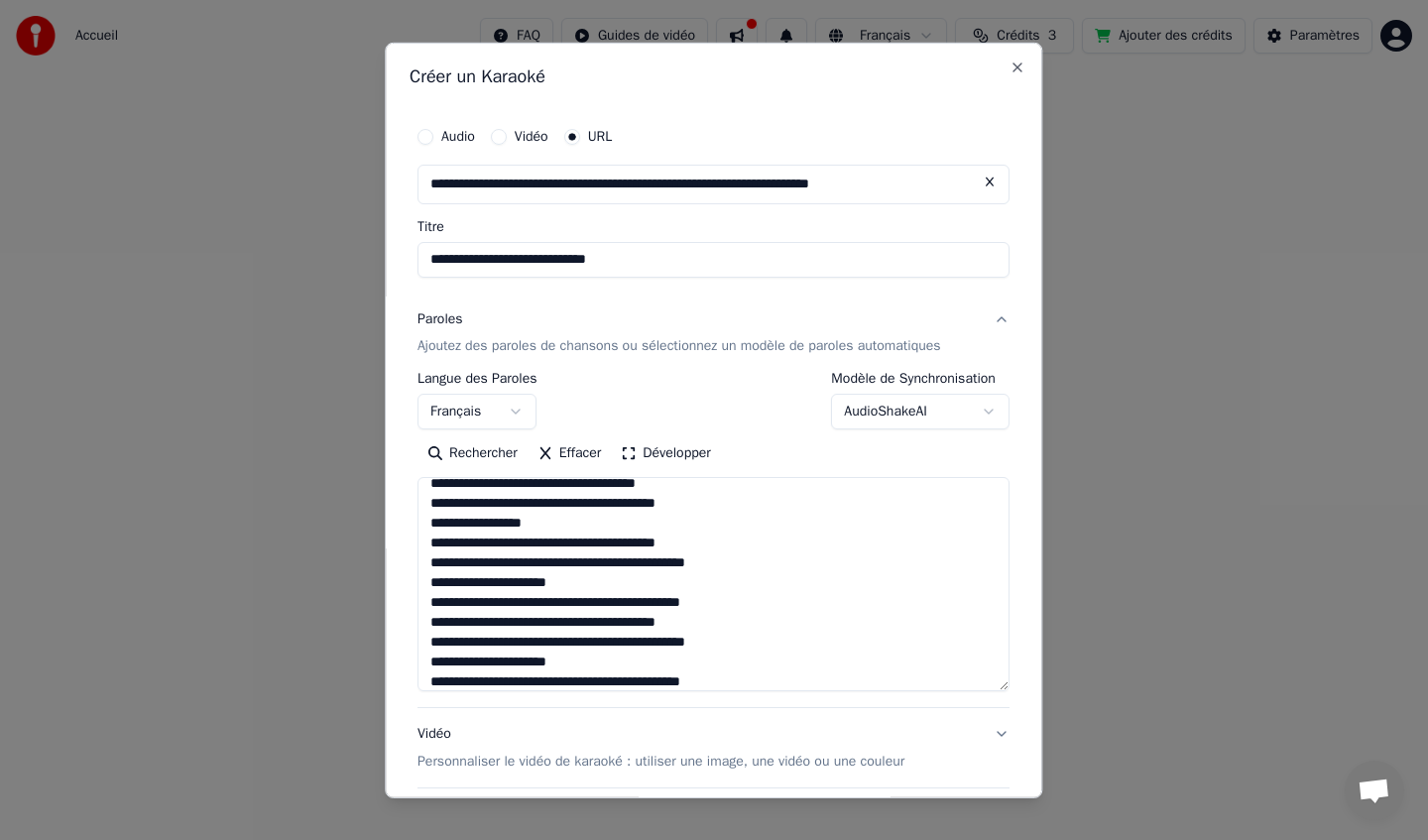 scroll, scrollTop: 755, scrollLeft: 0, axis: vertical 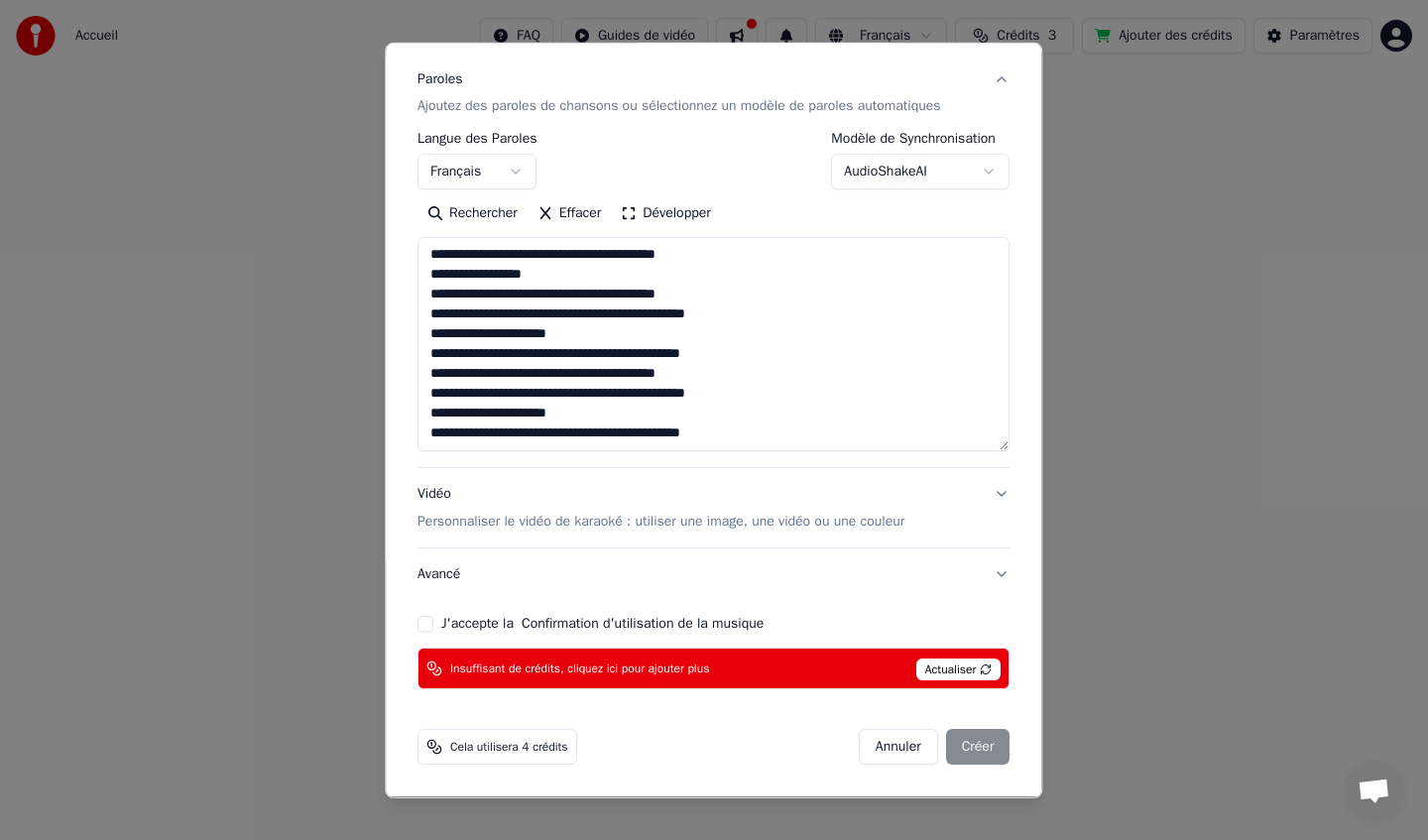 type on "**********" 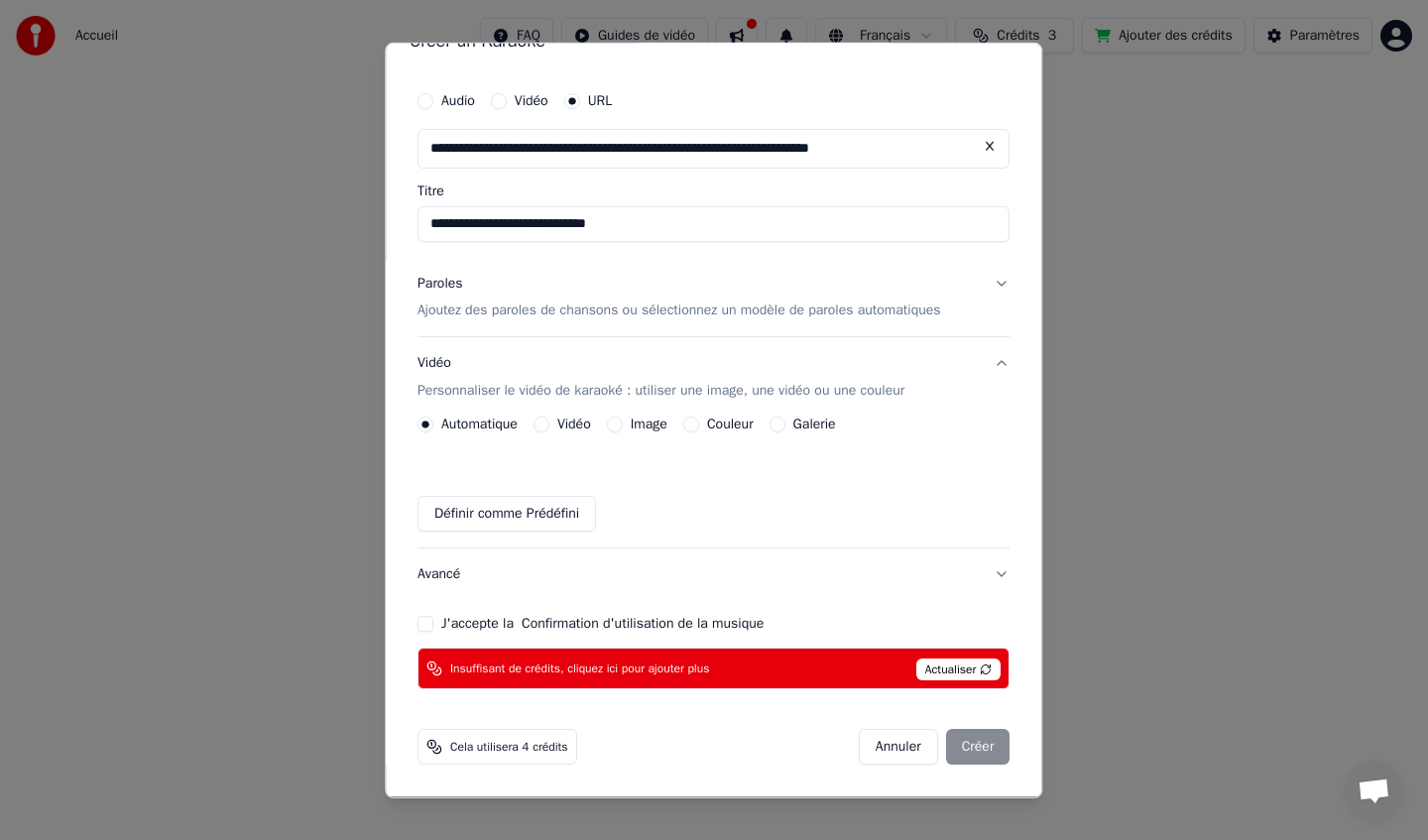 scroll, scrollTop: 37, scrollLeft: 0, axis: vertical 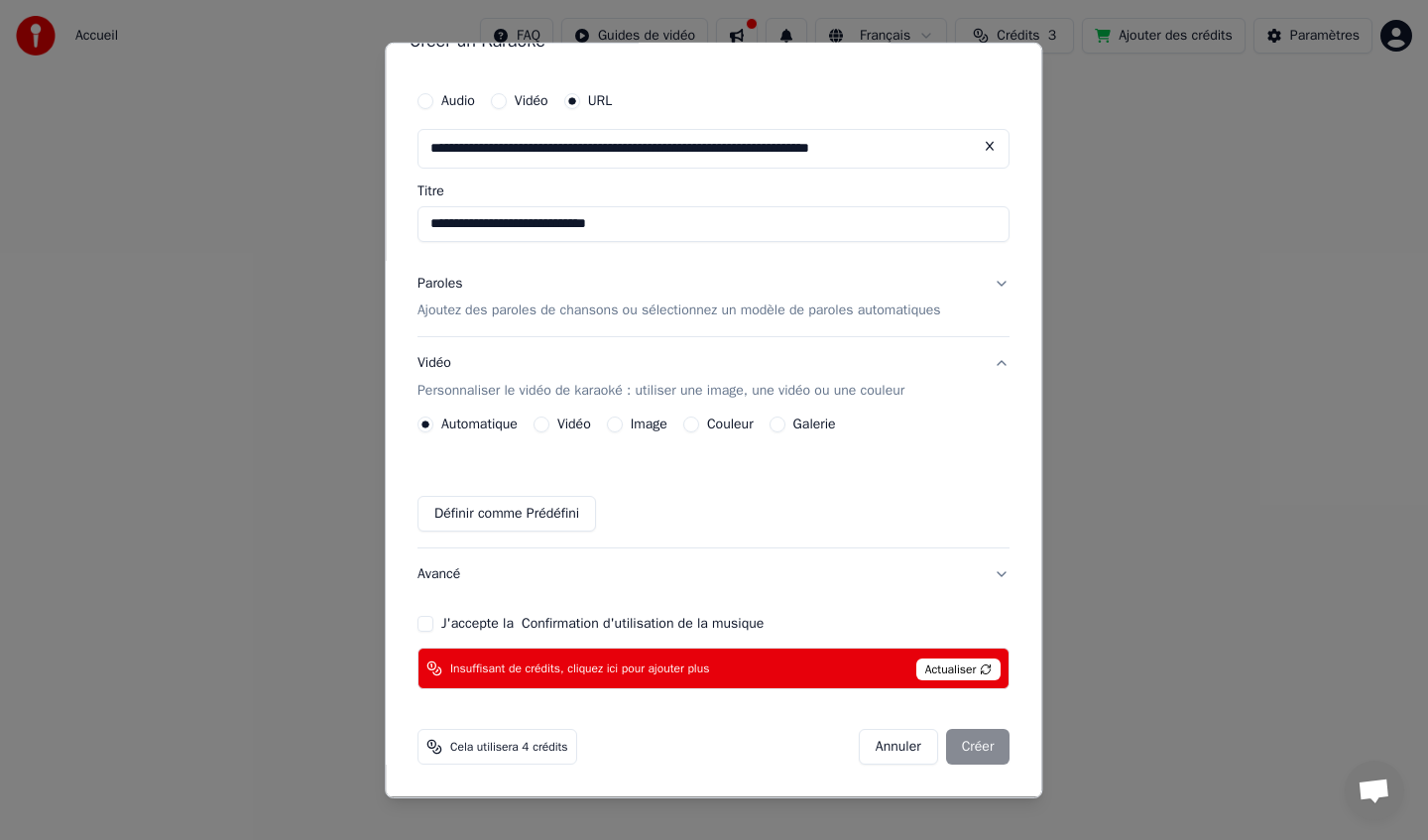 click on "Couleur" at bounding box center (691, 424) 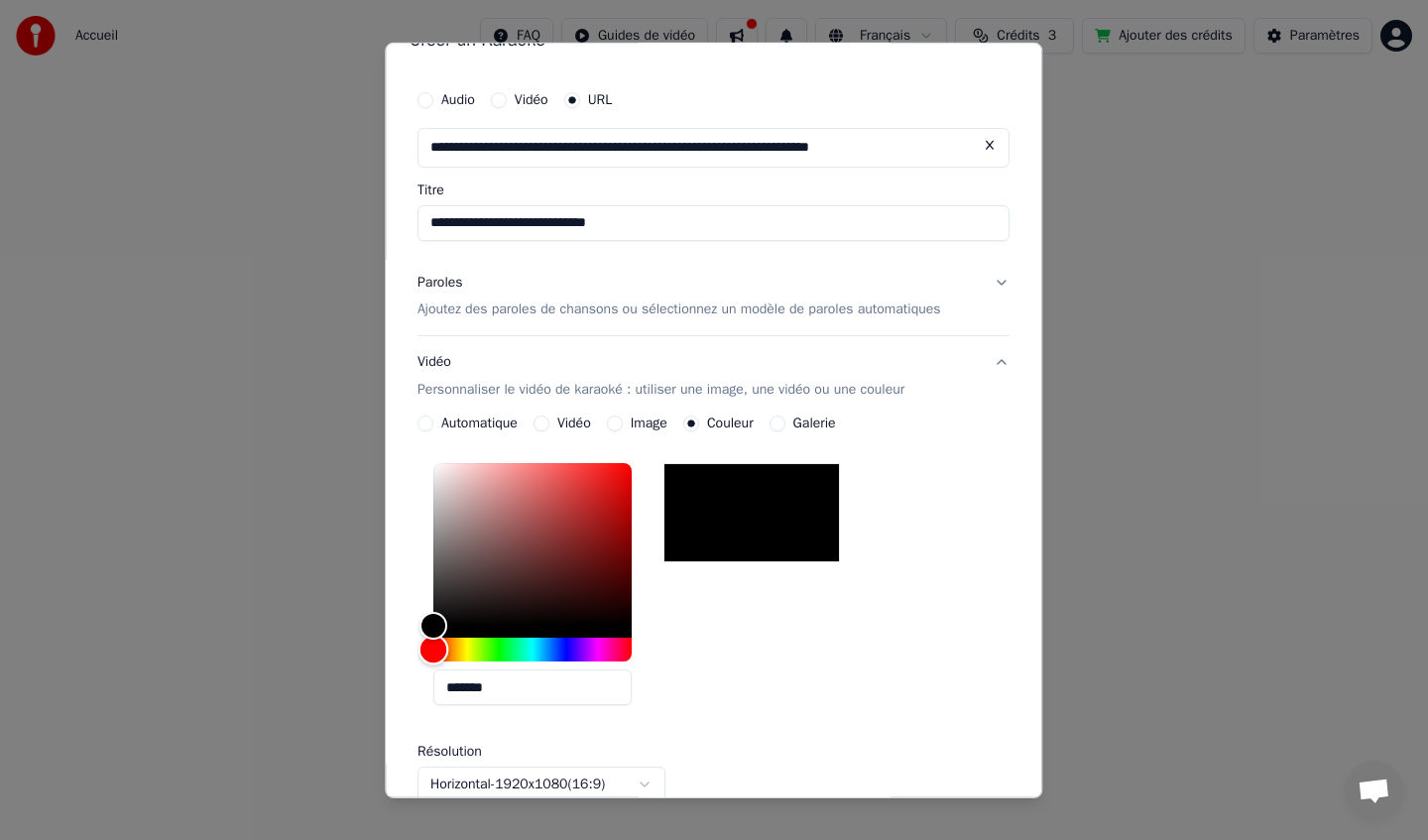 click at bounding box center [533, 650] 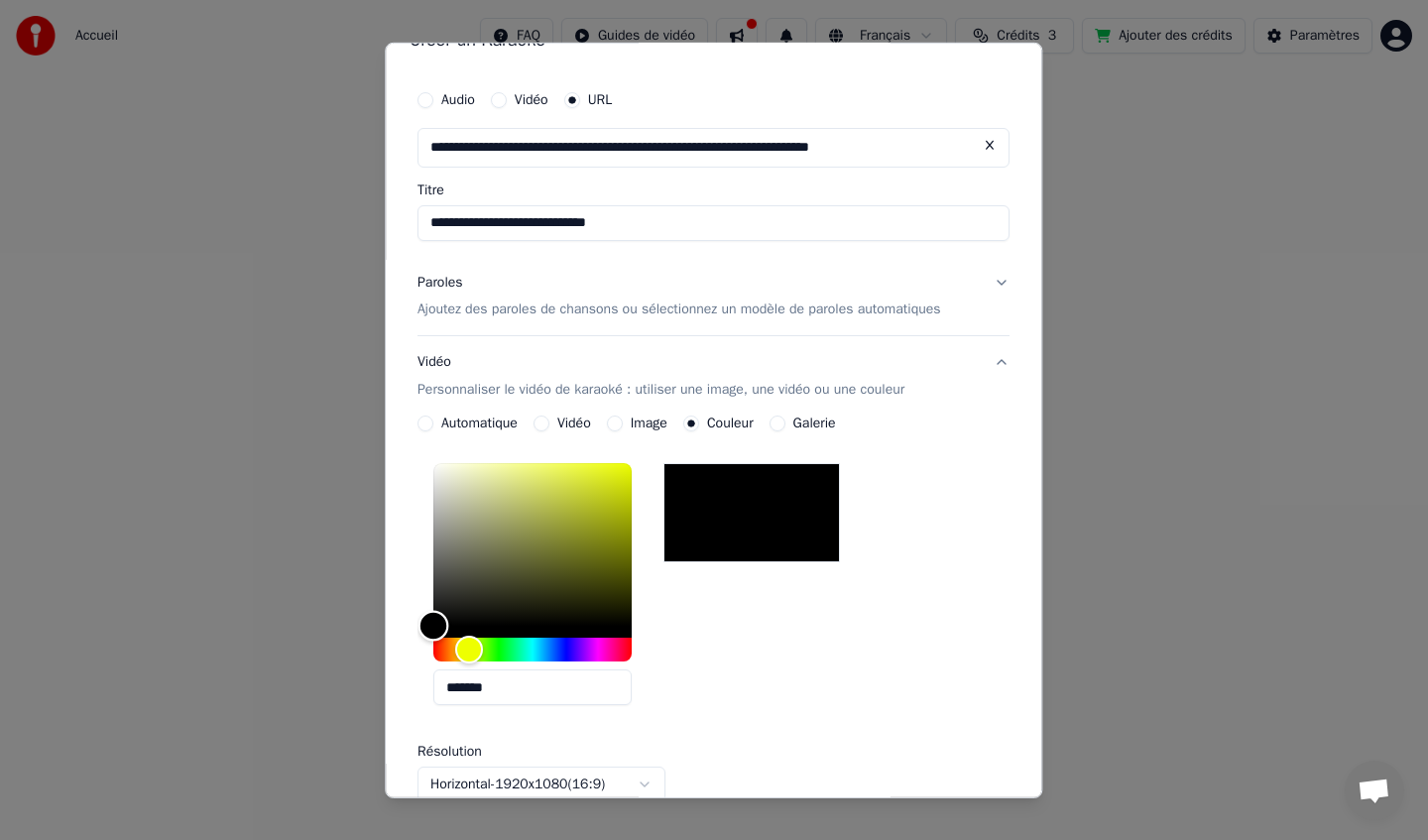 click at bounding box center (533, 544) 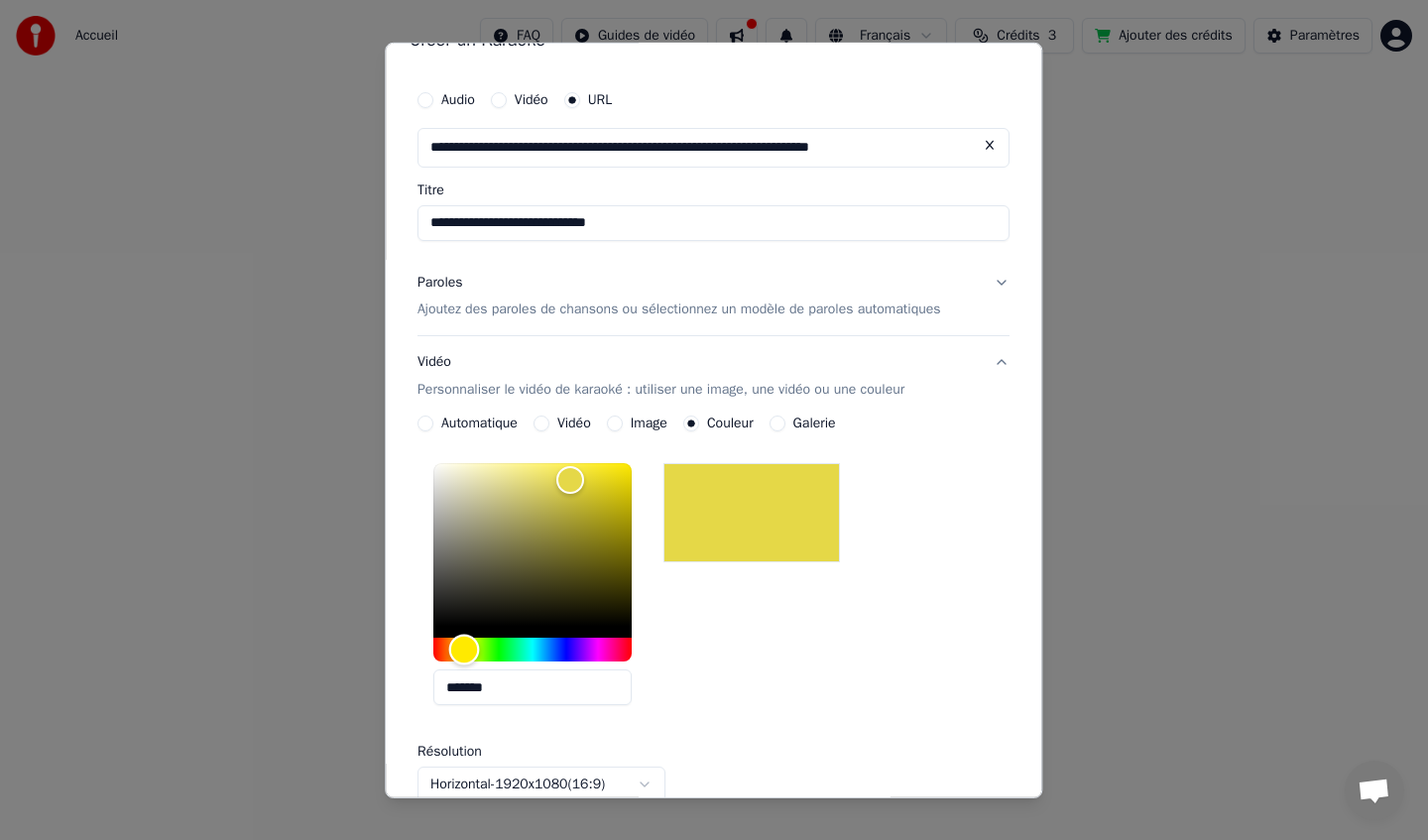 click at bounding box center (464, 650) 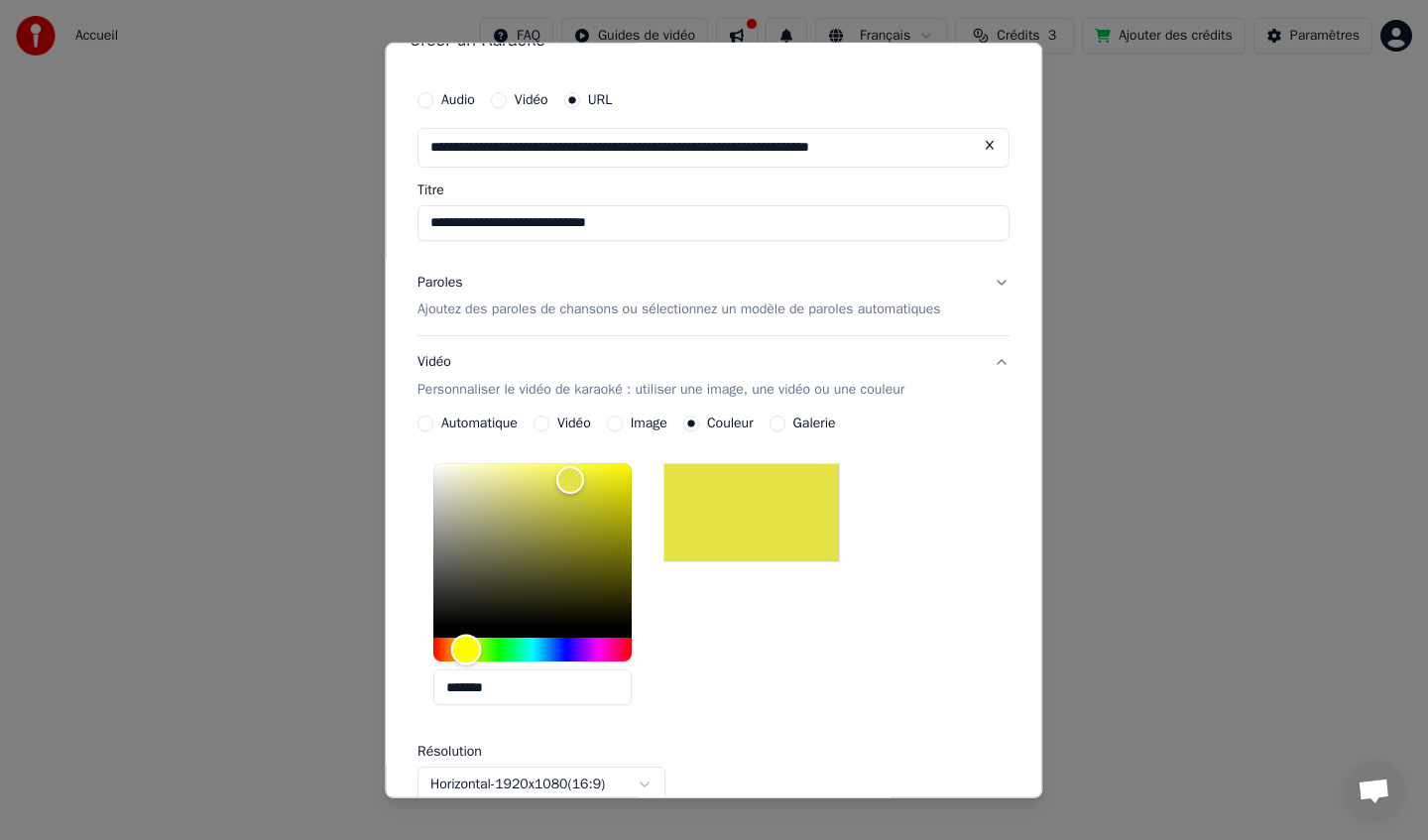 click at bounding box center [466, 650] 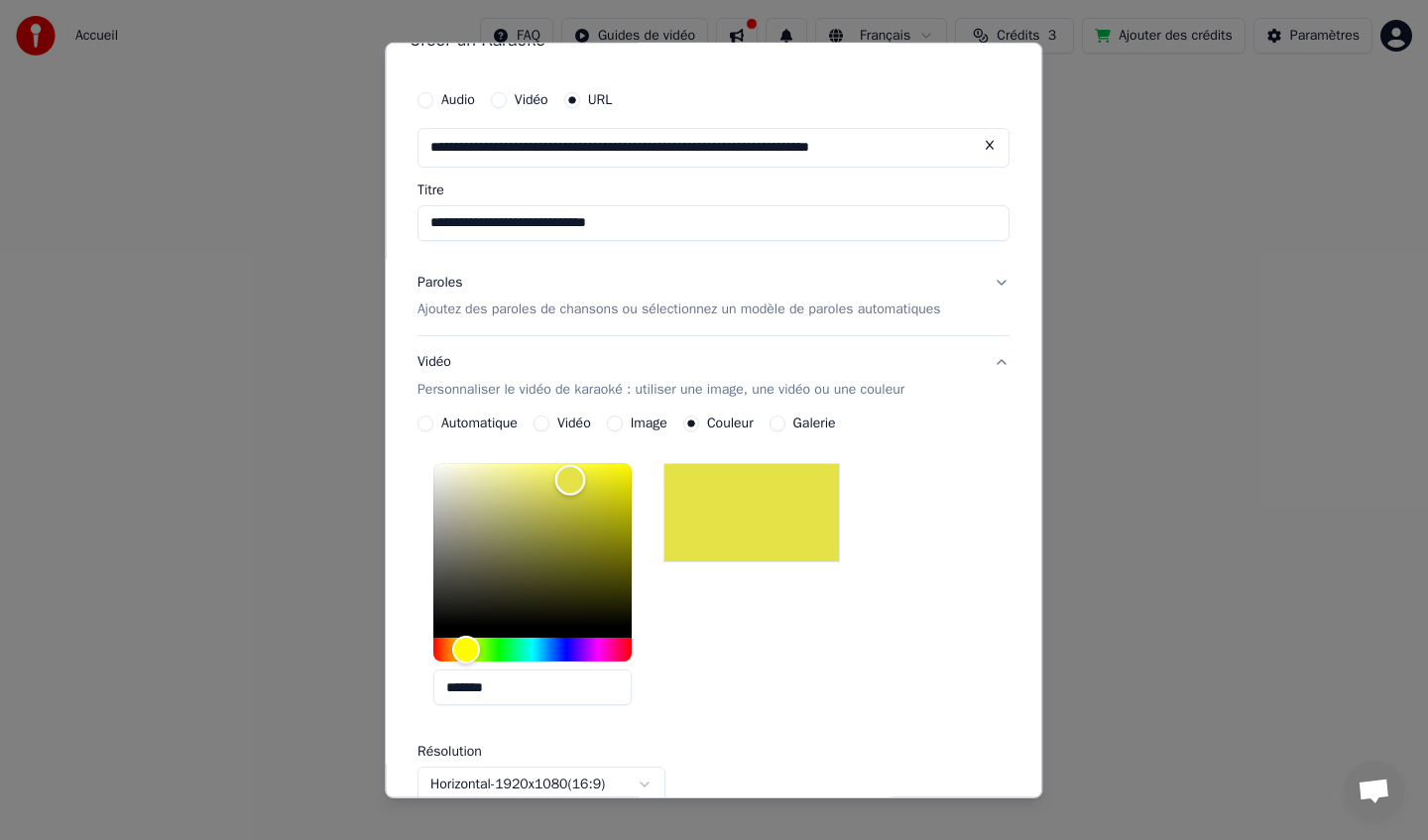 type on "*******" 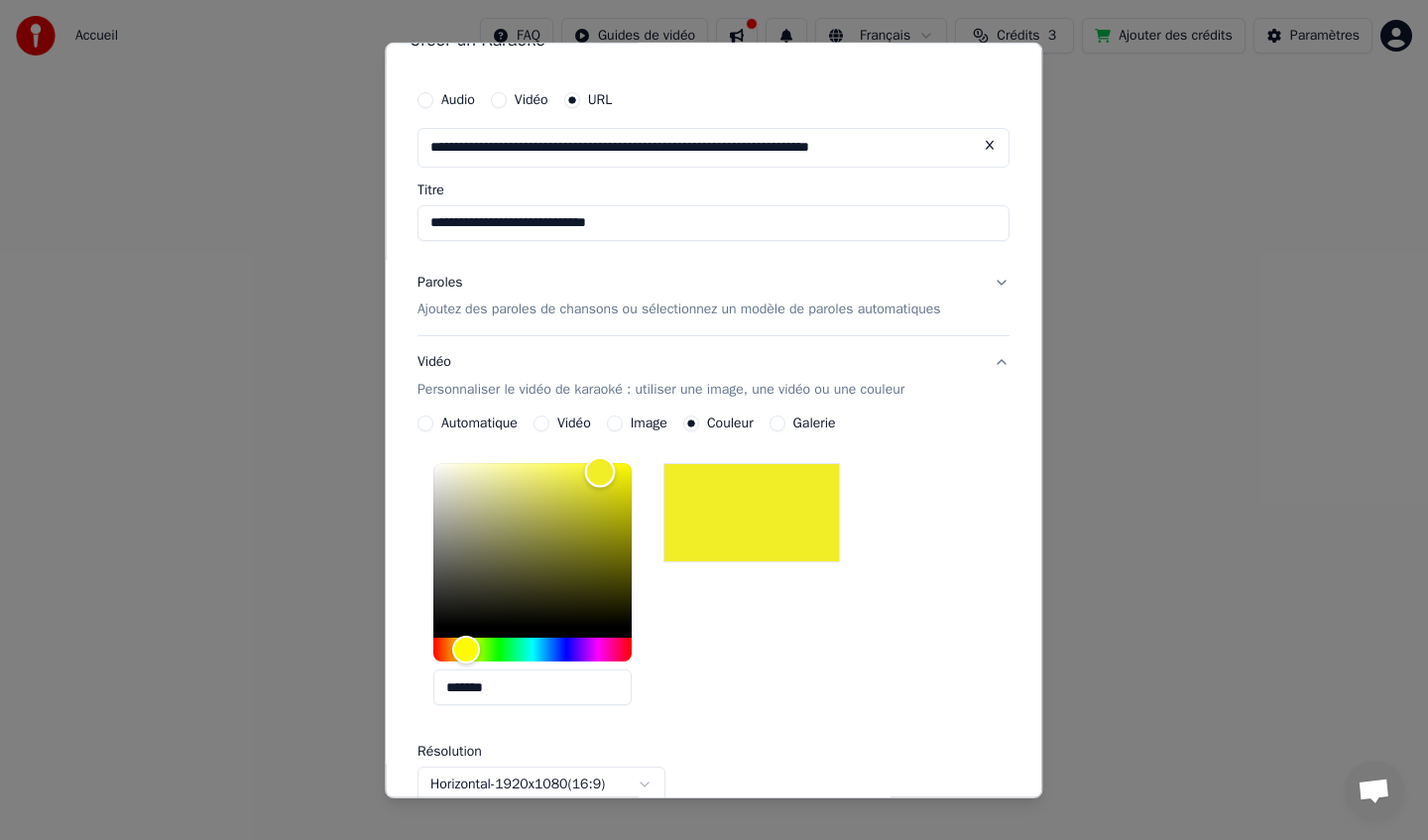 click at bounding box center [533, 544] 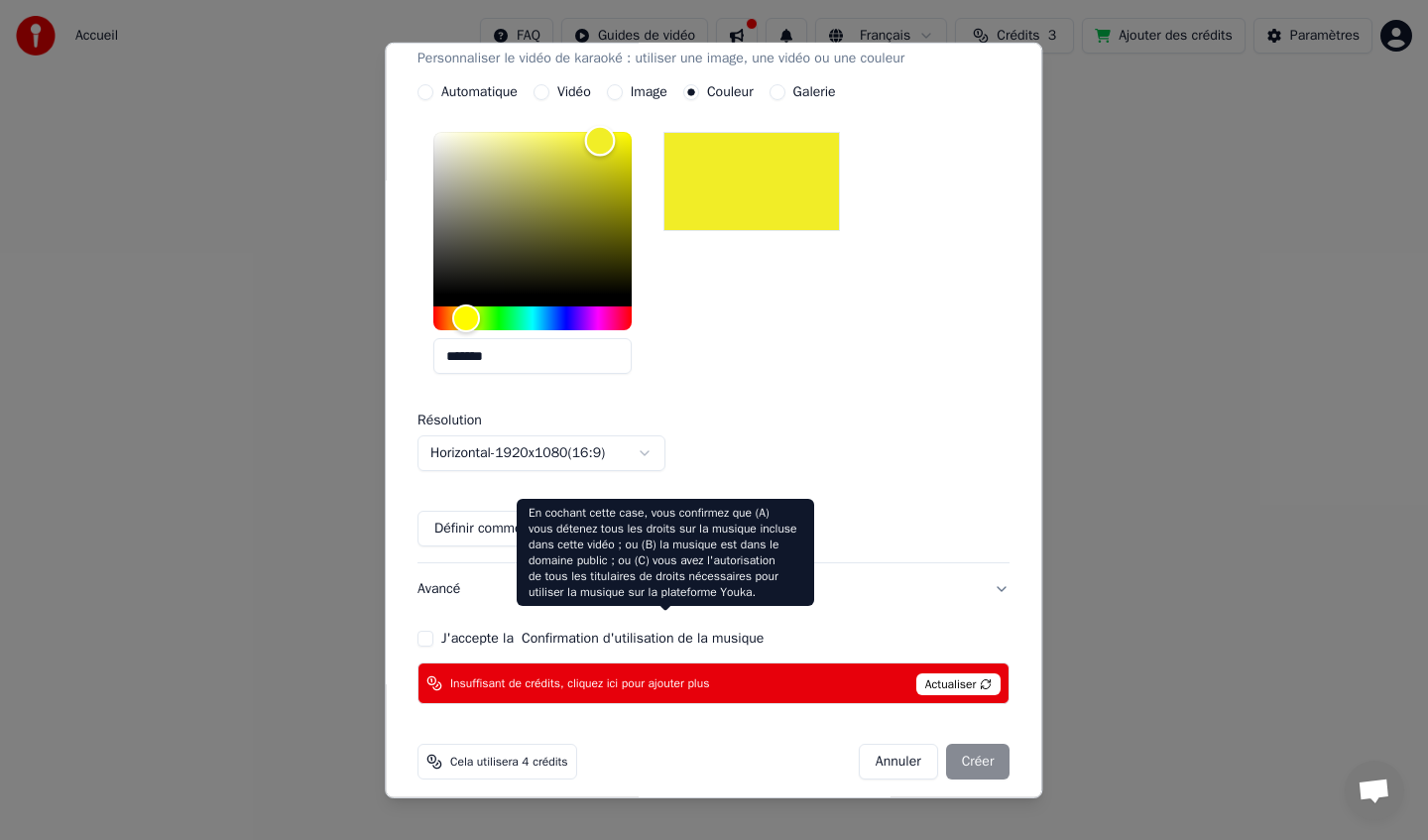 scroll, scrollTop: 383, scrollLeft: 0, axis: vertical 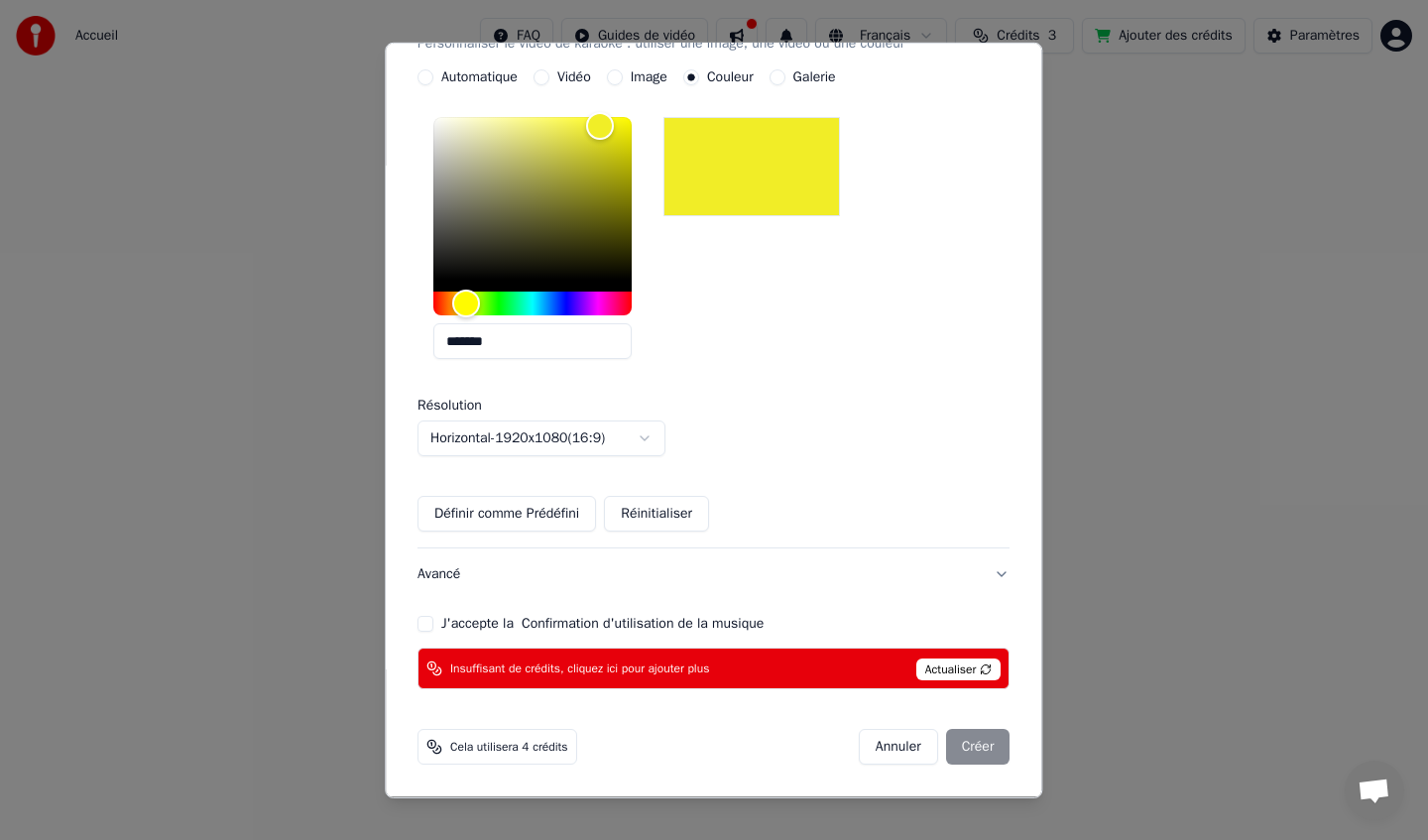 click on "J'accepte la   Confirmation d'utilisation de la musique" at bounding box center [425, 624] 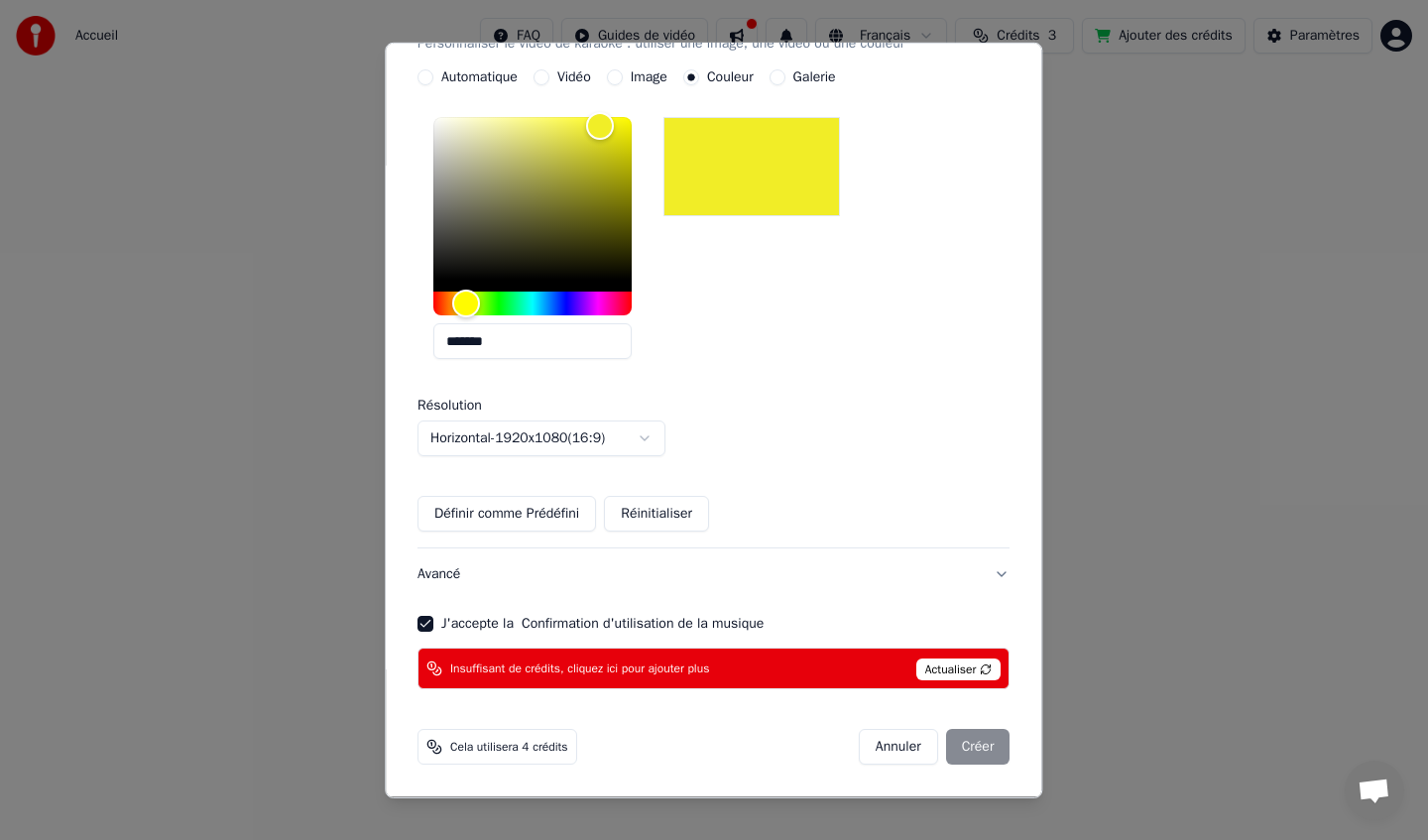 click on "Actualiser" at bounding box center (959, 669) 